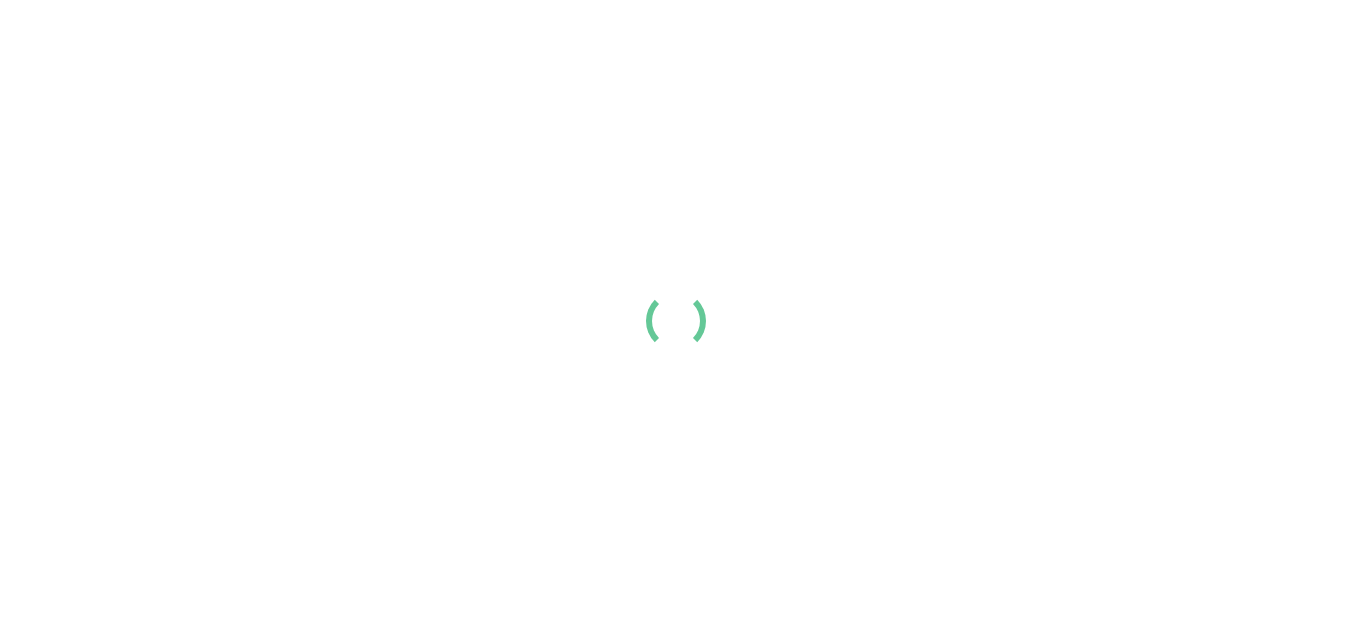 scroll, scrollTop: 0, scrollLeft: 0, axis: both 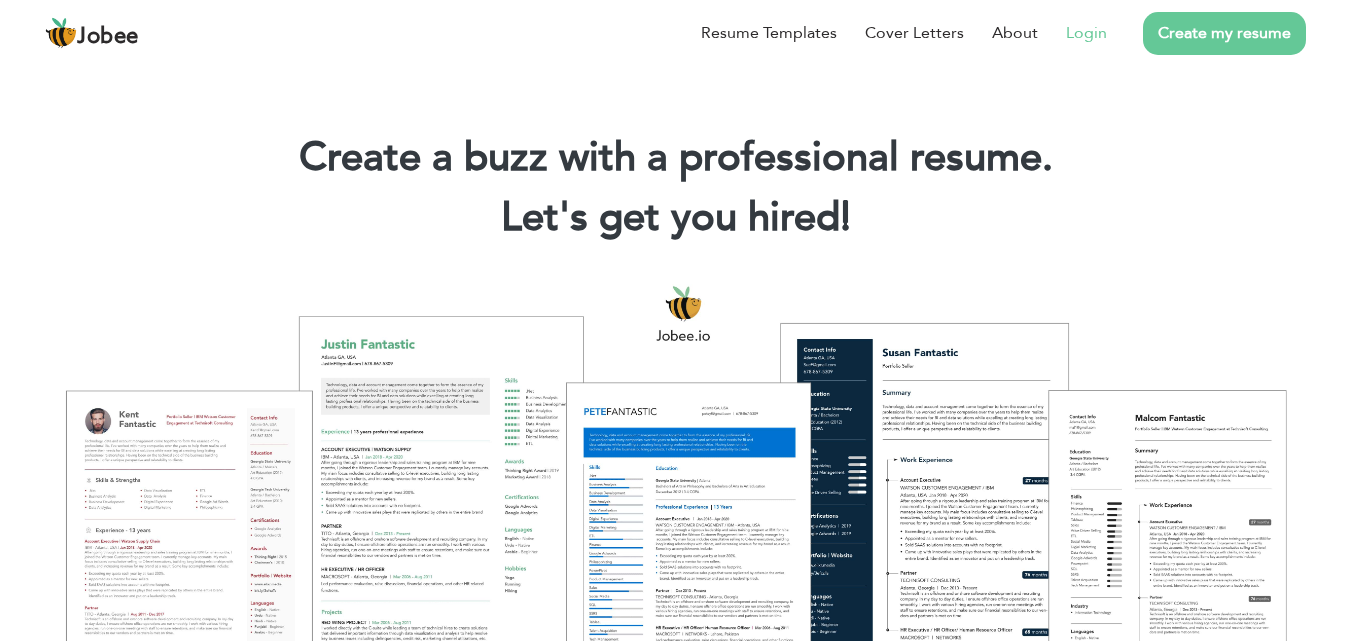 click on "Login" at bounding box center [1086, 33] 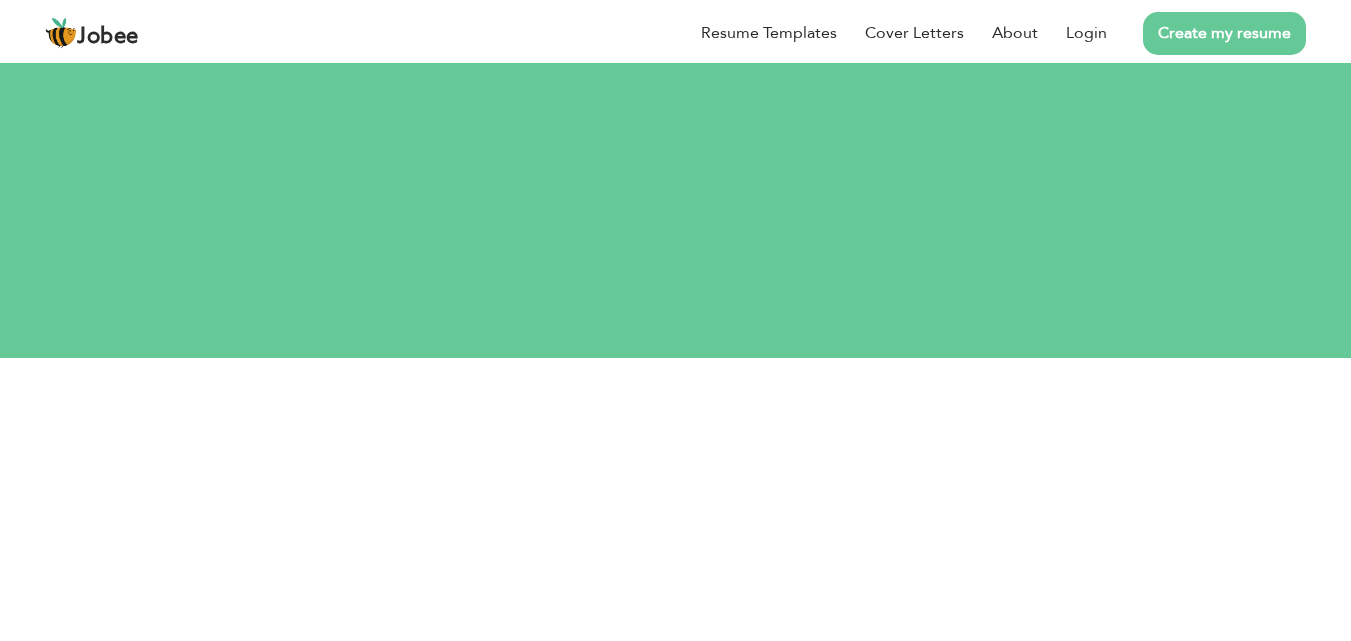 scroll, scrollTop: 0, scrollLeft: 0, axis: both 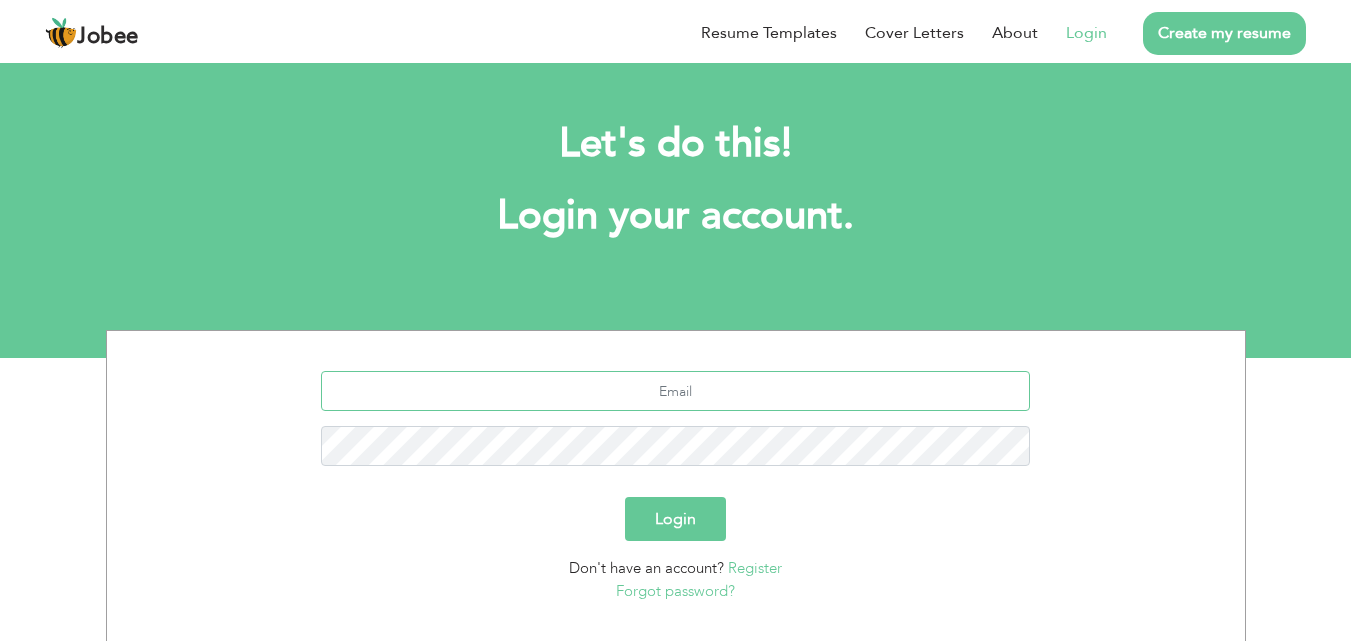 click at bounding box center (675, 391) 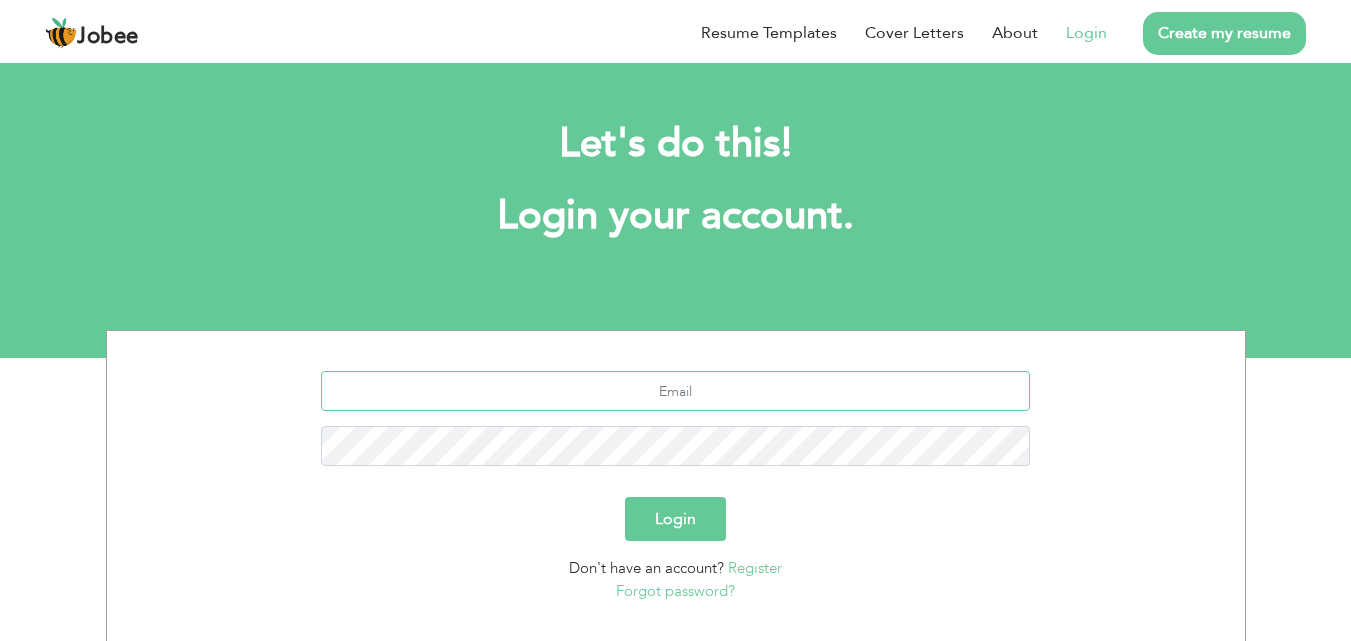 click at bounding box center [675, 391] 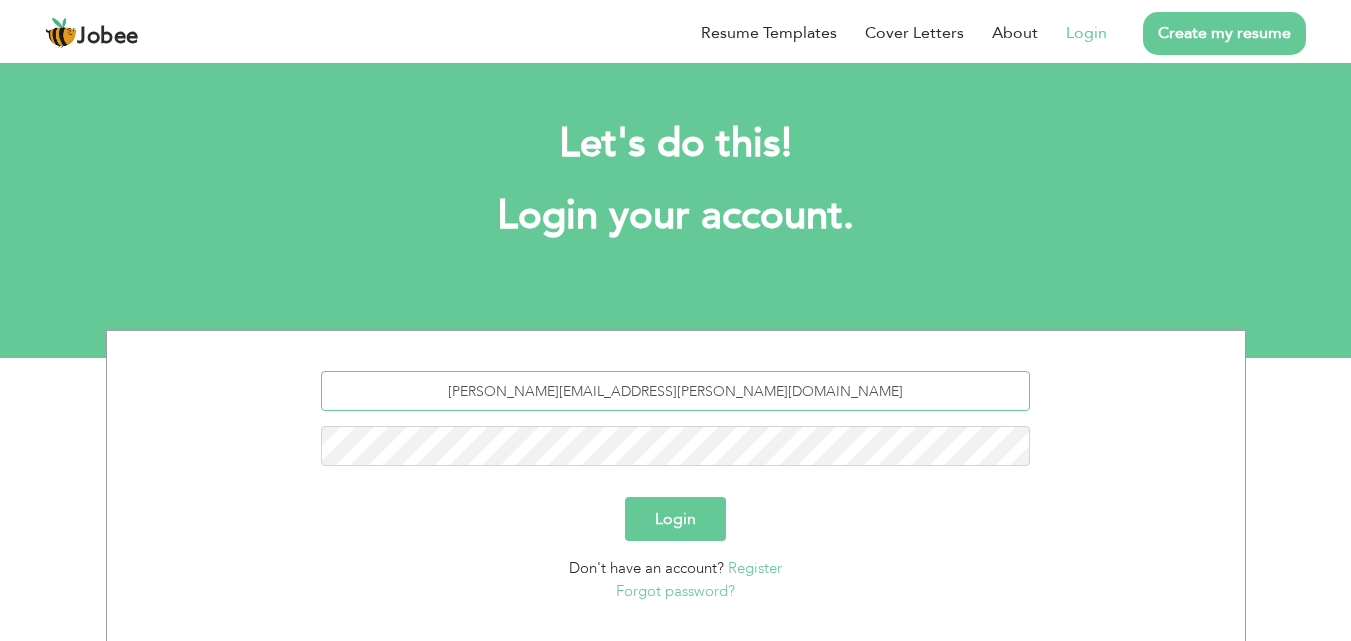 type on "ateeb.hameed@pkli.org.pk" 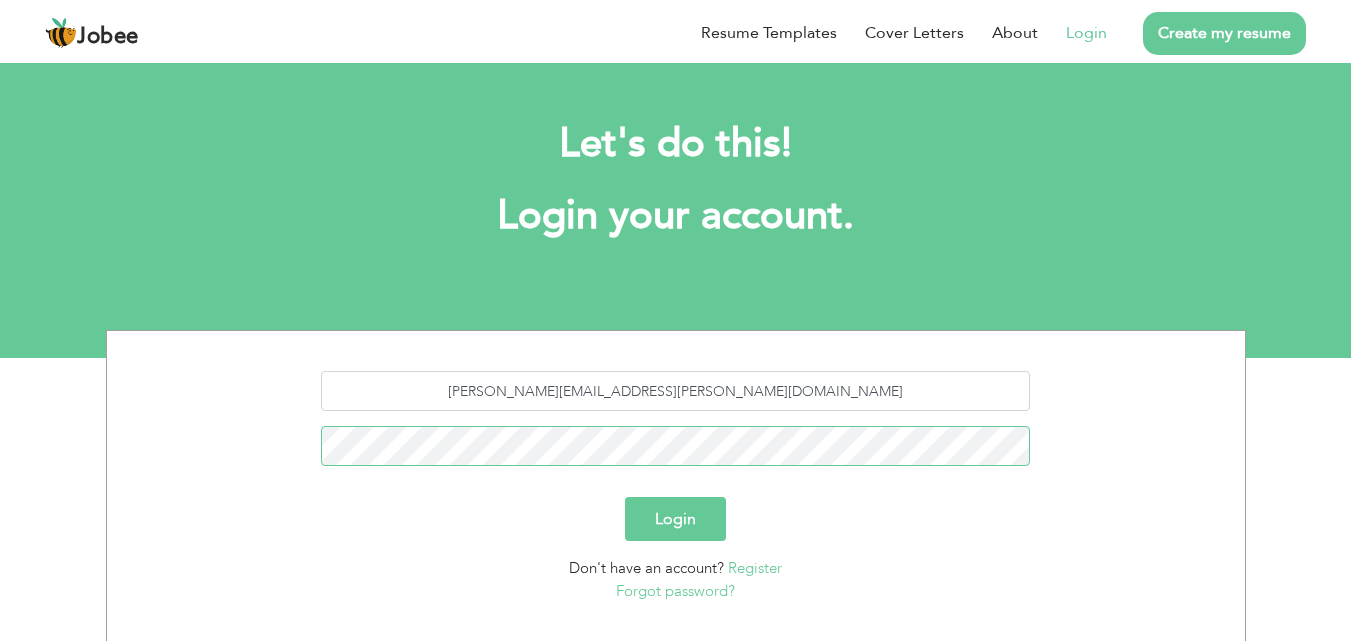 click on "Login" at bounding box center (675, 519) 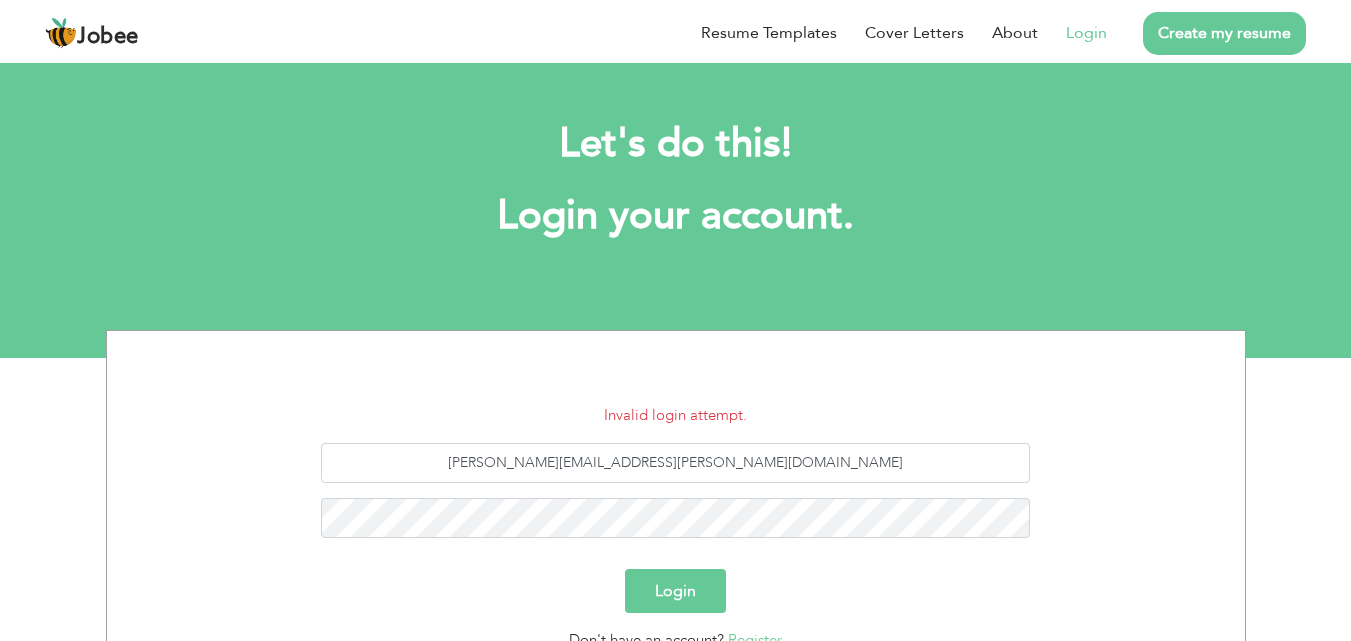 scroll, scrollTop: 0, scrollLeft: 0, axis: both 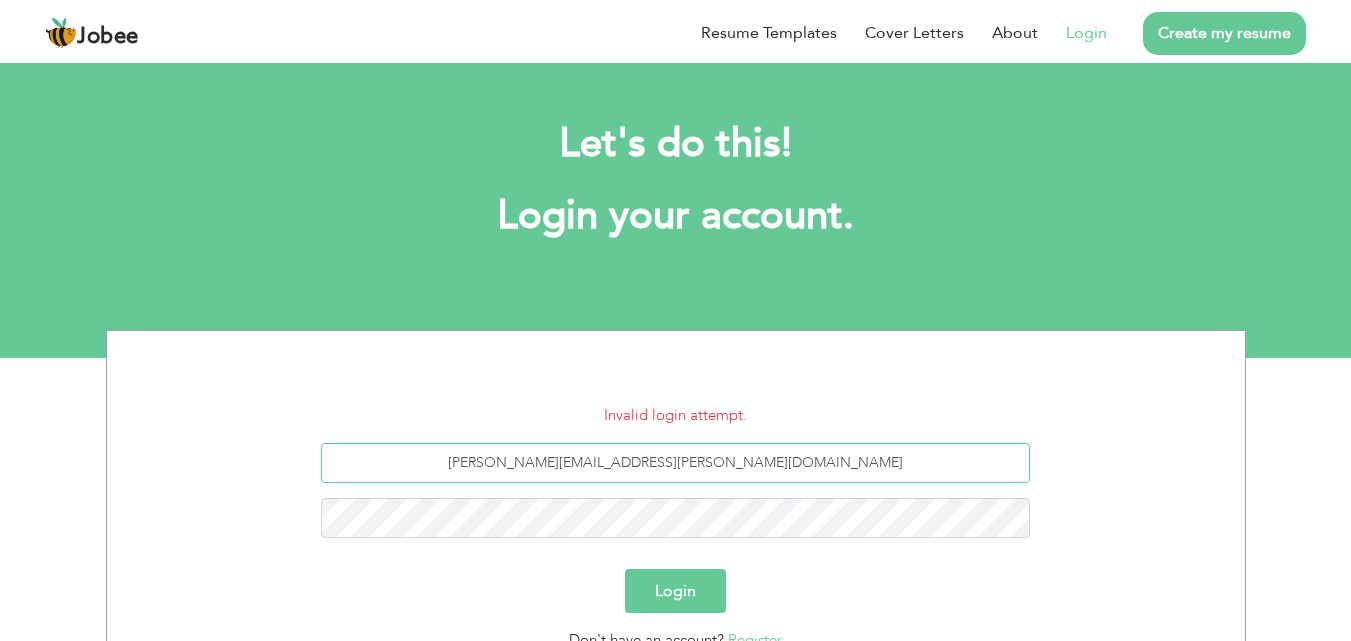 click on "ateeb.hameed@pkli.org.pk" at bounding box center (675, 463) 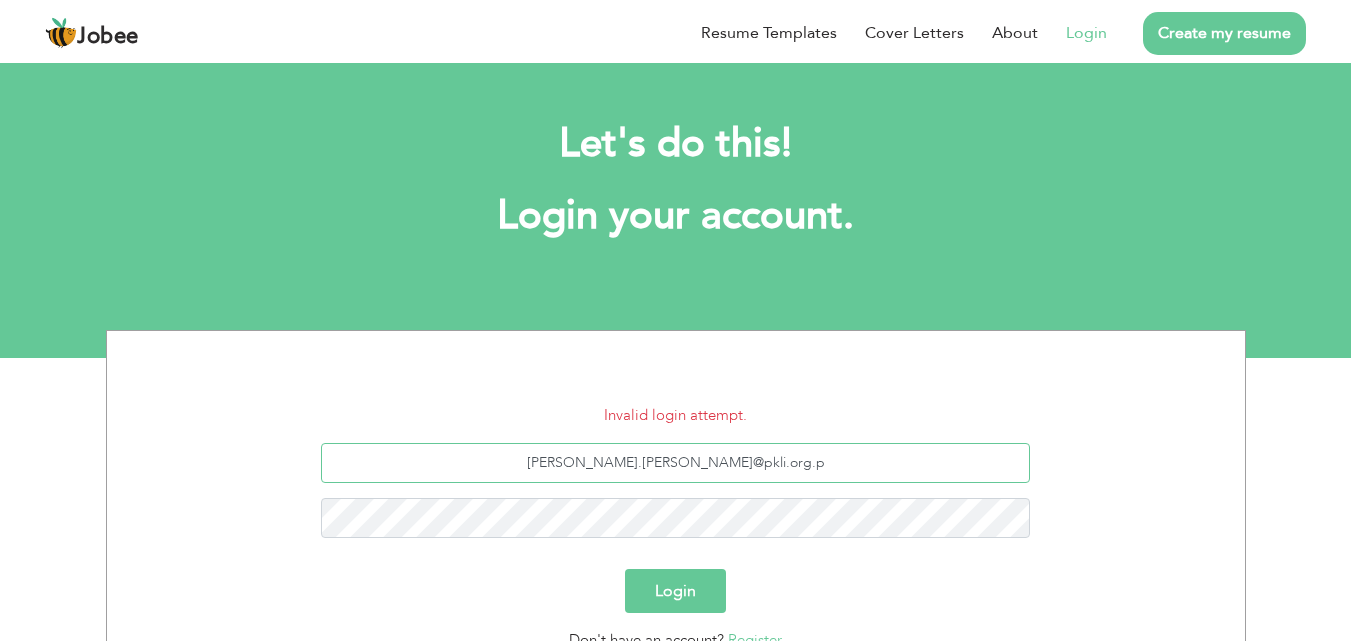 type on "ateeb.hameed@pkli.org.pk" 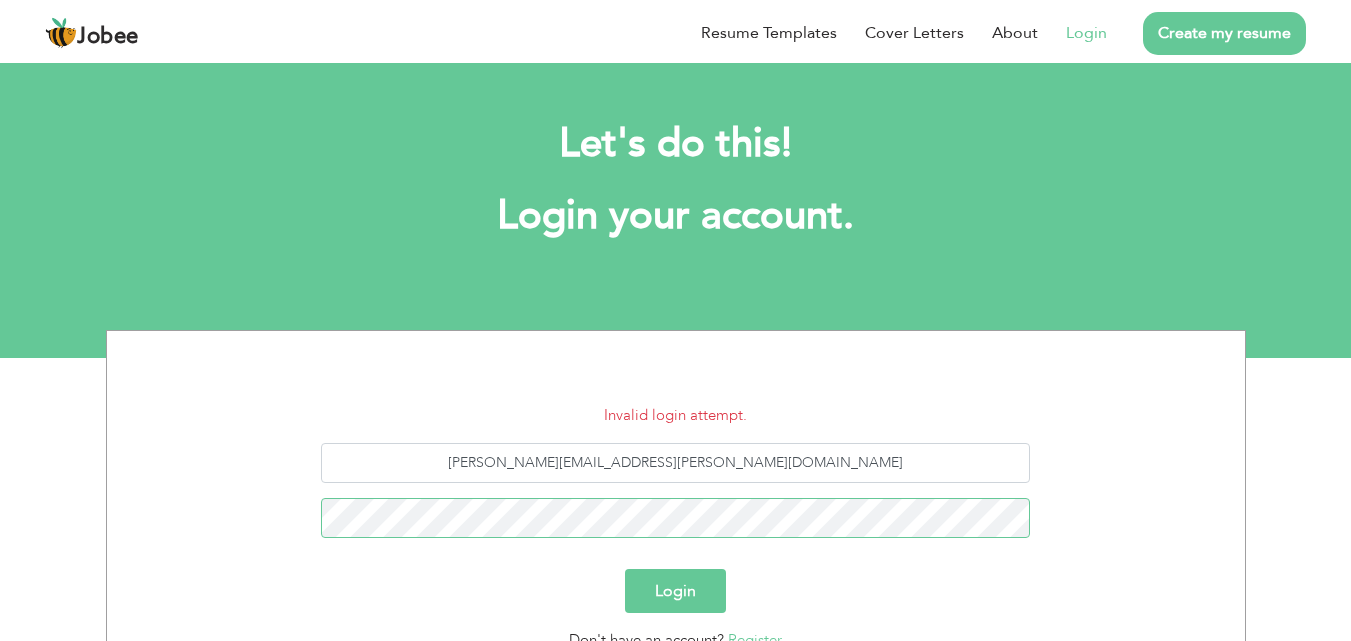 click on "Login" at bounding box center [675, 591] 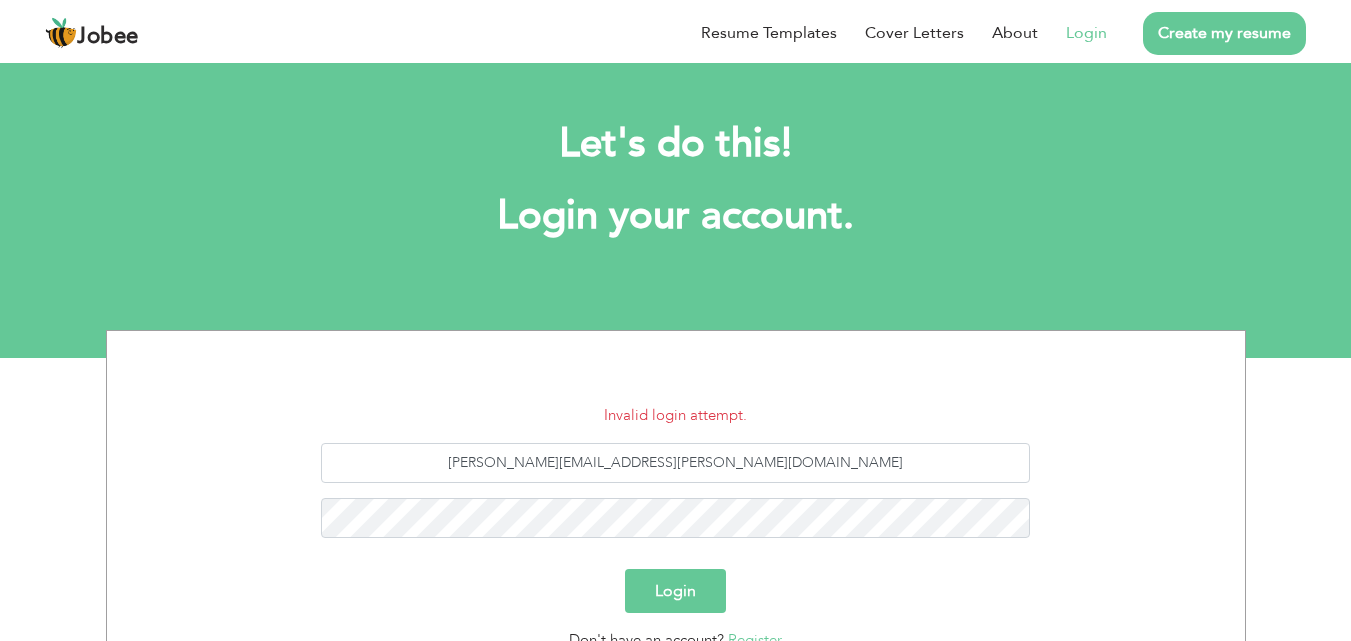 scroll, scrollTop: 0, scrollLeft: 0, axis: both 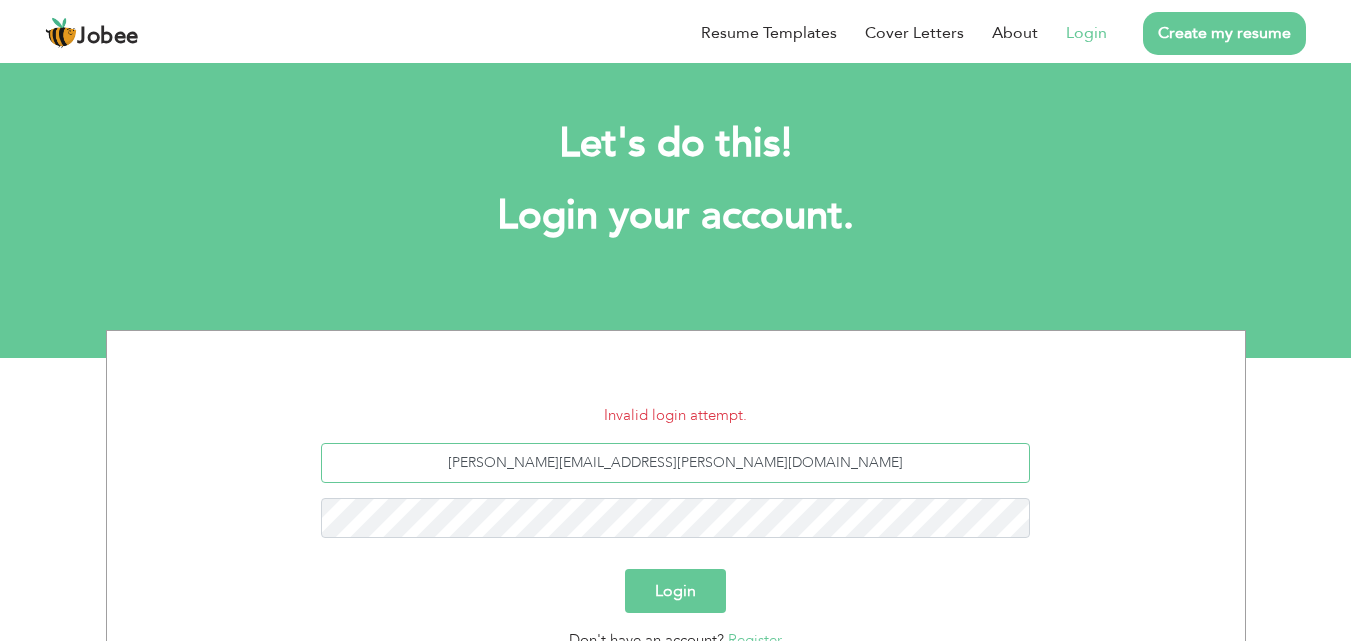click on "[PERSON_NAME][EMAIL_ADDRESS][PERSON_NAME][DOMAIN_NAME]" at bounding box center (675, 463) 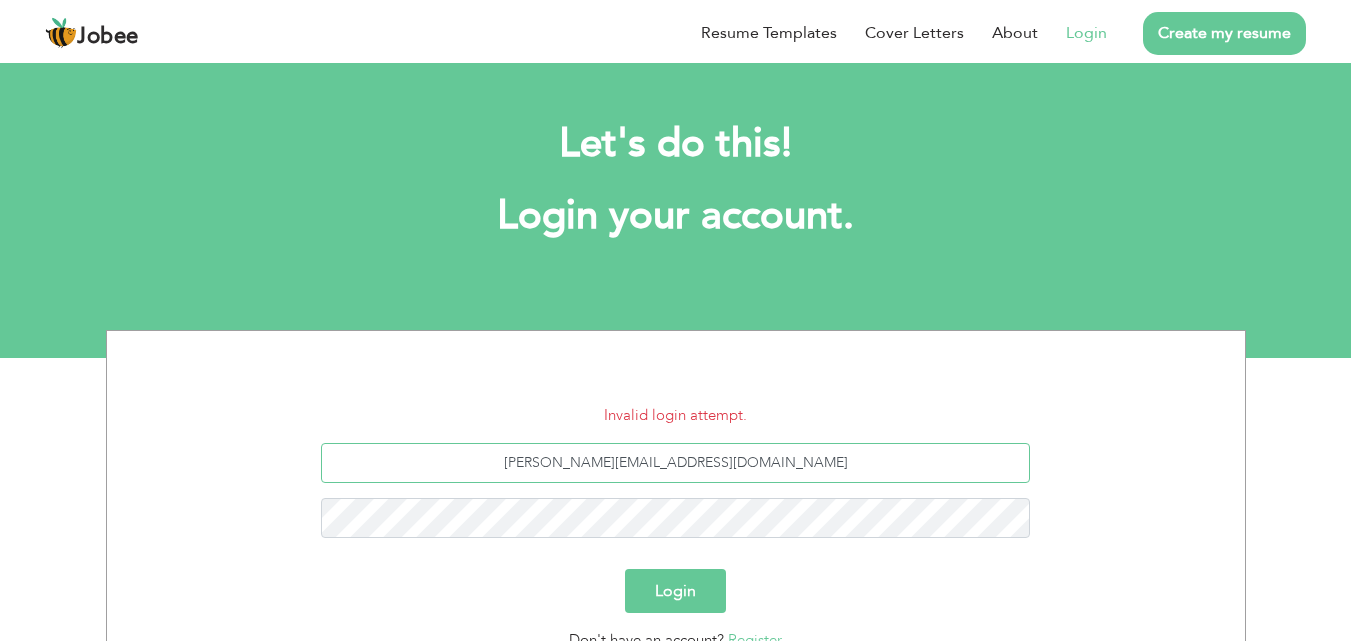 type on "ateeb.hameed75@gmail.com" 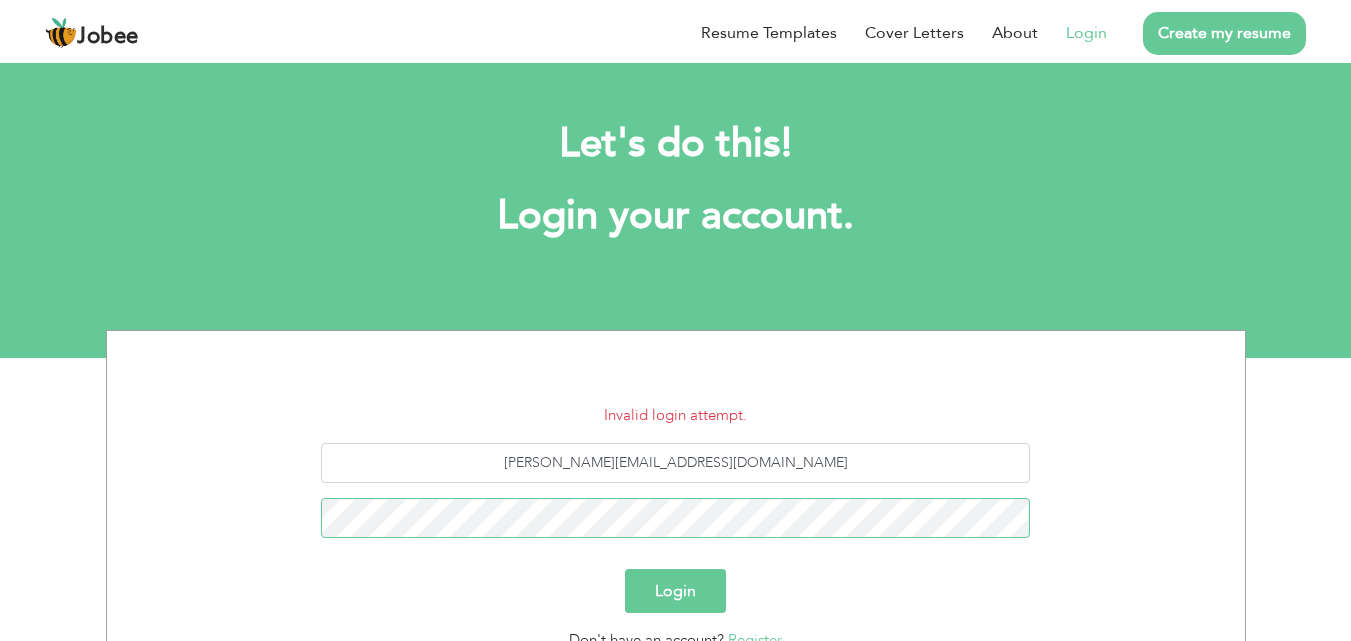 click on "Login" at bounding box center (675, 591) 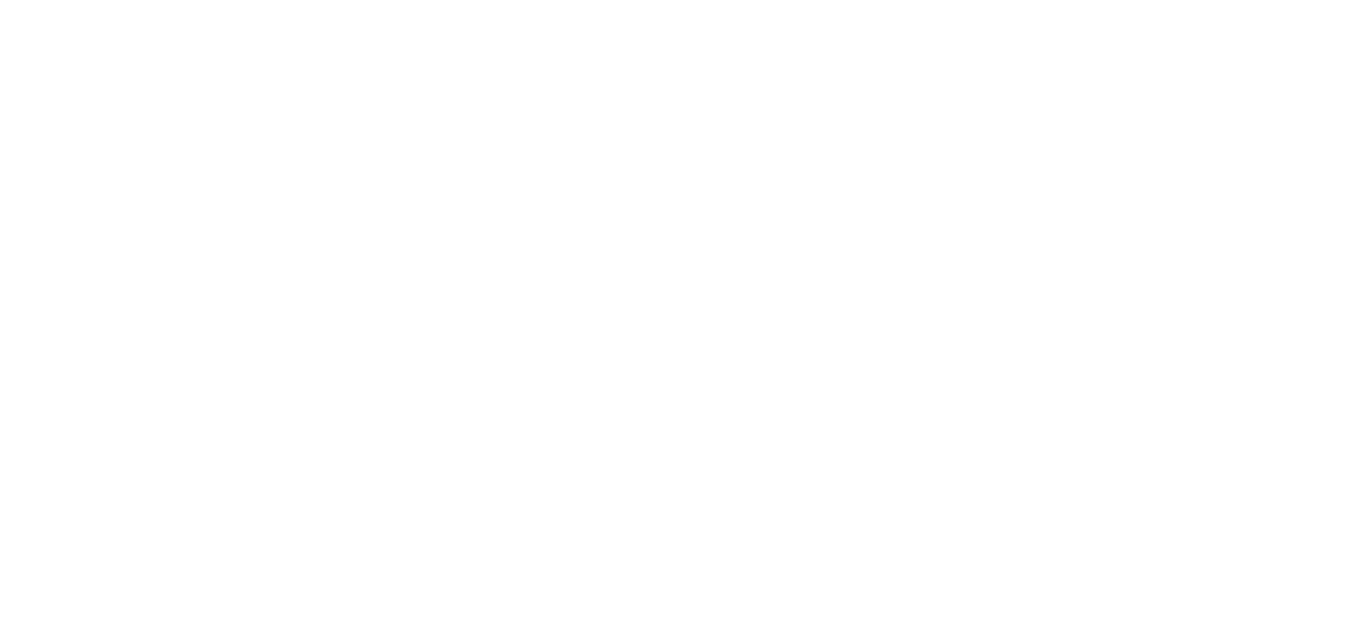 scroll, scrollTop: 0, scrollLeft: 0, axis: both 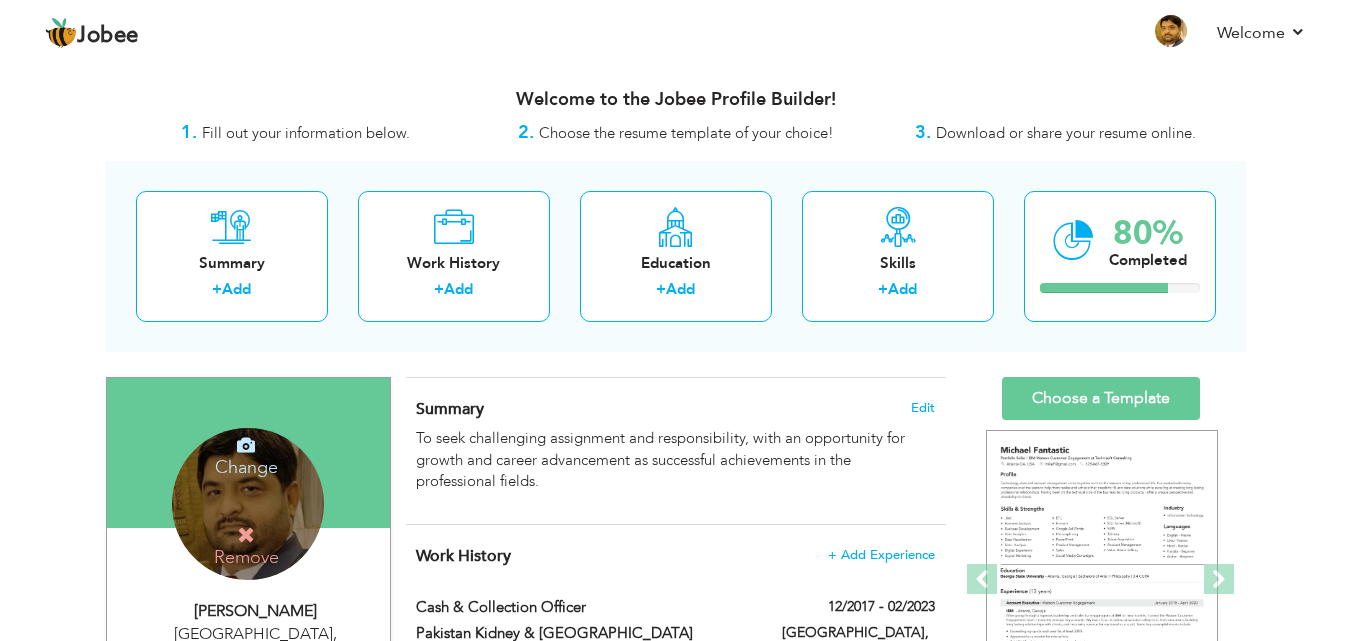 click on "Change
Remove" at bounding box center (248, 504) 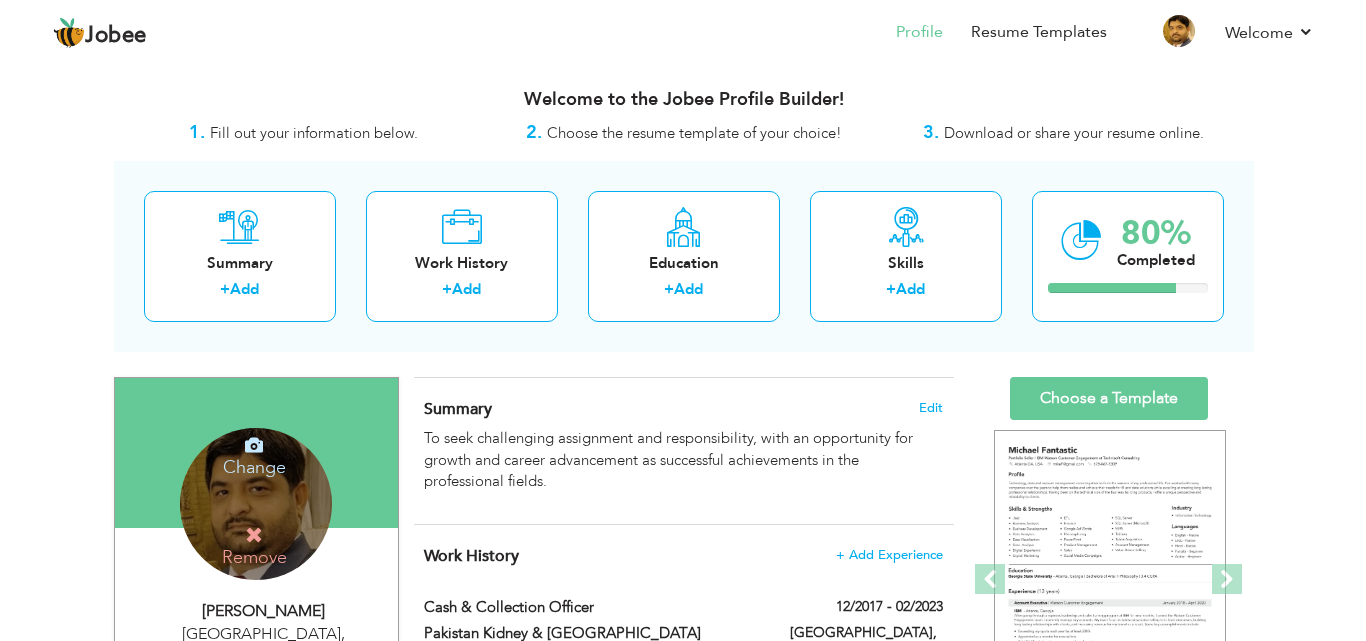 scroll, scrollTop: 0, scrollLeft: 0, axis: both 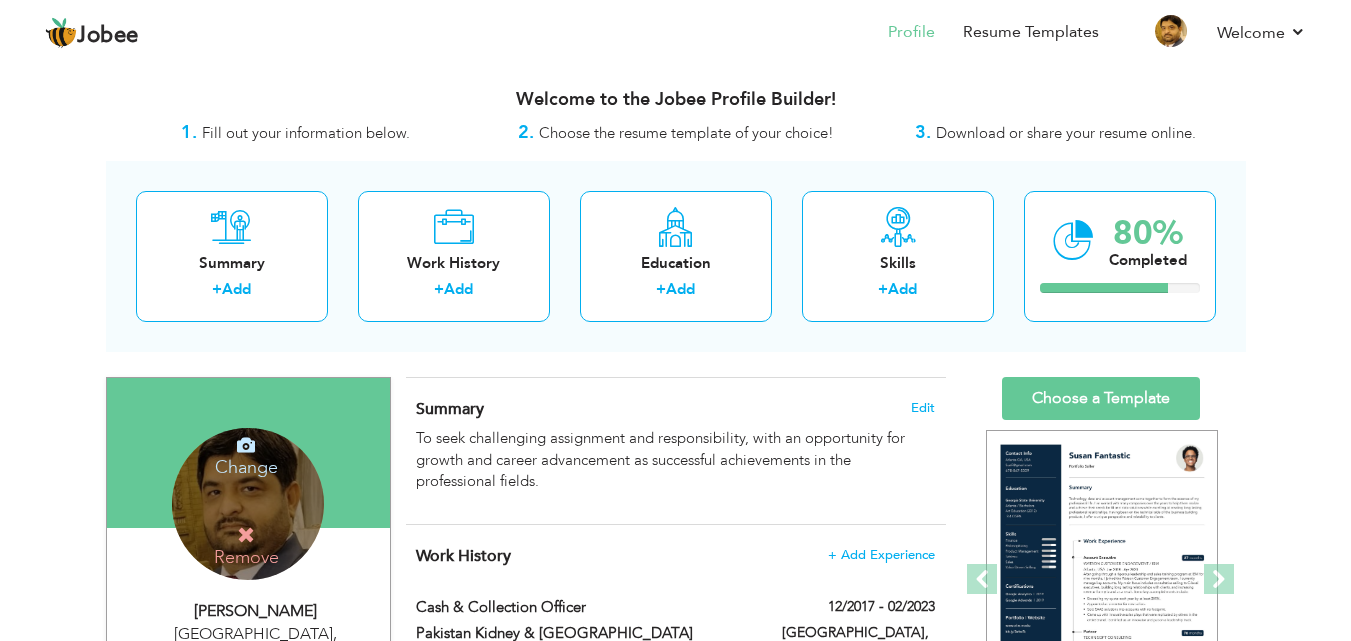 click at bounding box center [246, 445] 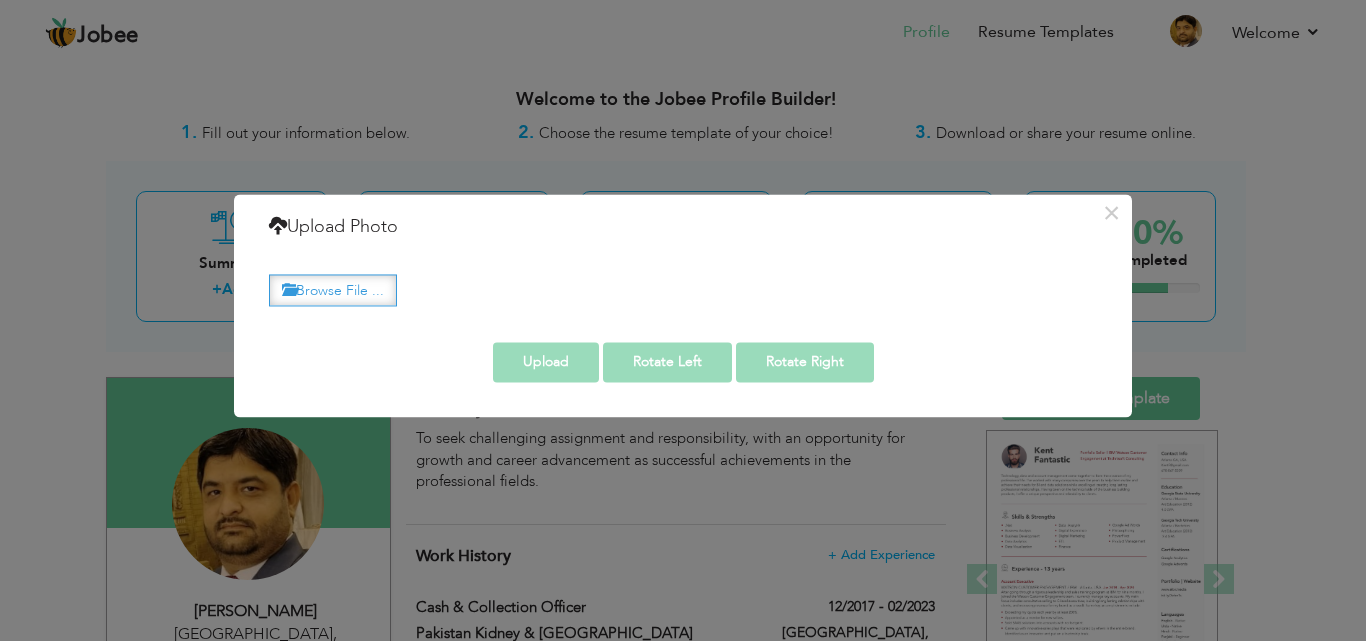 click on "Browse File ..." at bounding box center [333, 290] 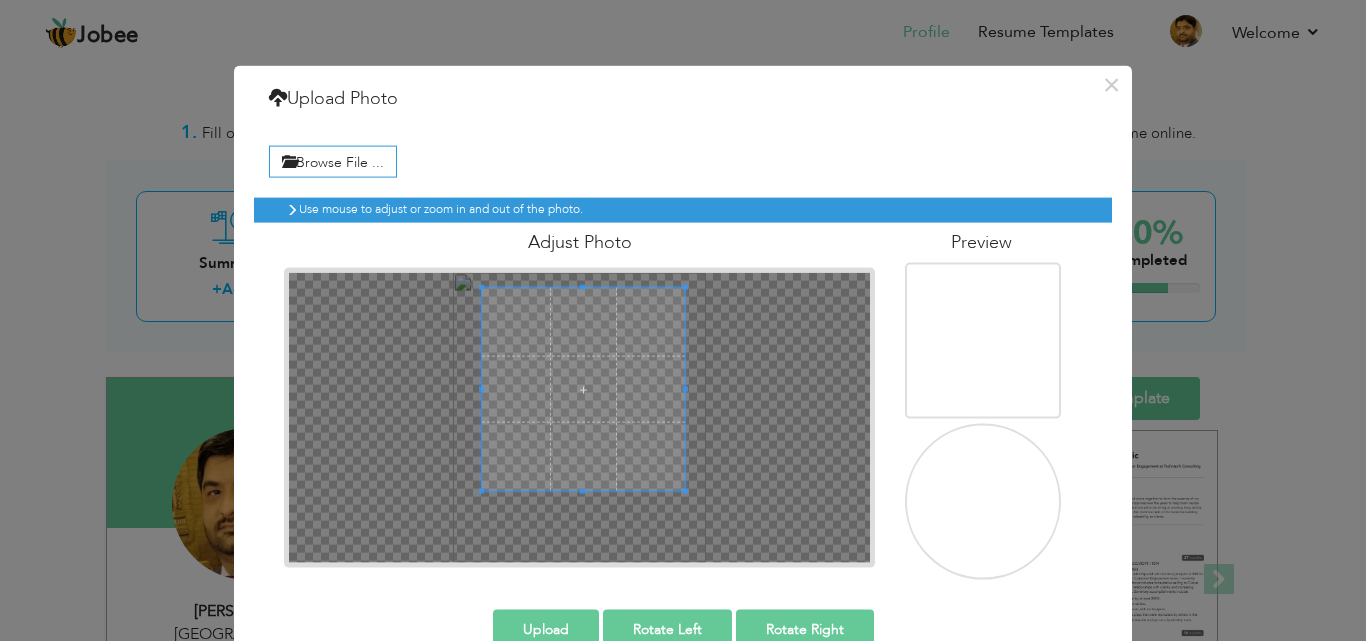 click at bounding box center [583, 389] 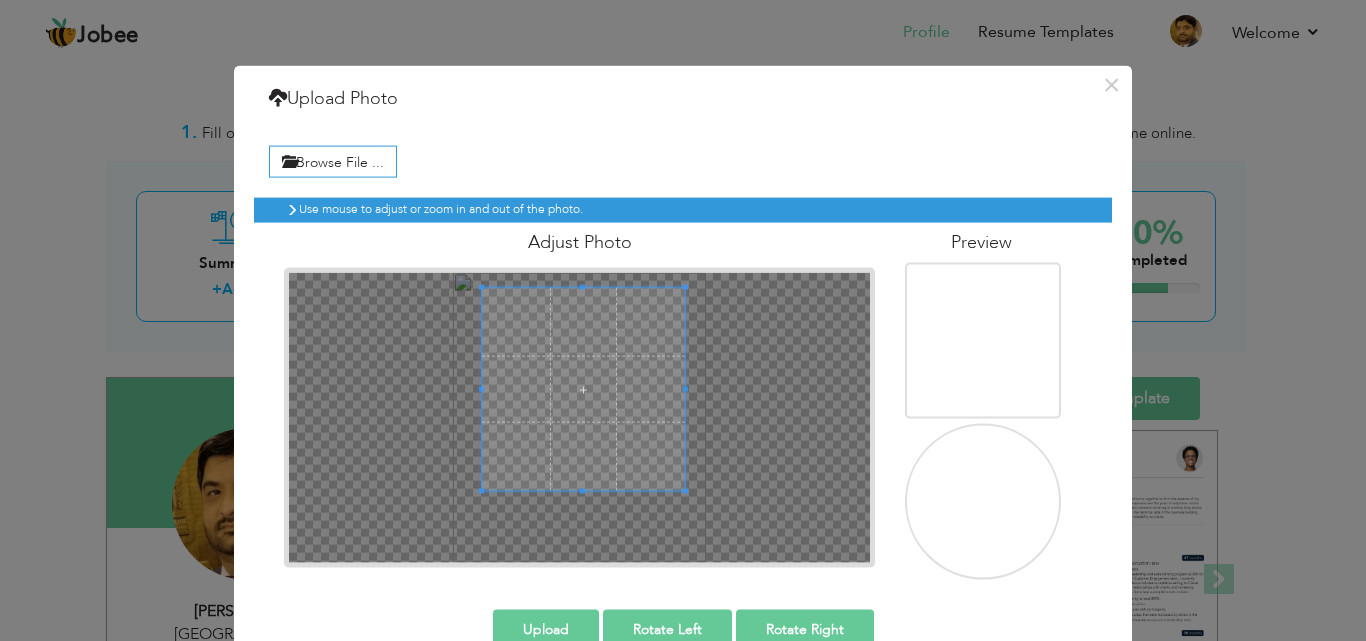scroll, scrollTop: 43, scrollLeft: 0, axis: vertical 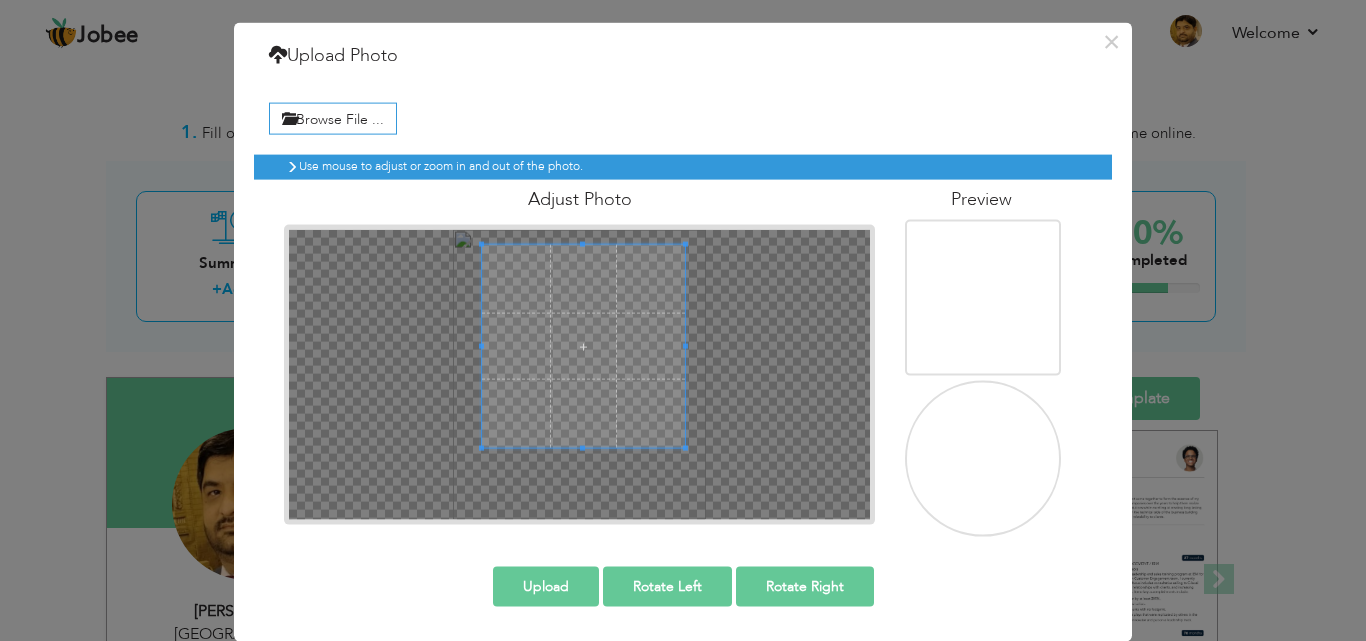 click on "Upload" at bounding box center [546, 586] 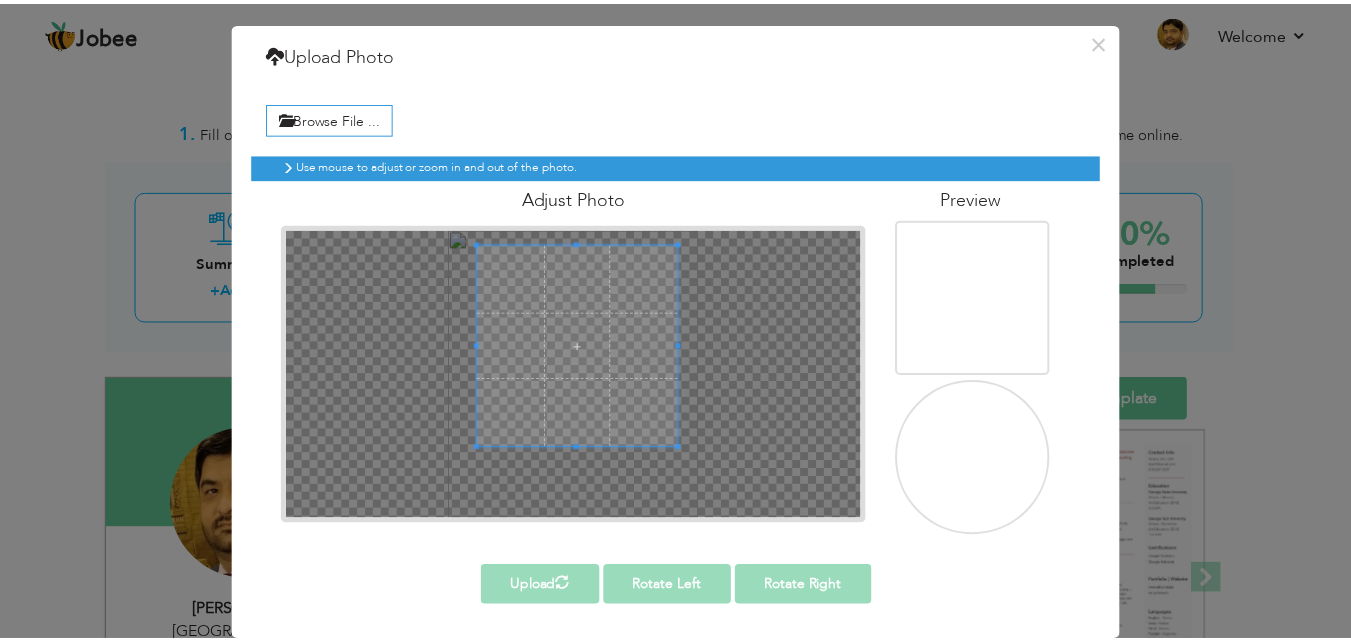 scroll, scrollTop: 0, scrollLeft: 0, axis: both 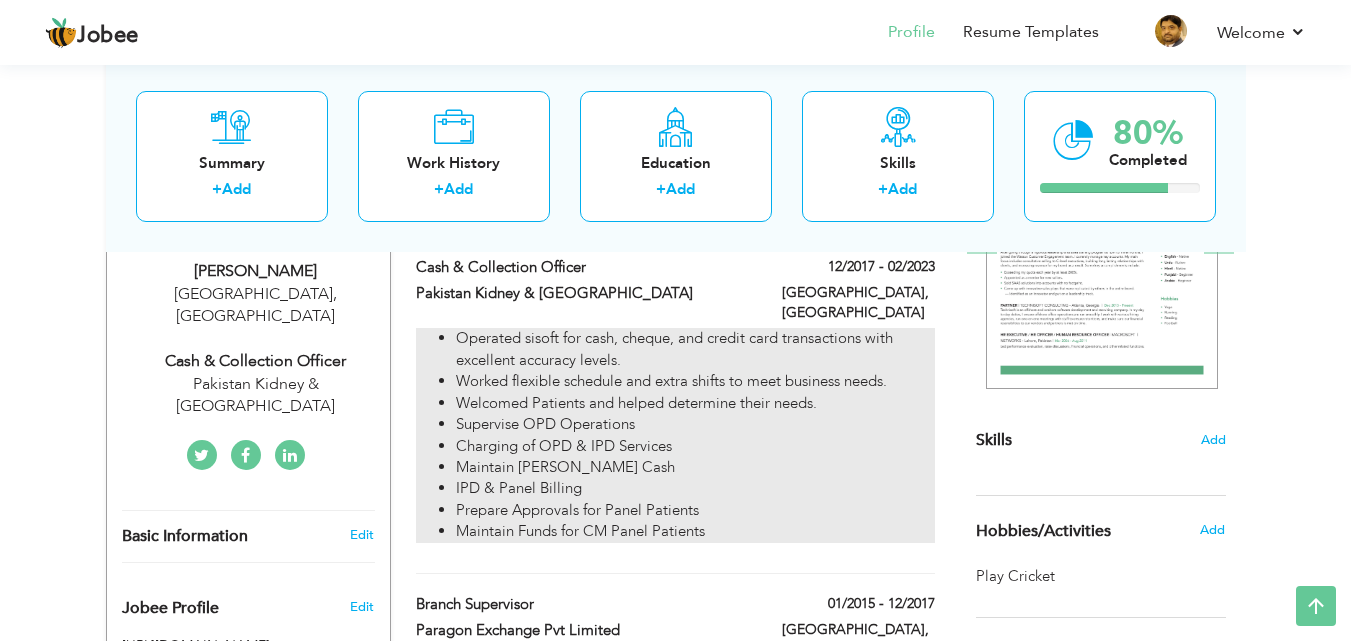 click on "IPD & Panel Billing" at bounding box center [695, 488] 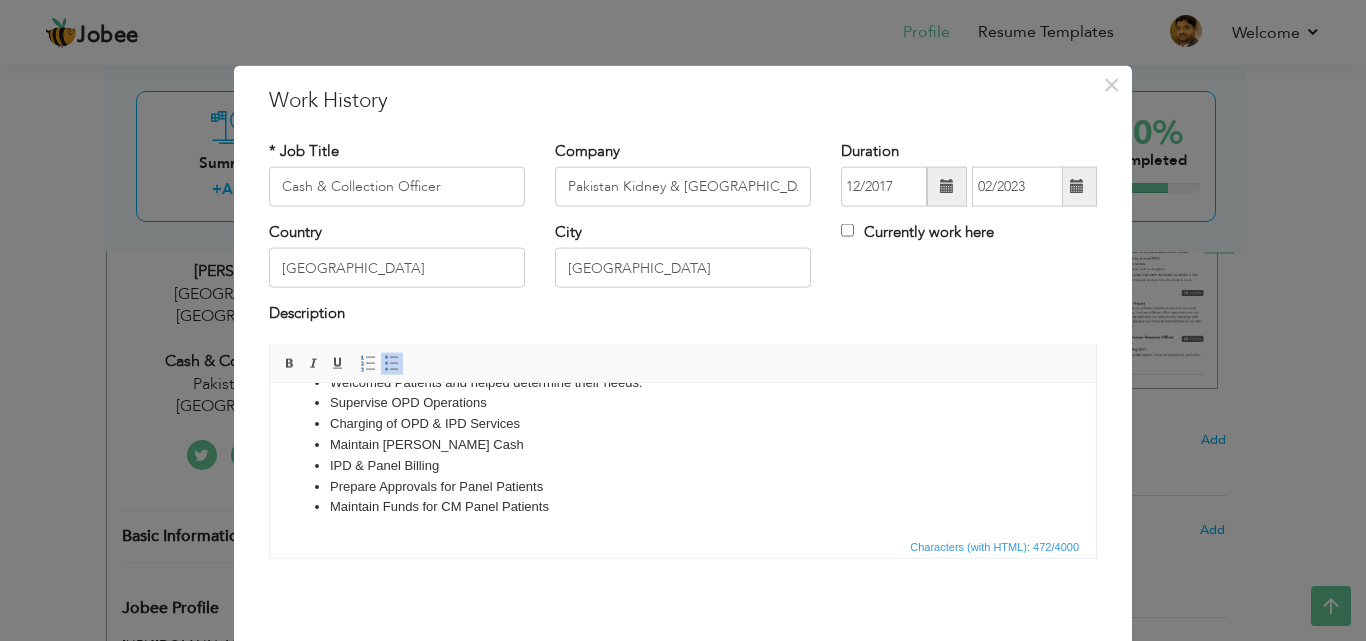 scroll, scrollTop: 77, scrollLeft: 0, axis: vertical 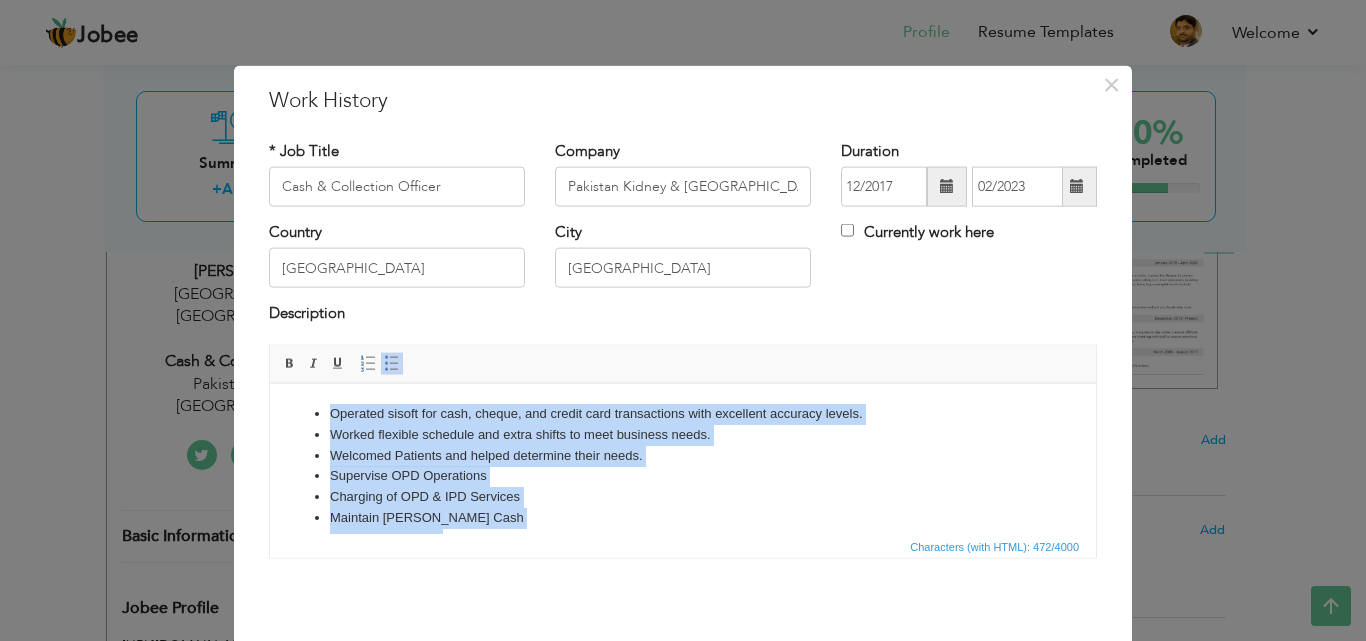 drag, startPoint x: 556, startPoint y: 500, endPoint x: 318, endPoint y: 389, distance: 262.61188 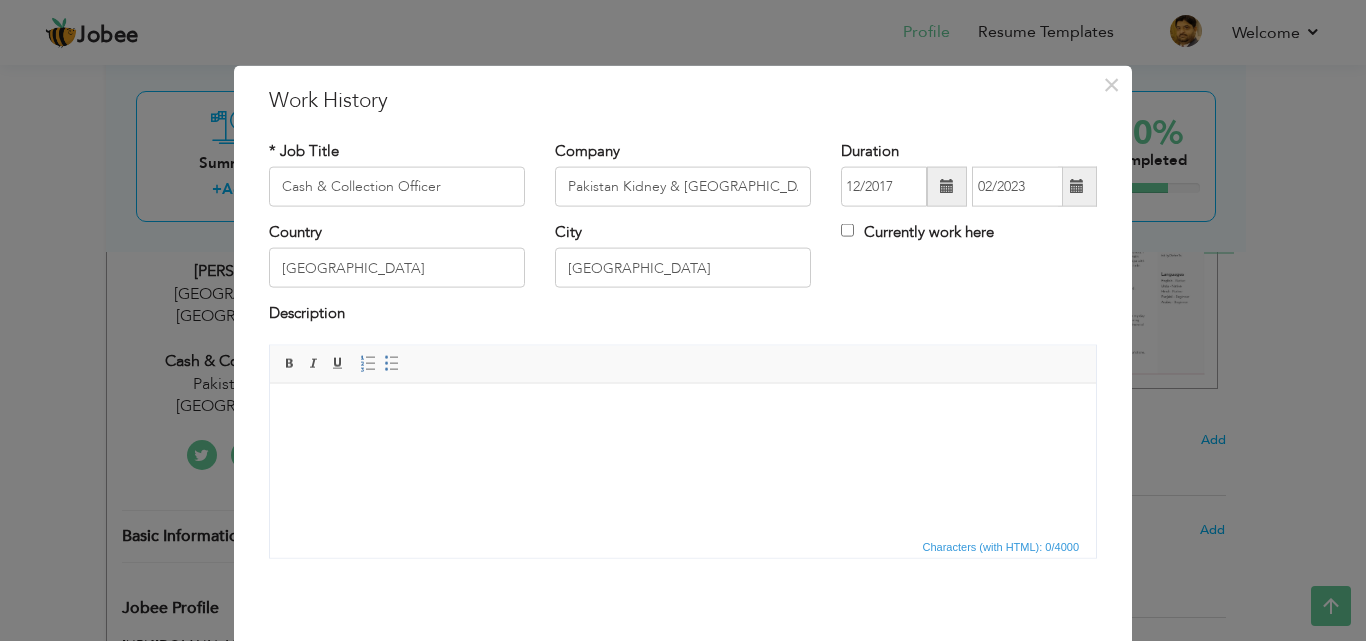click at bounding box center [683, 413] 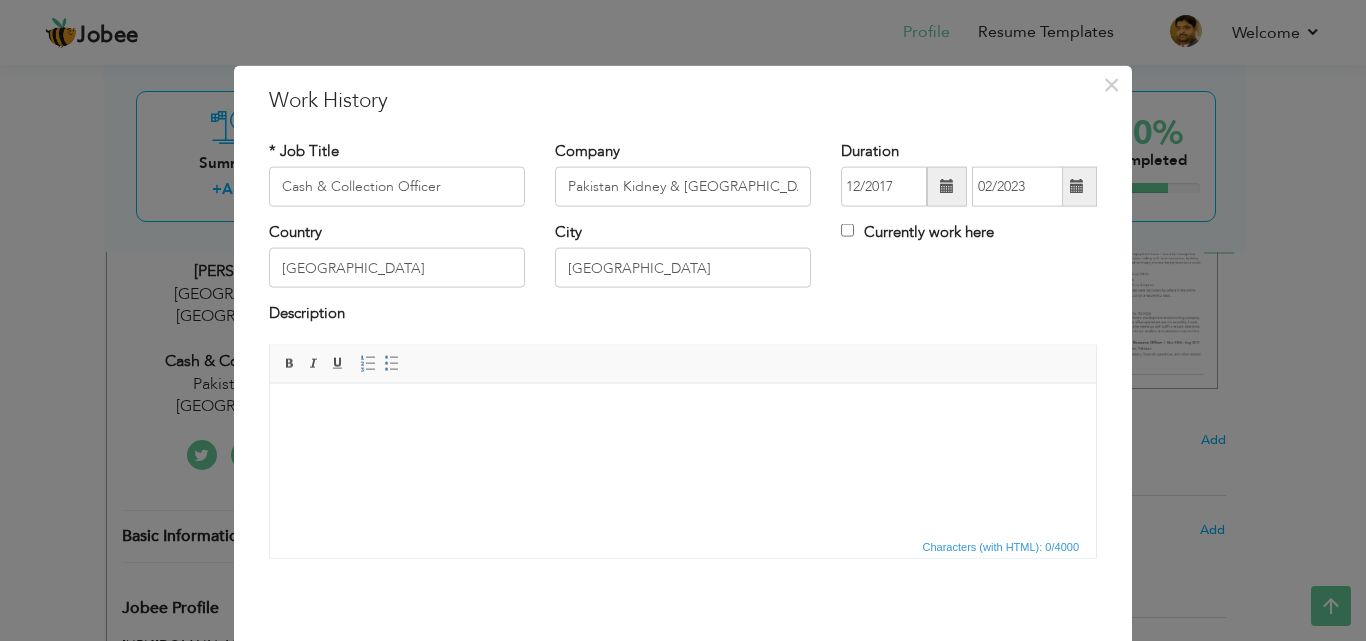 click at bounding box center [683, 413] 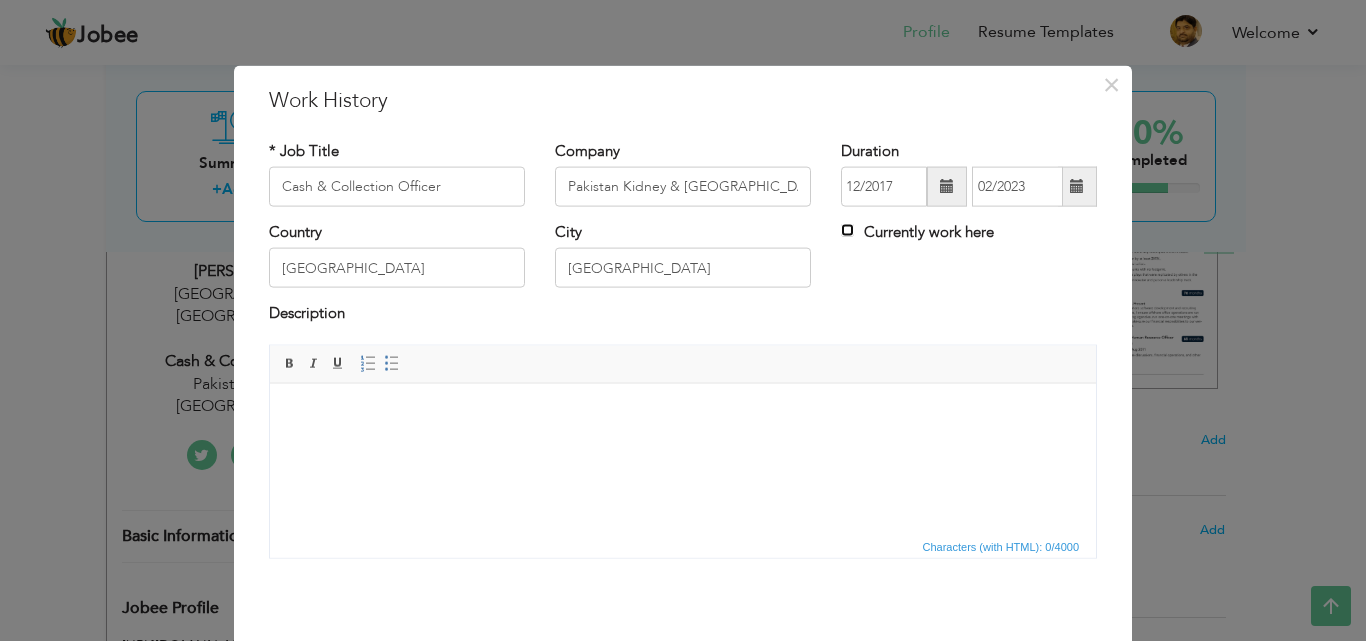 click on "Currently work here" at bounding box center [847, 230] 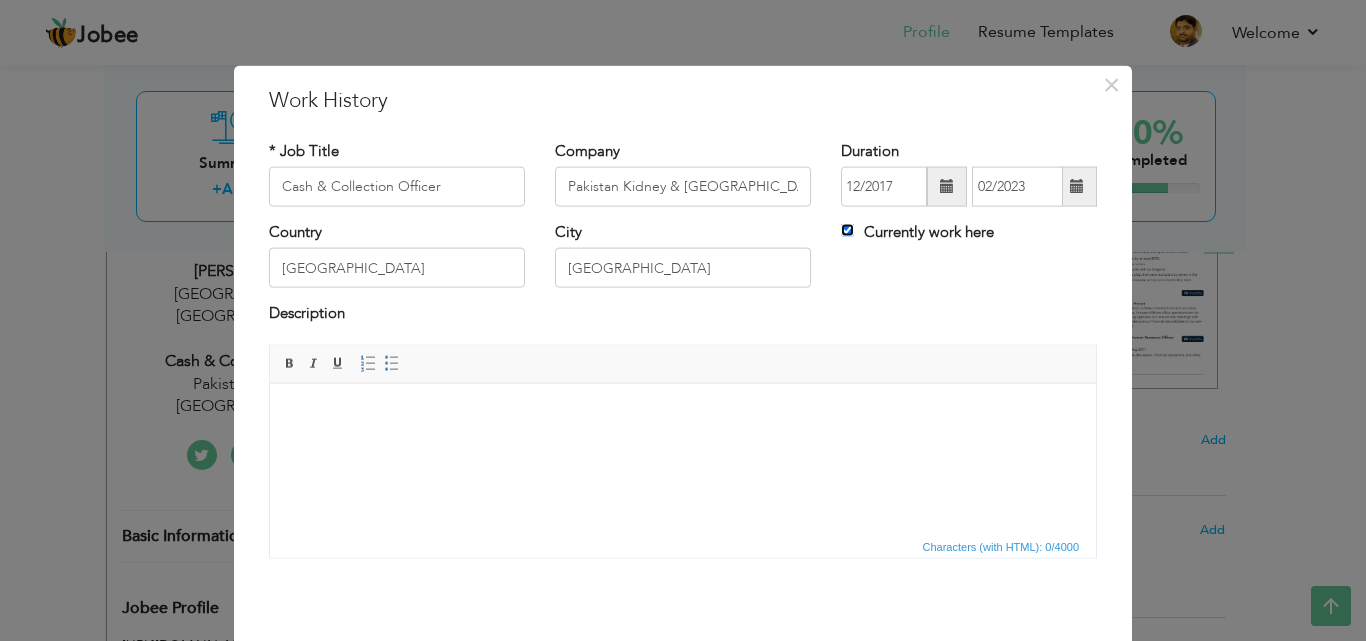 type 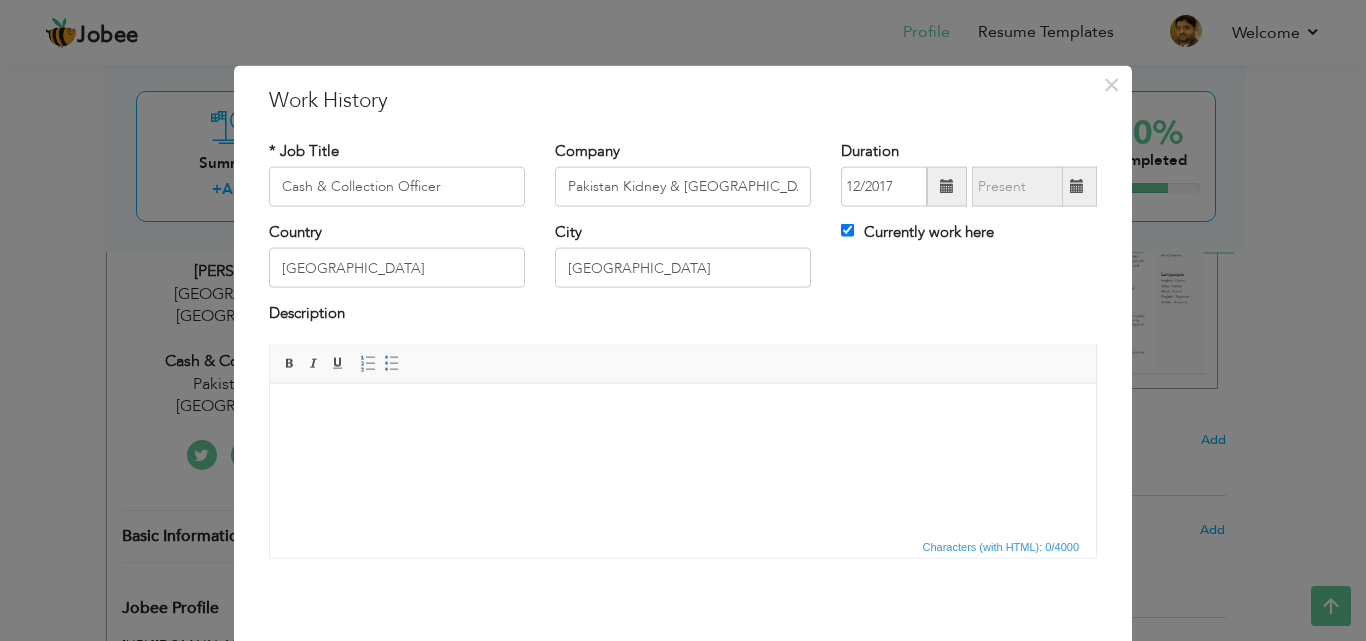 click at bounding box center (683, 413) 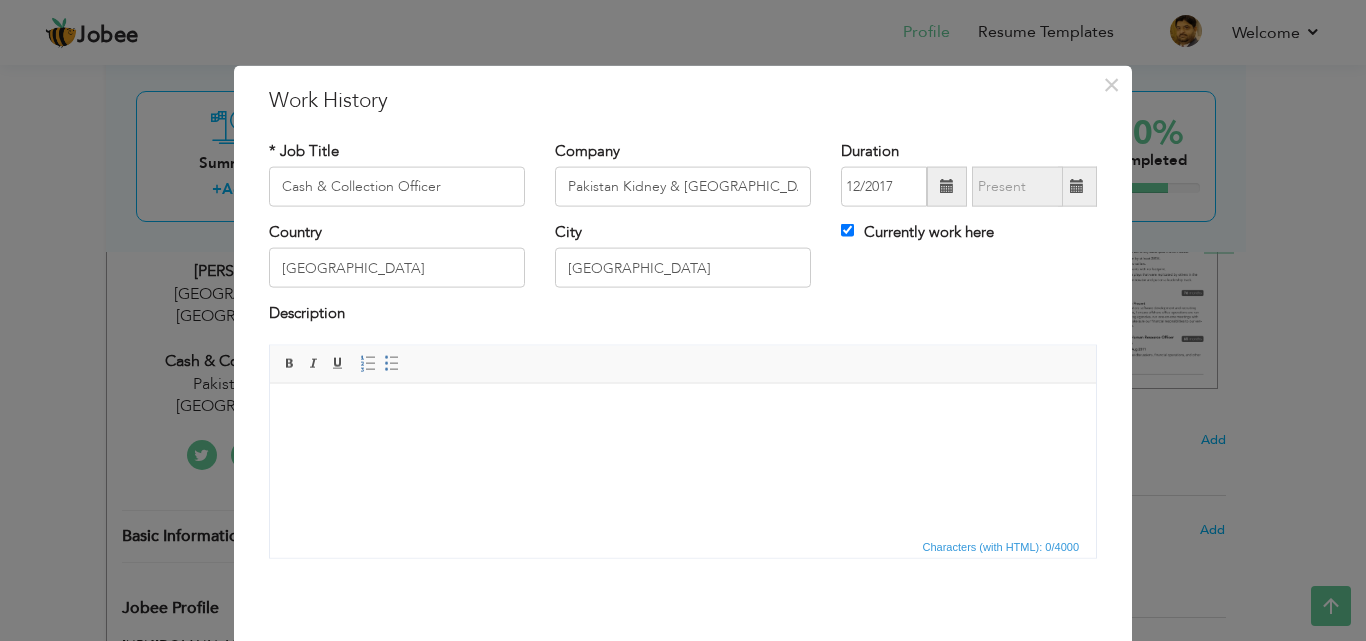 click at bounding box center [683, 413] 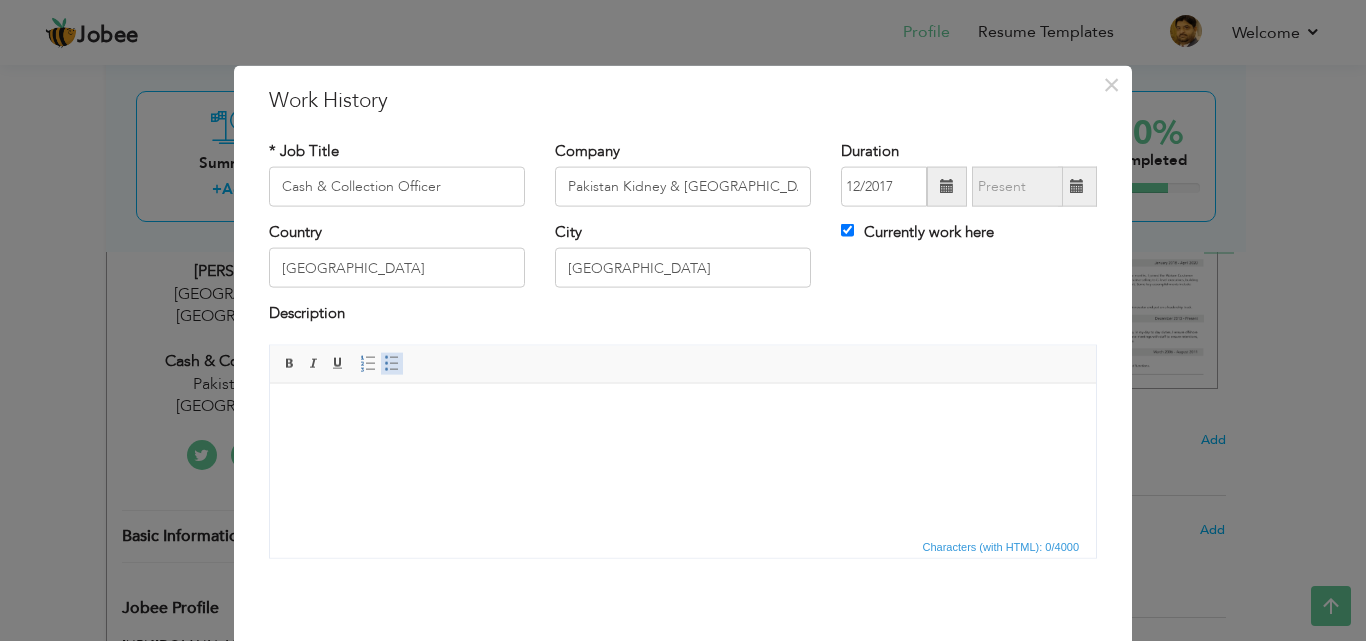 click at bounding box center (392, 363) 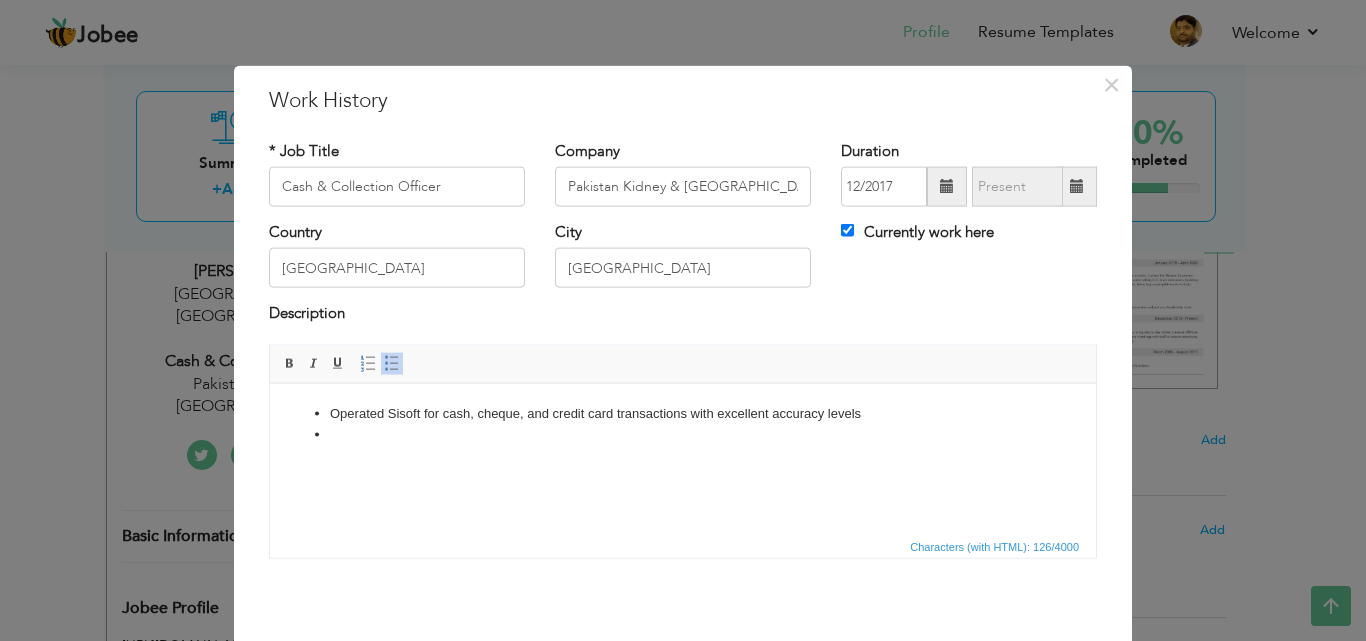 click at bounding box center (683, 434) 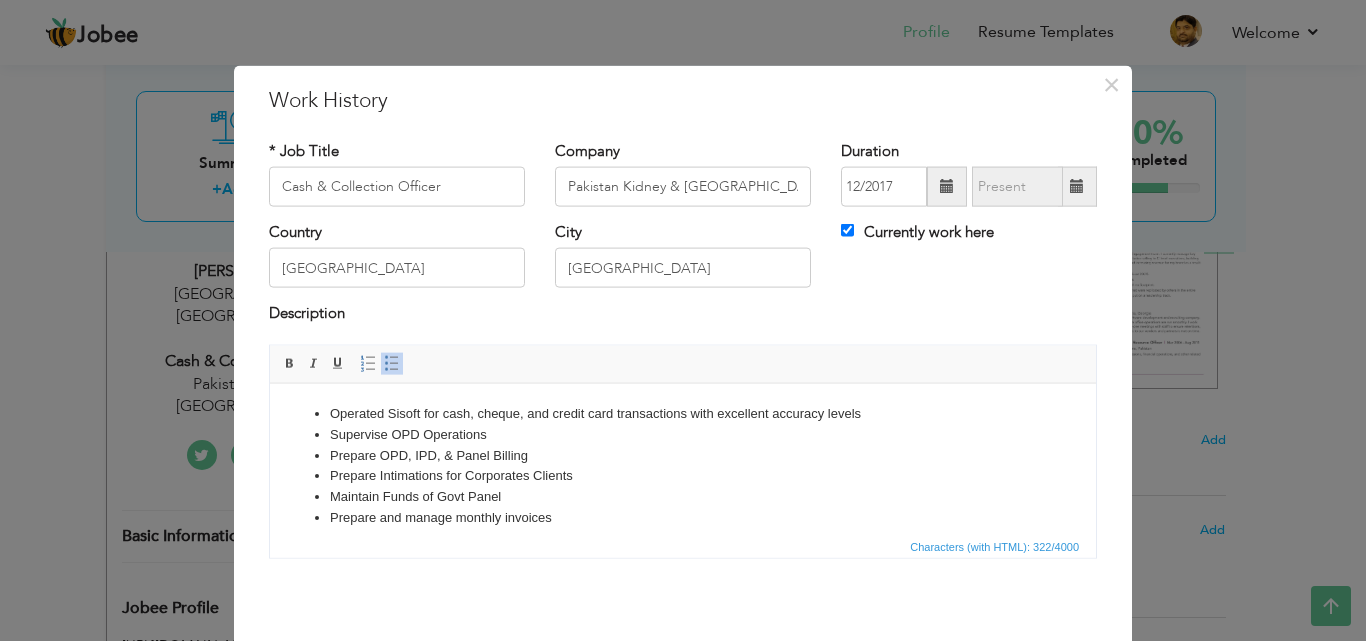scroll, scrollTop: 12, scrollLeft: 0, axis: vertical 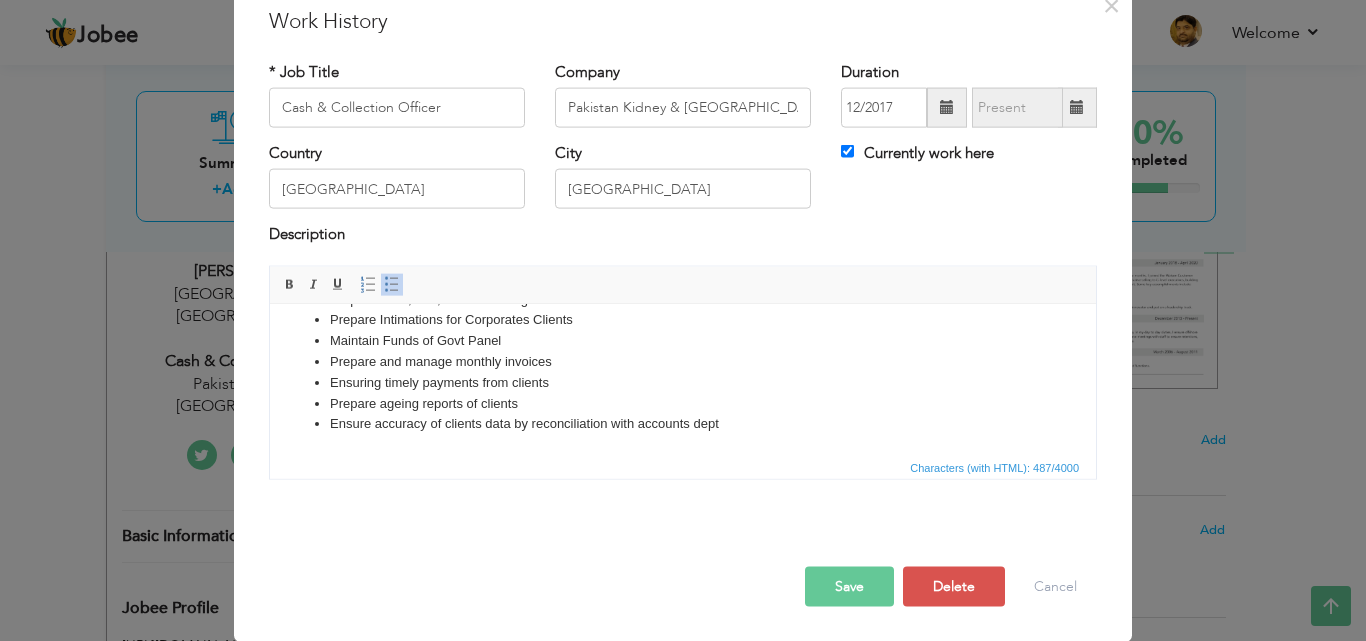 click on "Save" at bounding box center (849, 586) 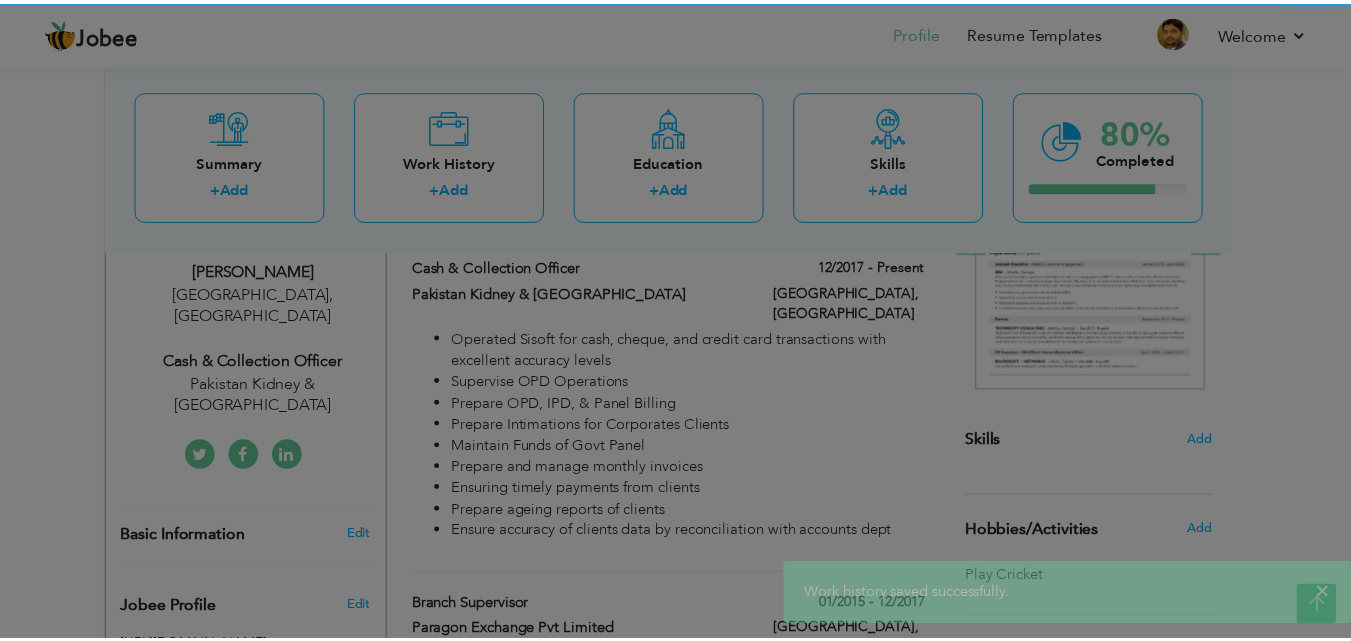 scroll, scrollTop: 0, scrollLeft: 0, axis: both 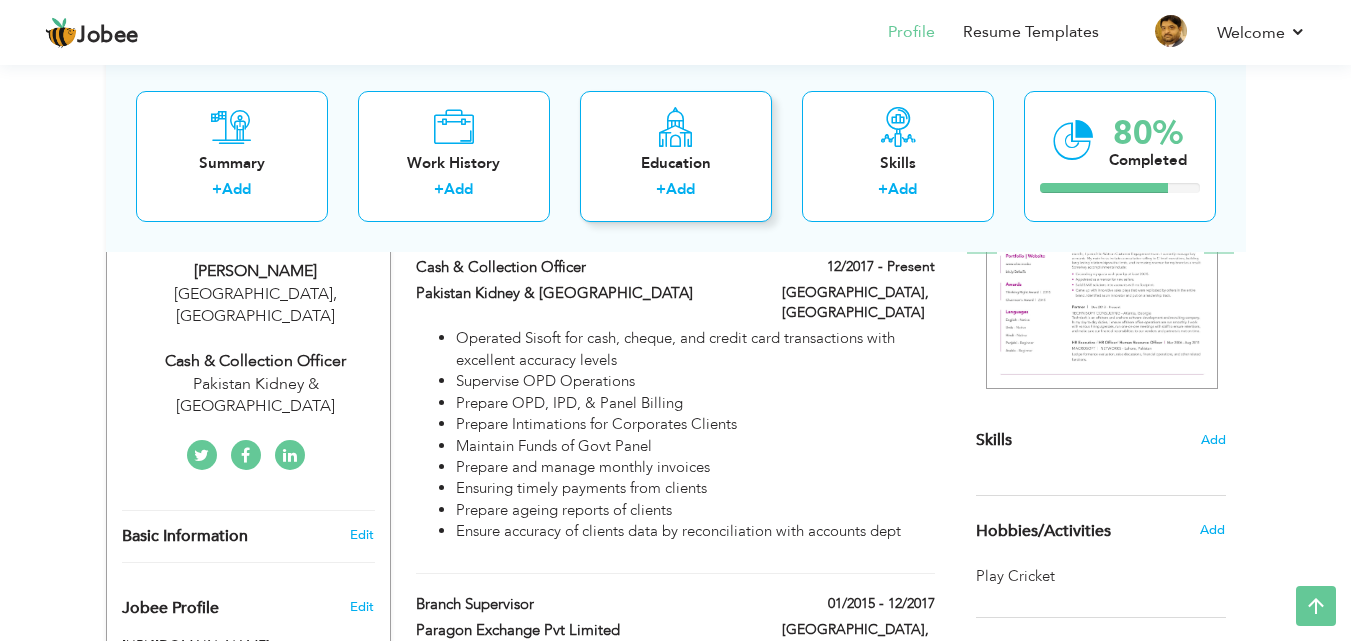 click at bounding box center (675, 126) 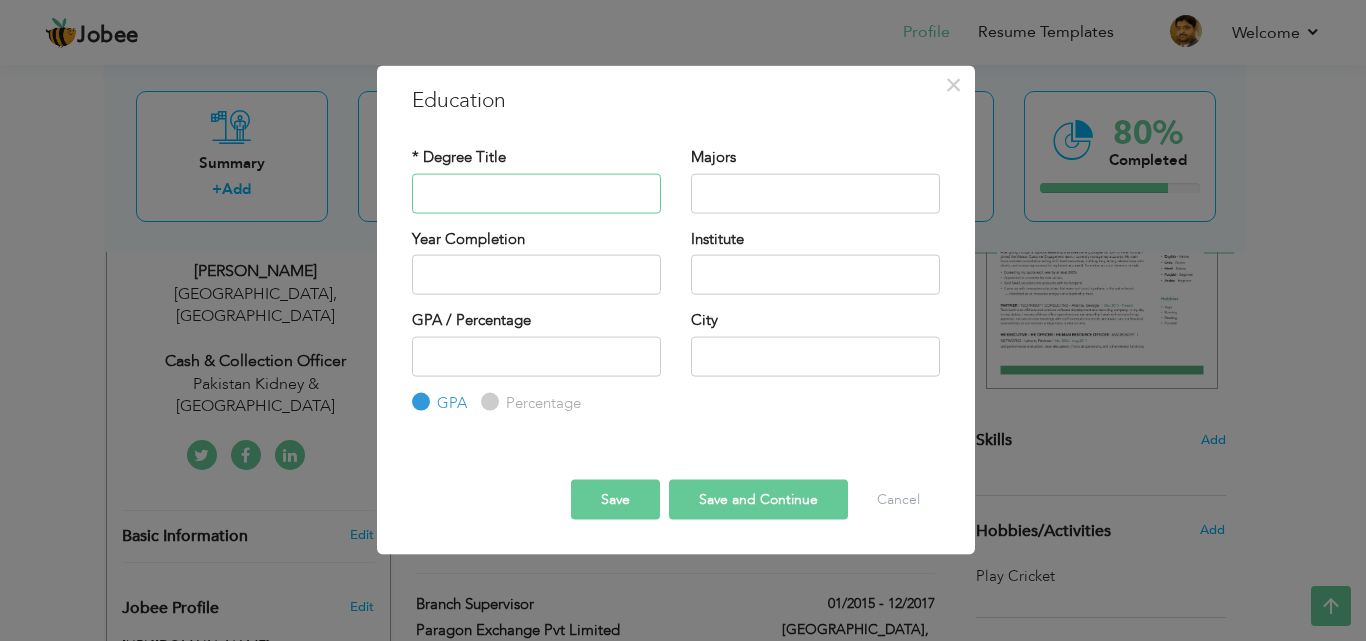click at bounding box center (536, 193) 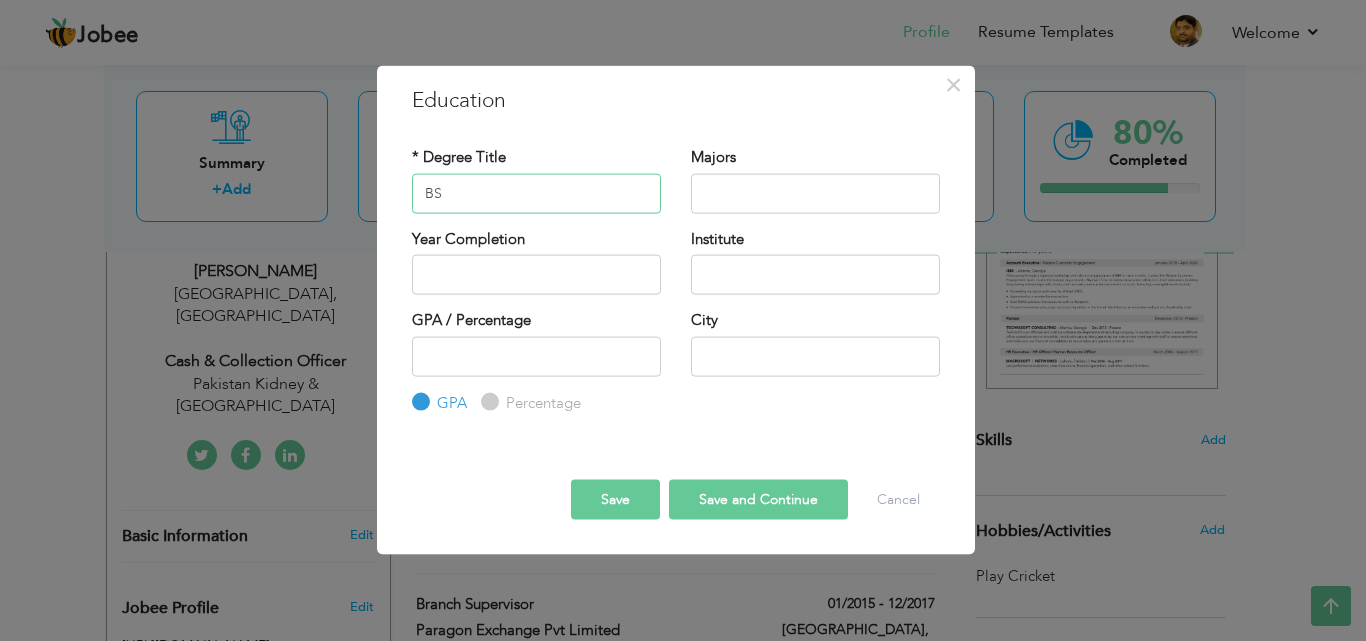type on "BS" 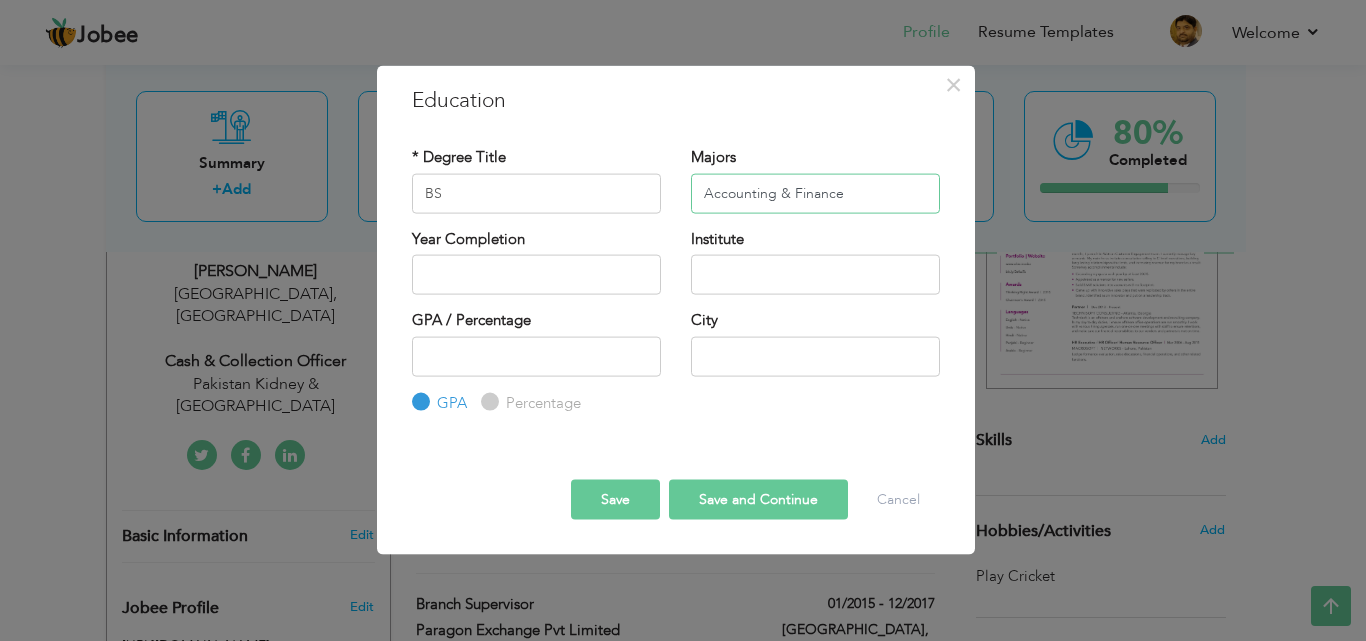 type on "Accounting & Finance" 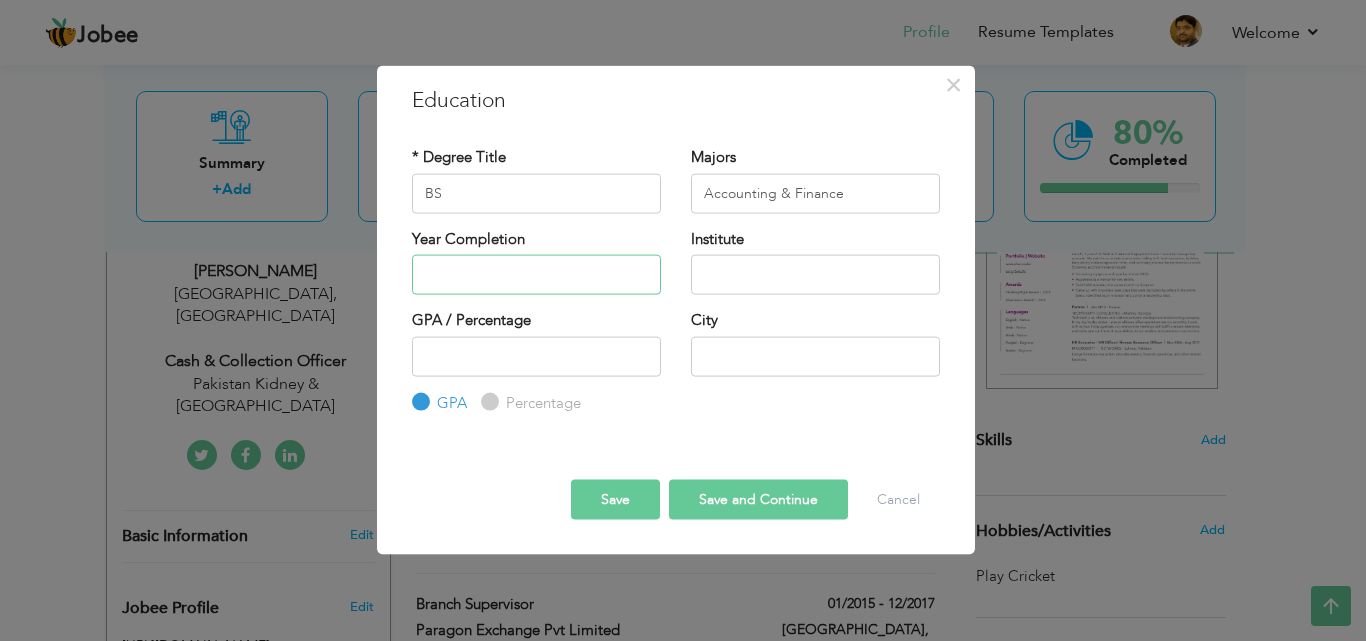 type on "2025" 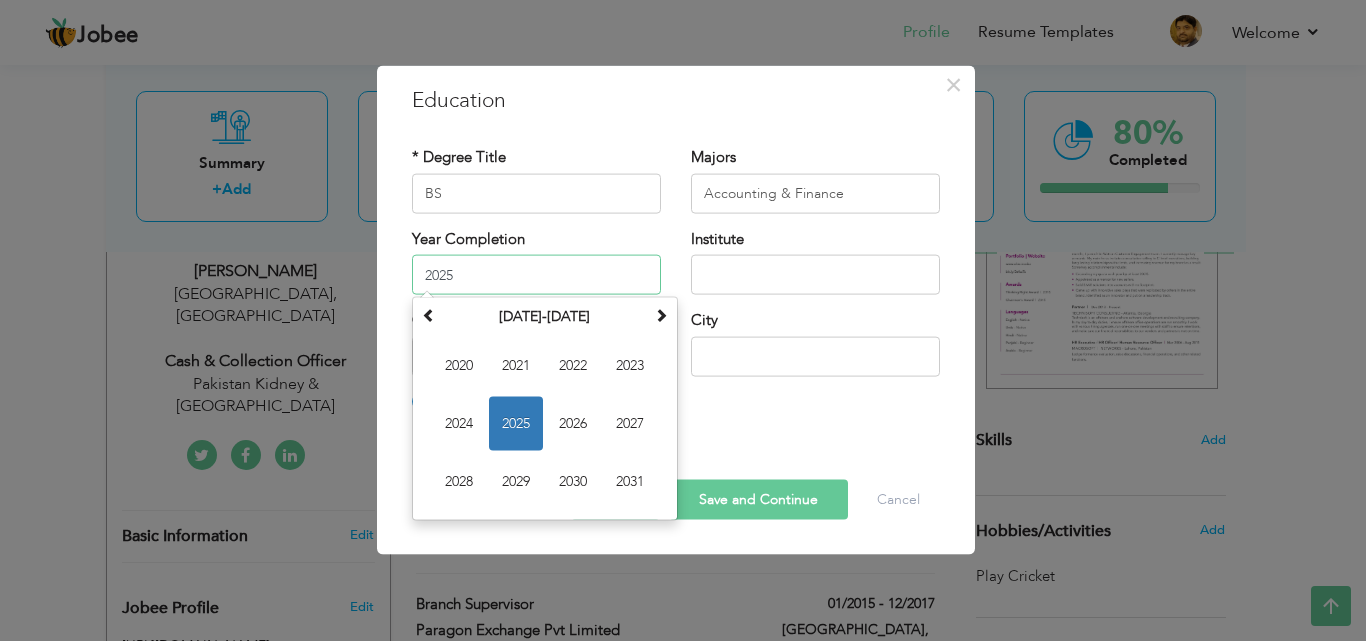 click on "2025" at bounding box center [516, 424] 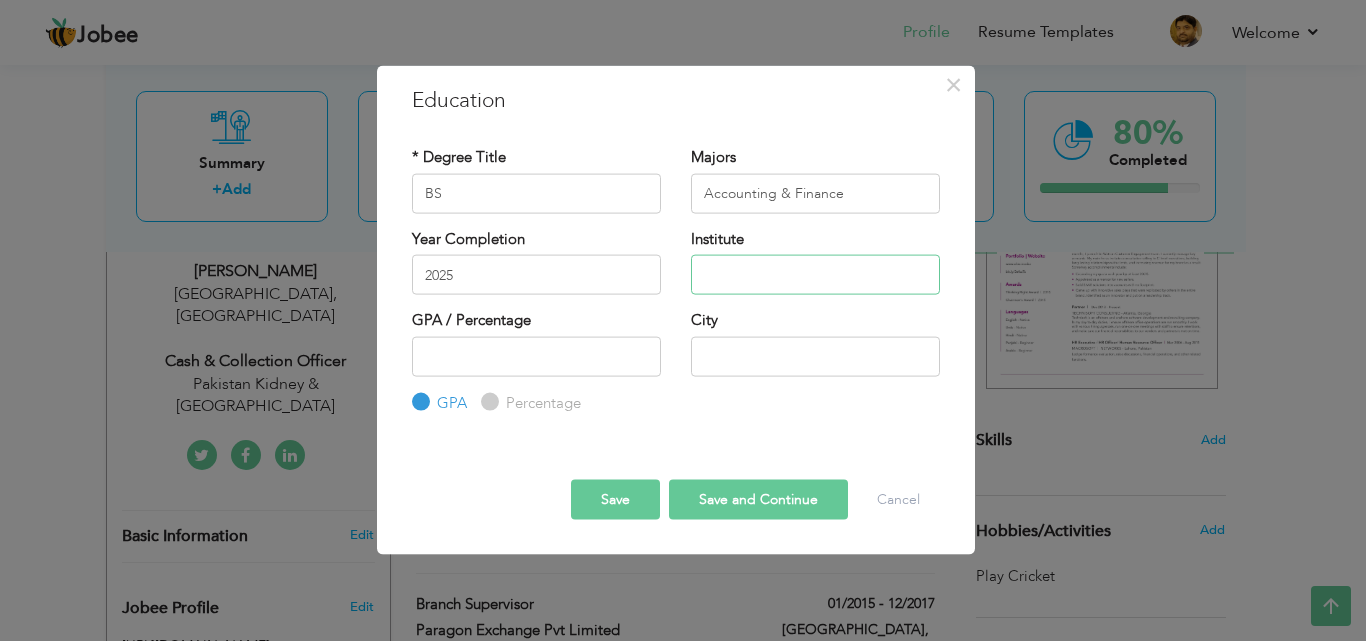 click at bounding box center (815, 275) 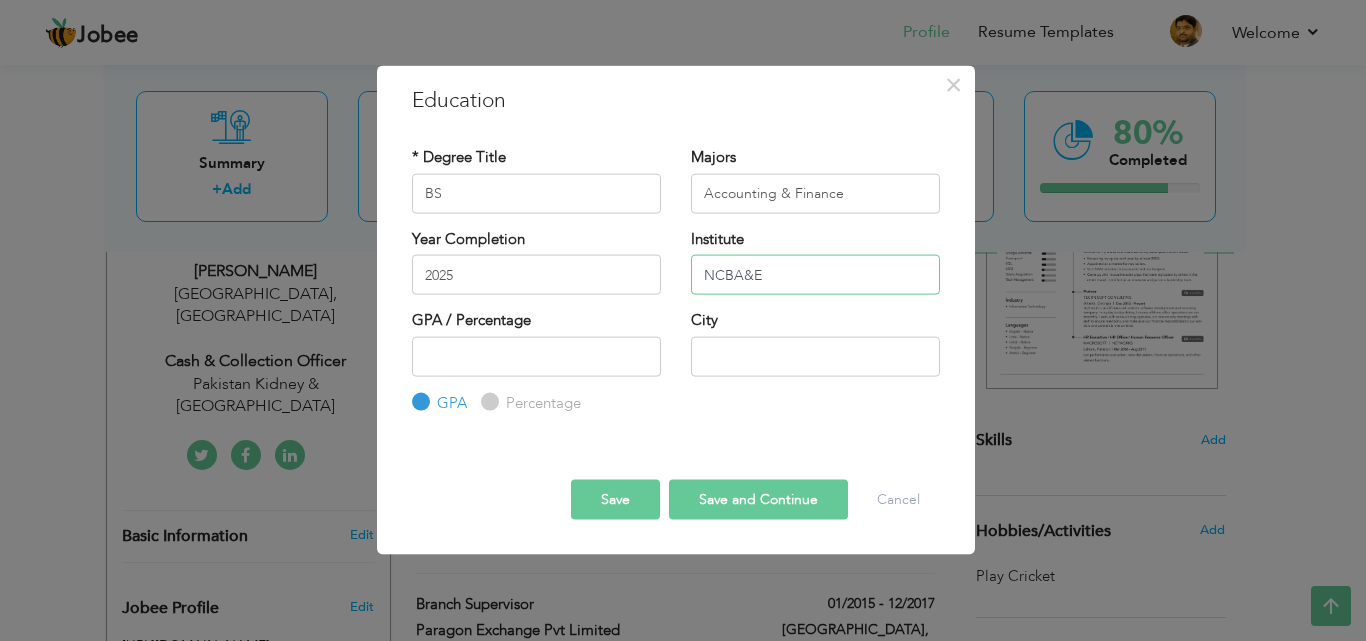 type on "NCBA&E" 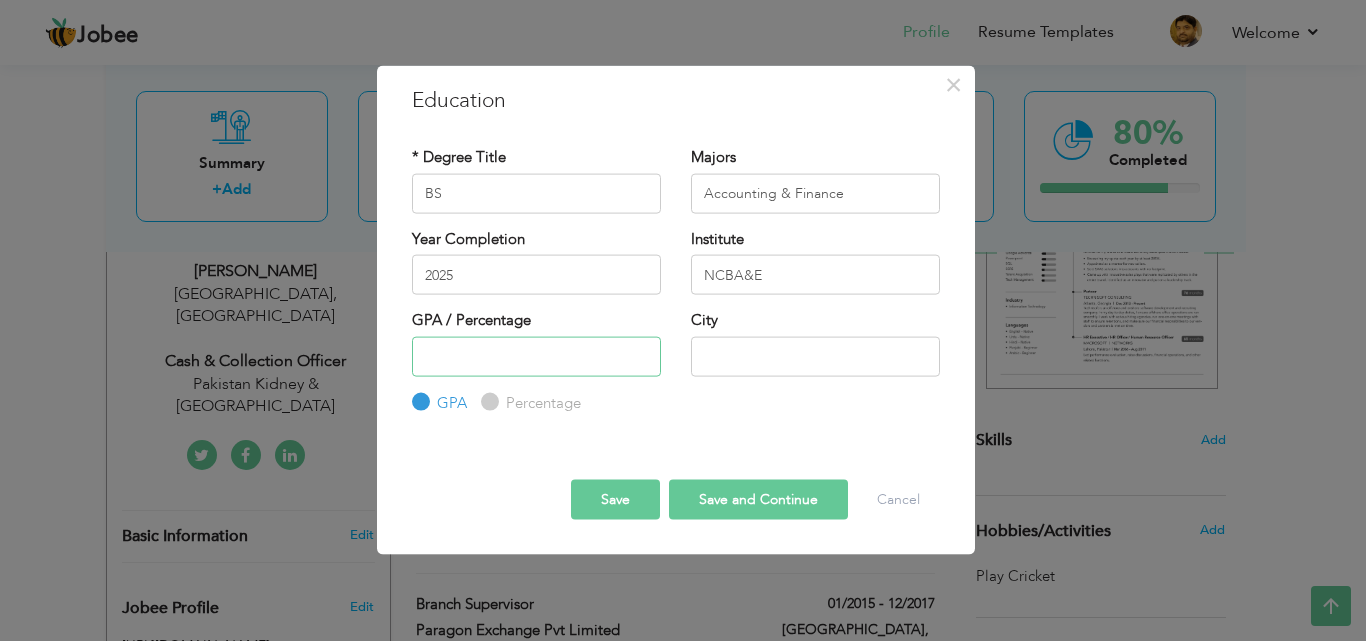 click at bounding box center (536, 356) 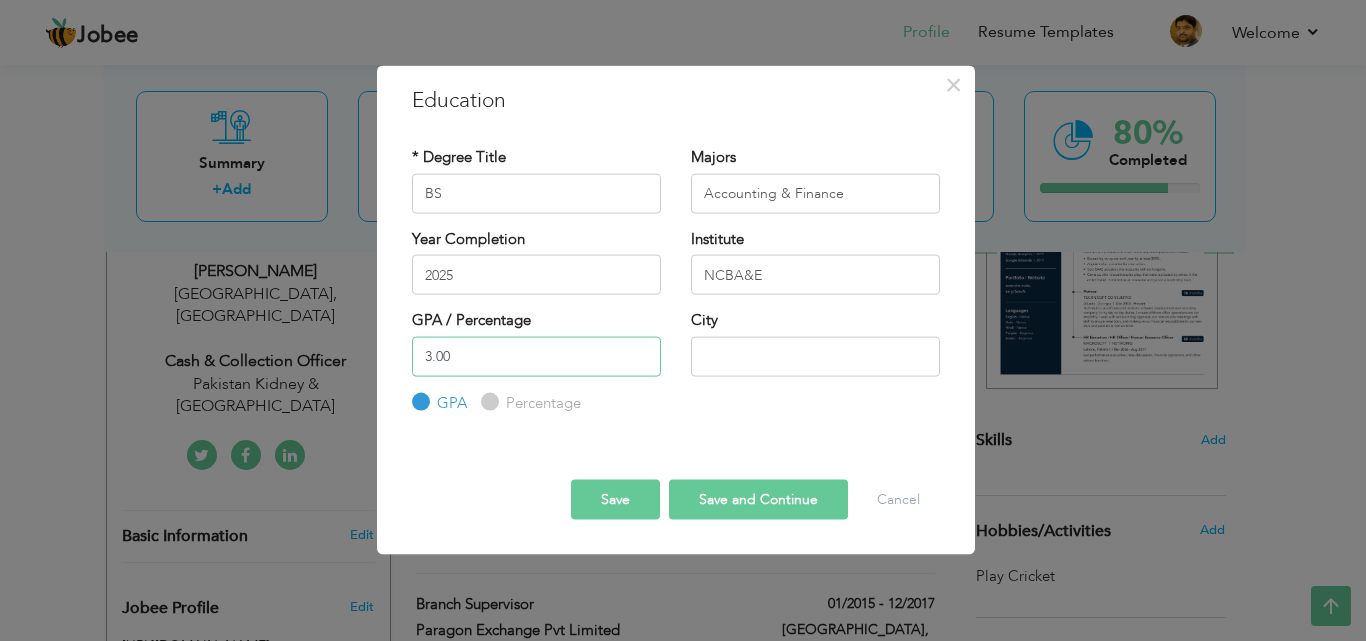 type on "3.00" 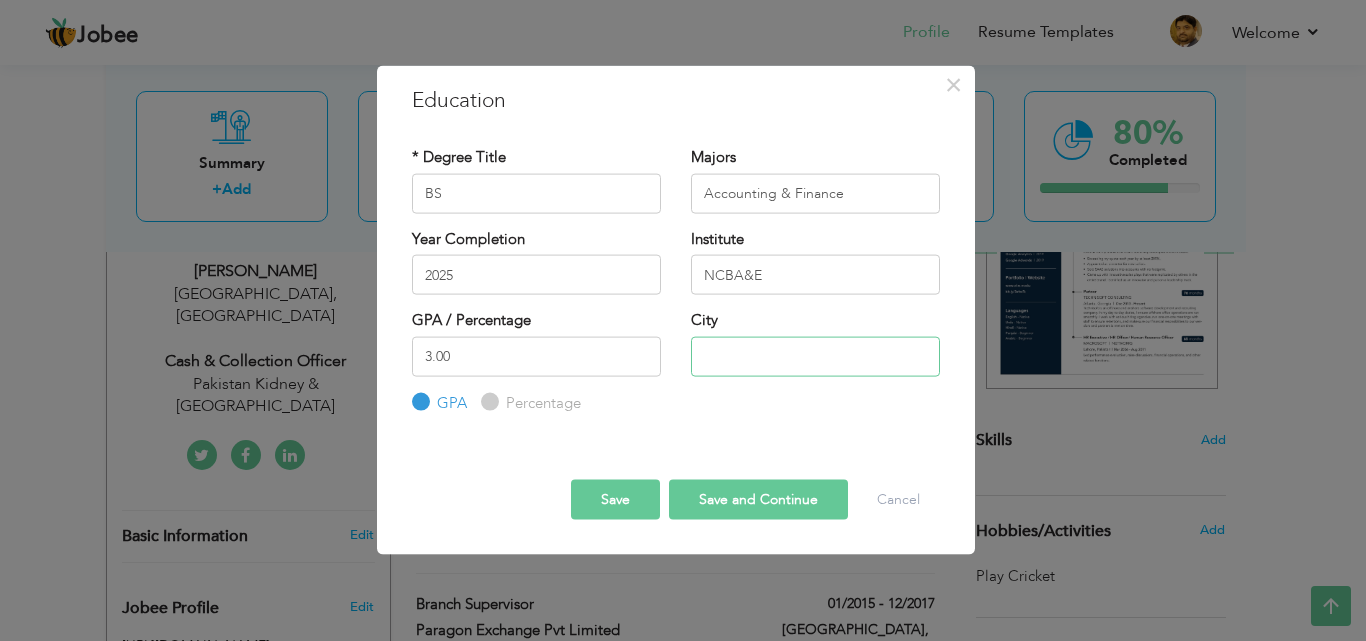 click at bounding box center (815, 356) 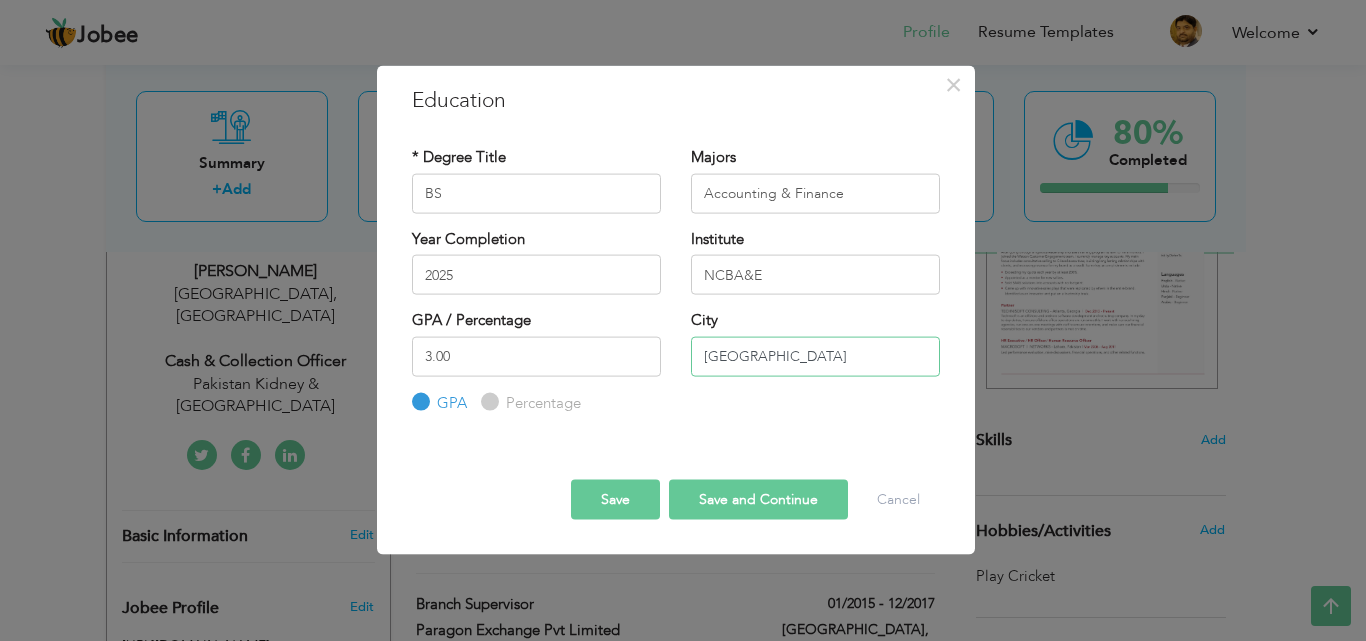 type on "Lahore" 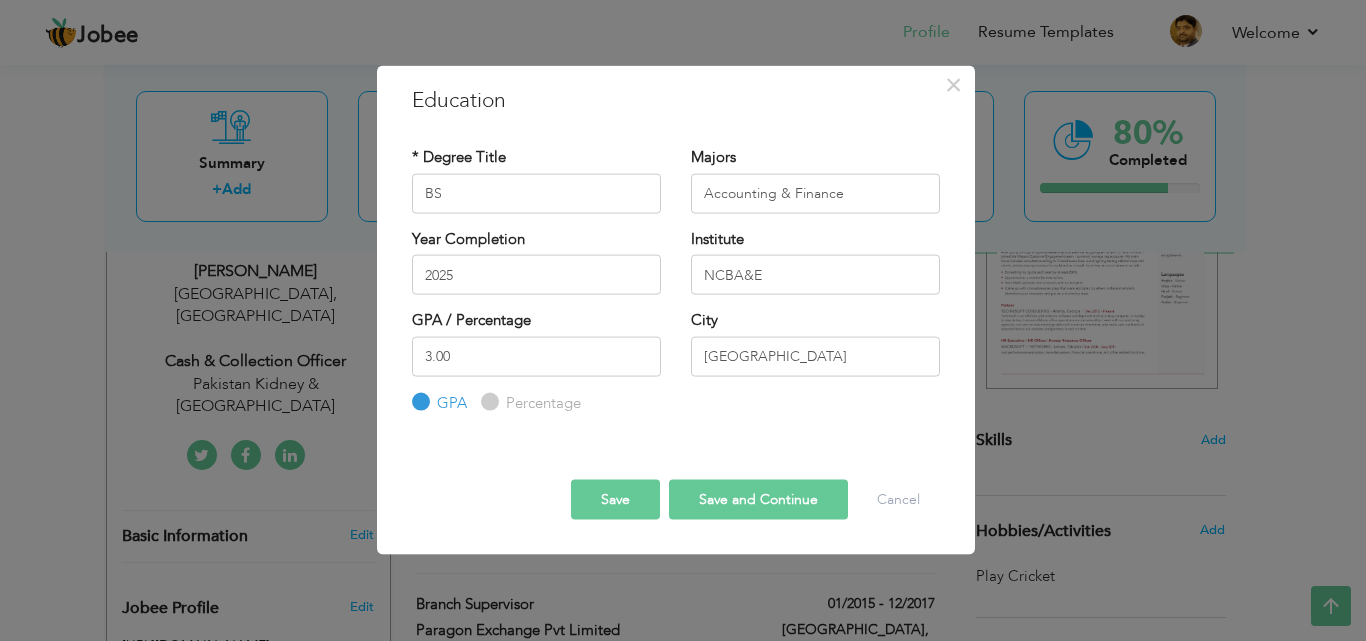 click on "Save" at bounding box center [615, 500] 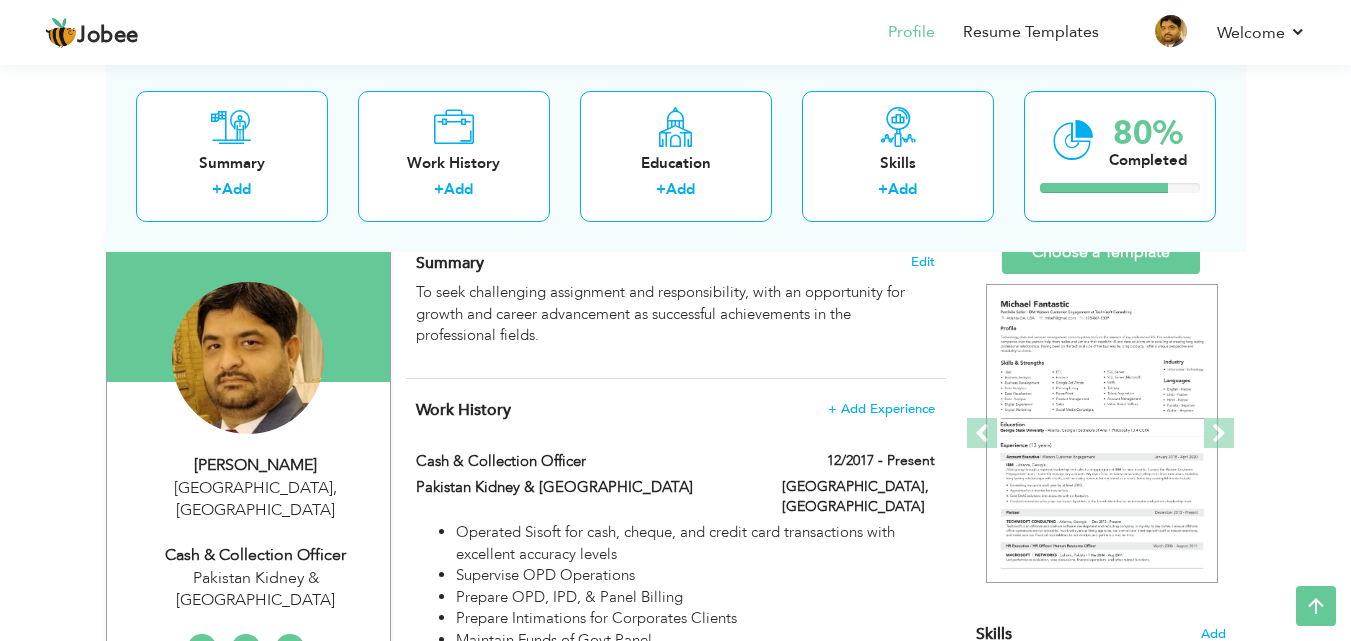 scroll, scrollTop: 122, scrollLeft: 0, axis: vertical 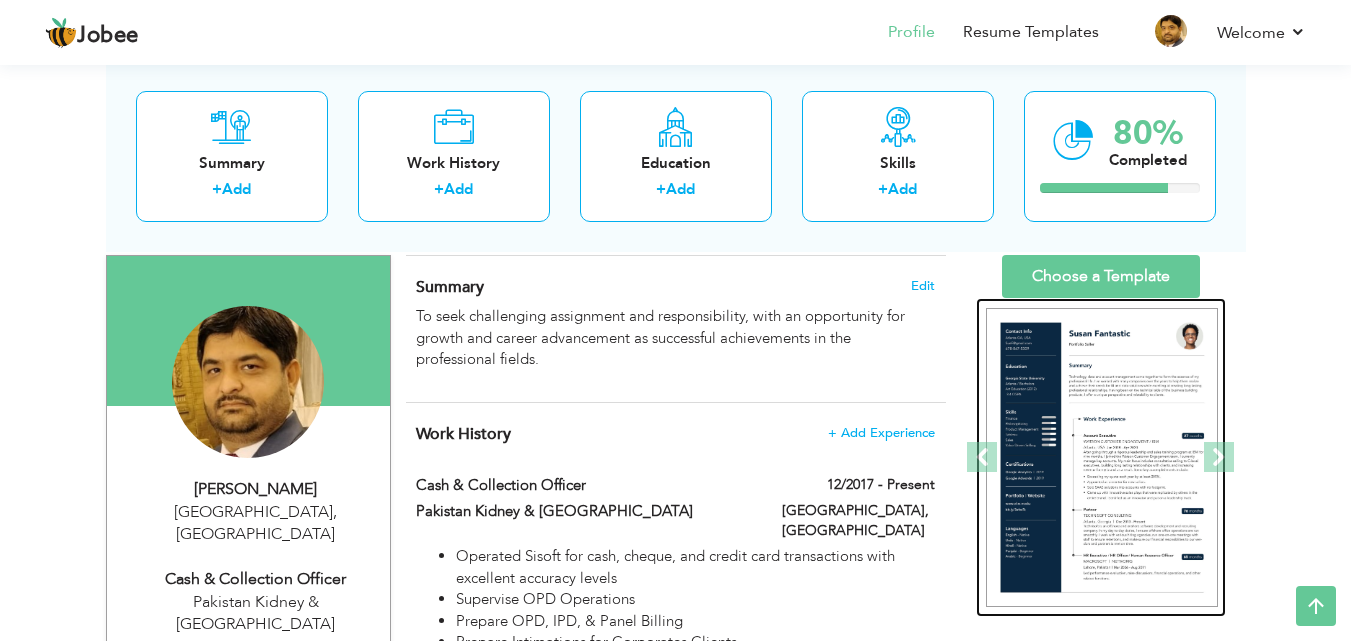 click at bounding box center (1102, 458) 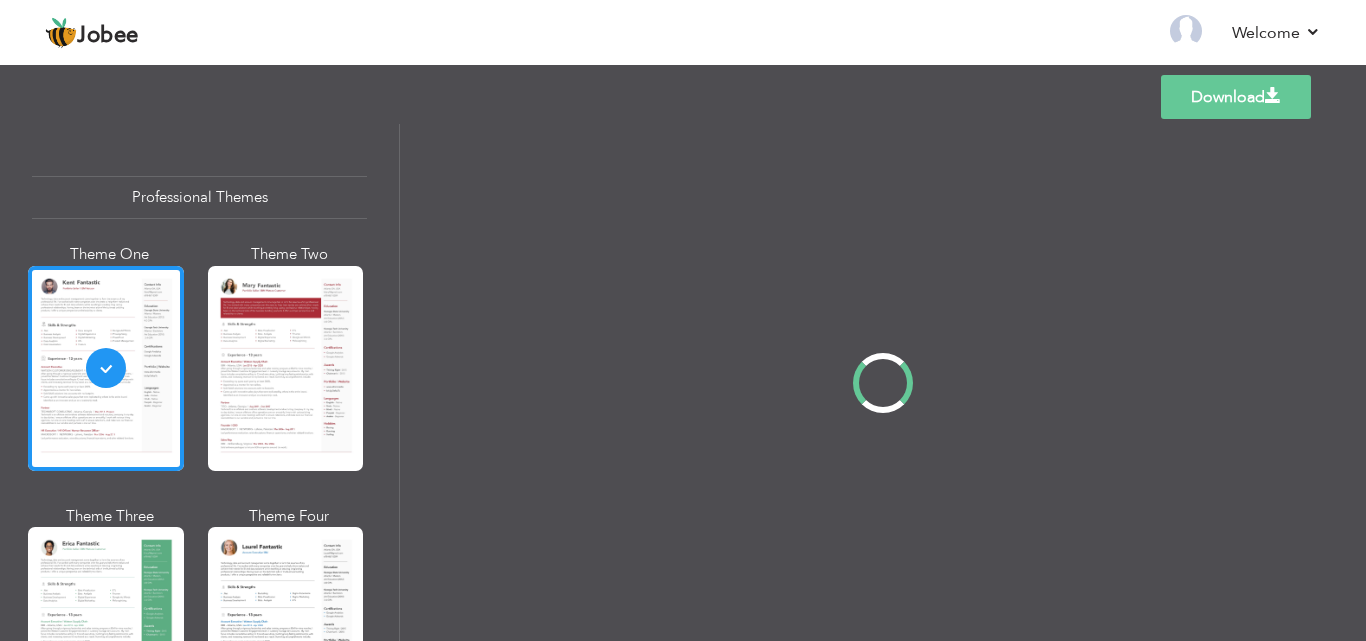 scroll, scrollTop: 0, scrollLeft: 0, axis: both 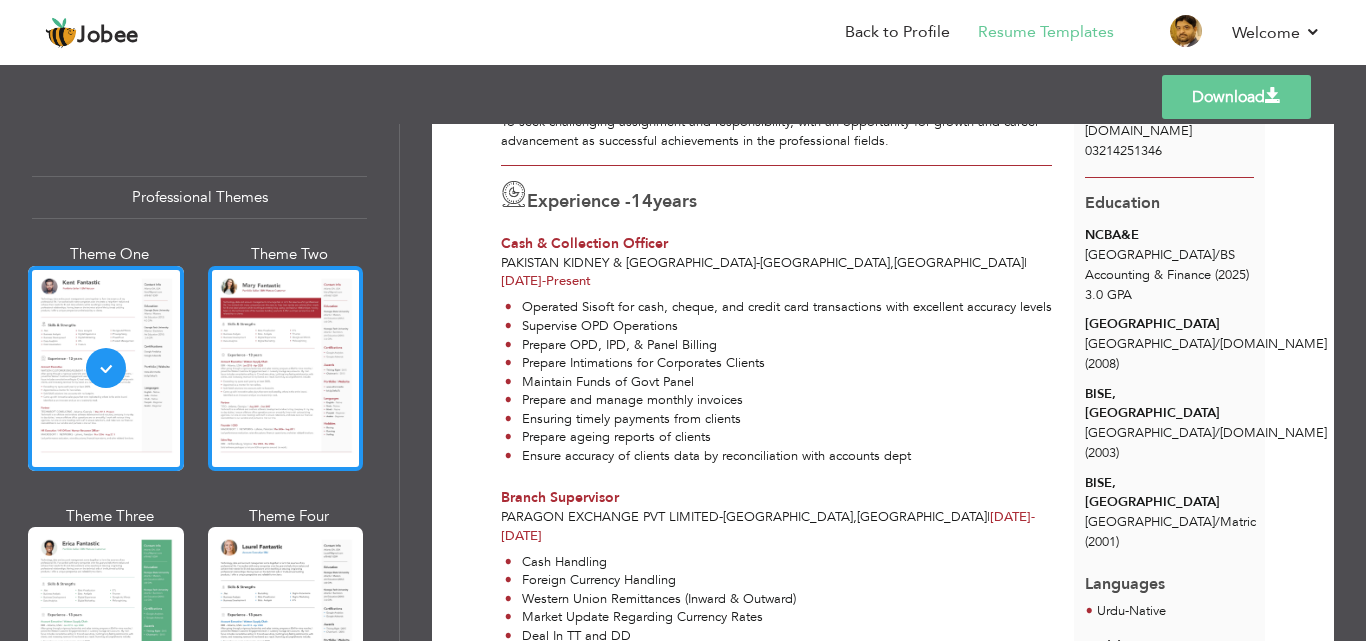 click at bounding box center [286, 368] 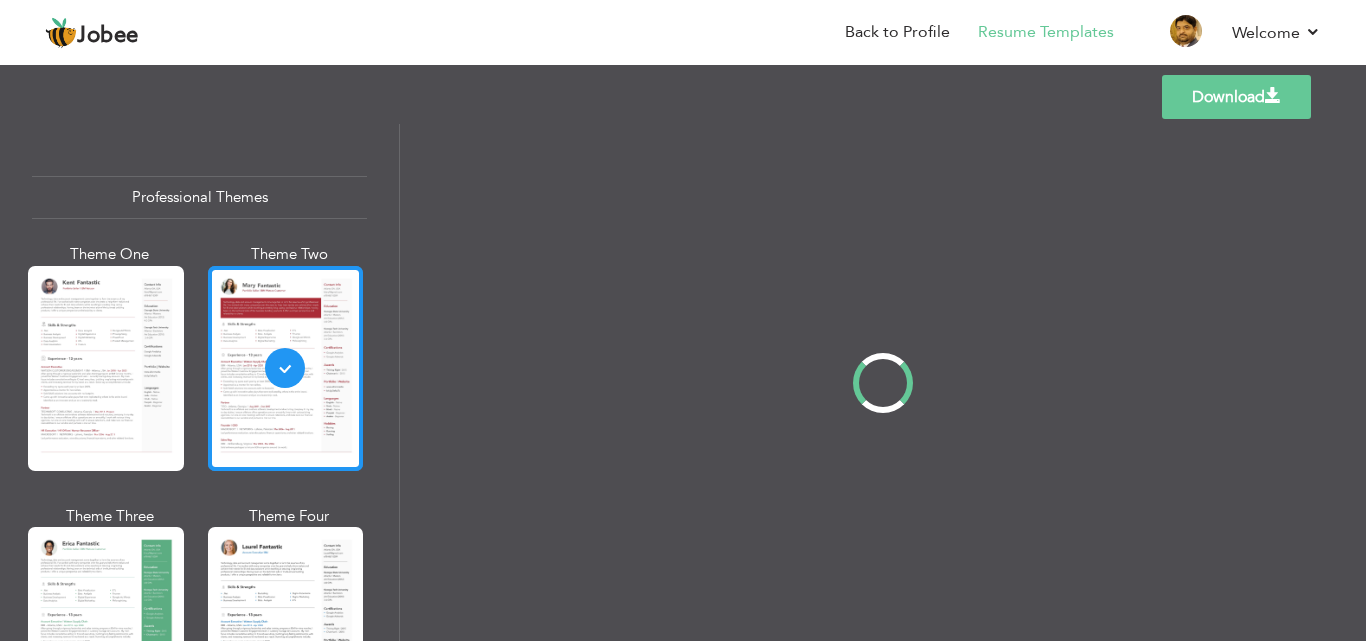 scroll, scrollTop: 0, scrollLeft: 0, axis: both 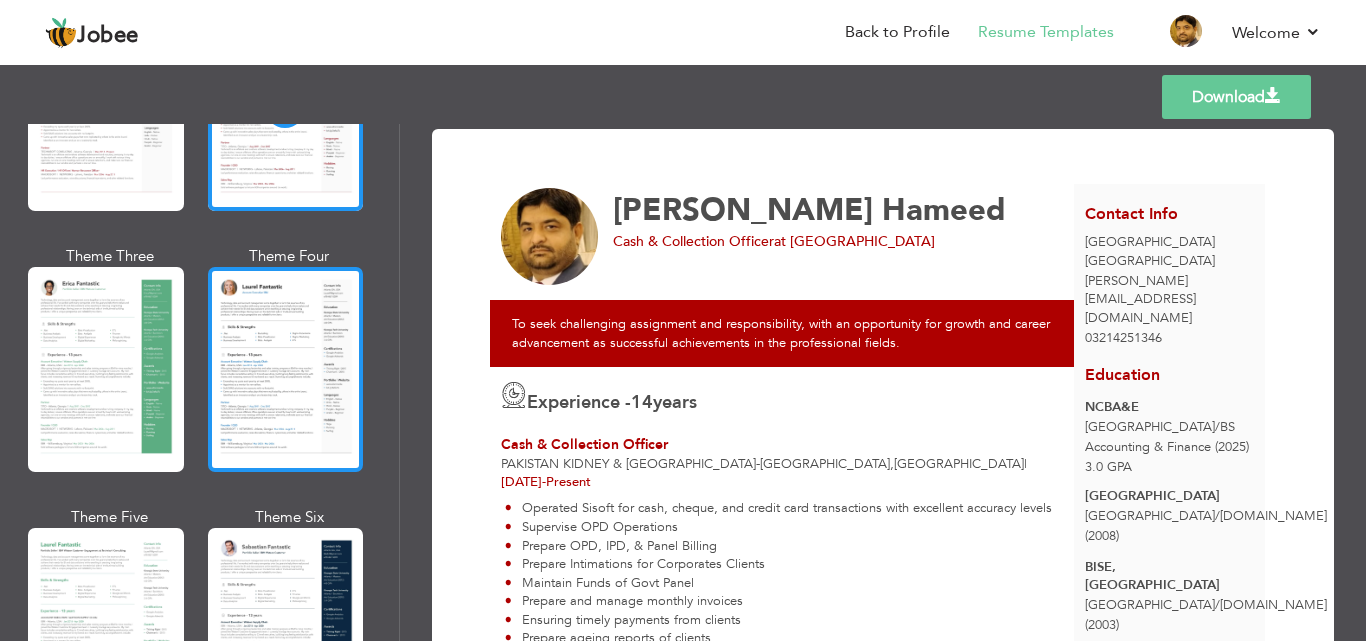 click at bounding box center (286, 369) 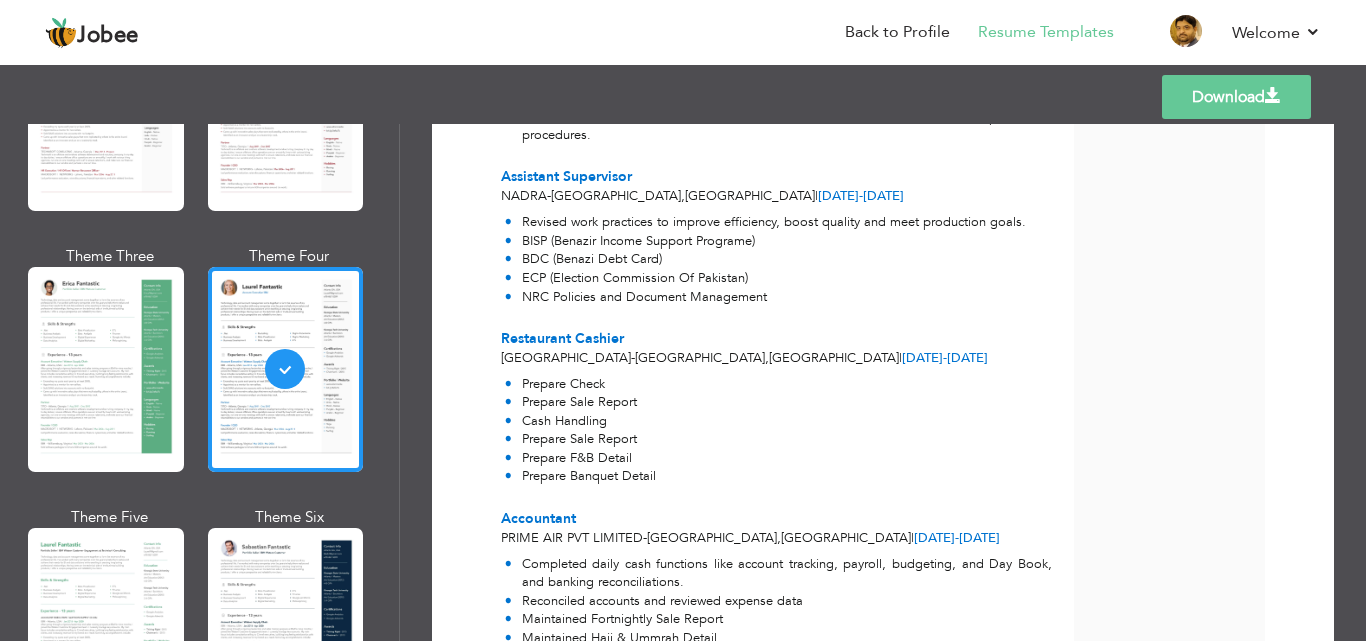 scroll, scrollTop: 0, scrollLeft: 0, axis: both 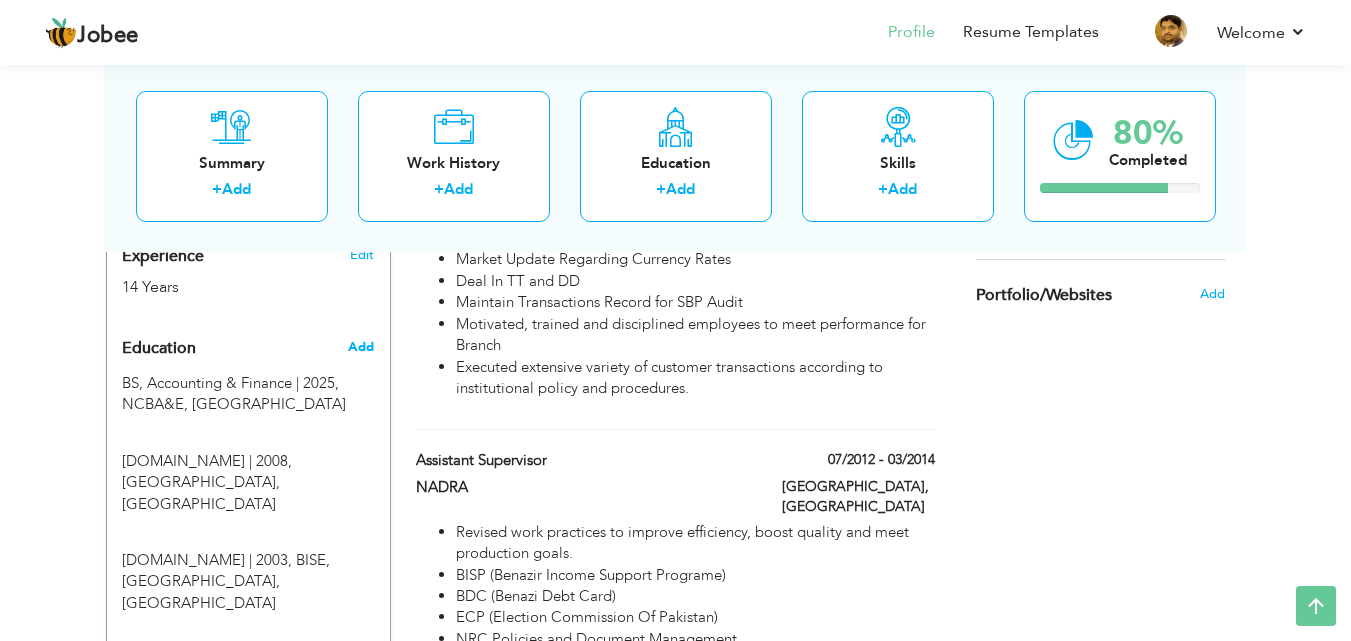 click on "Add" at bounding box center (361, 347) 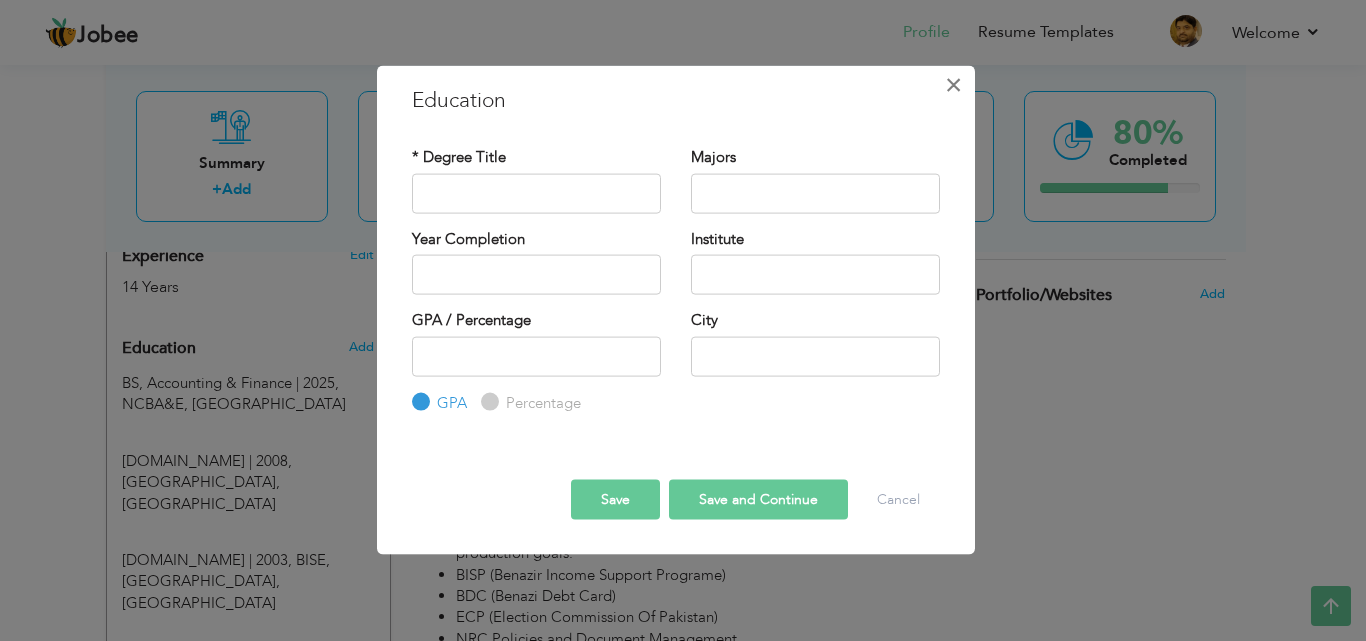 click on "×" at bounding box center (953, 84) 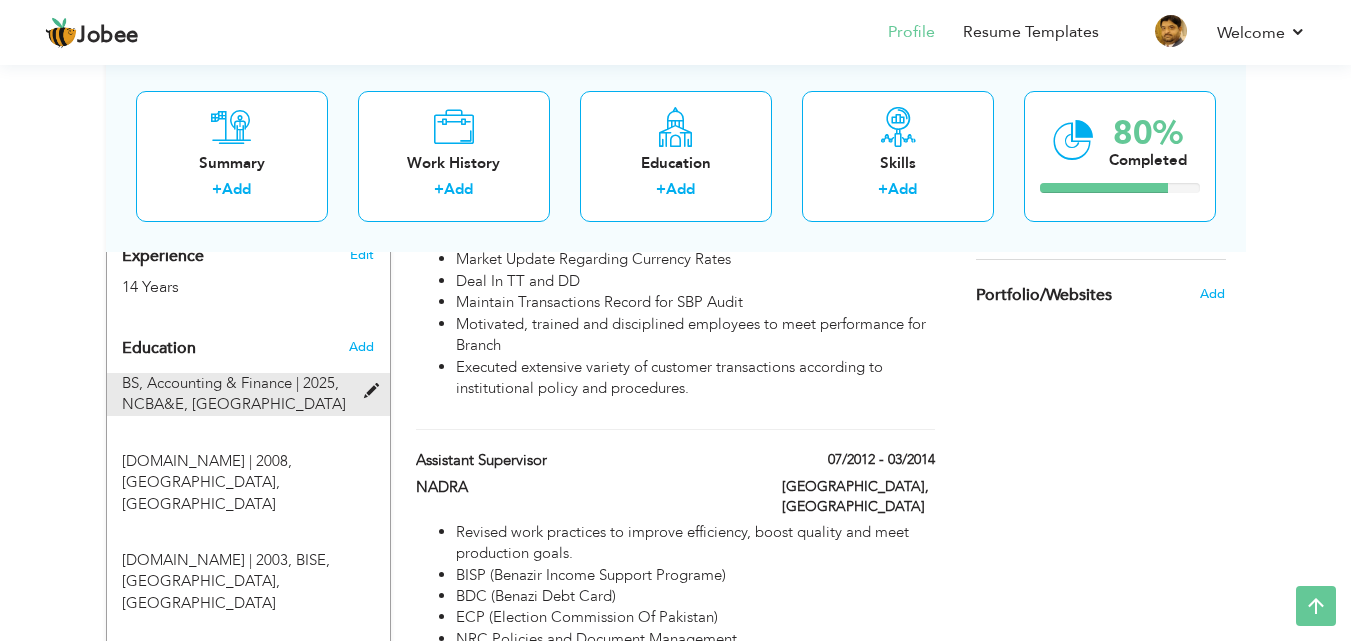 click on "NCBA&E, [GEOGRAPHIC_DATA]" at bounding box center [234, 404] 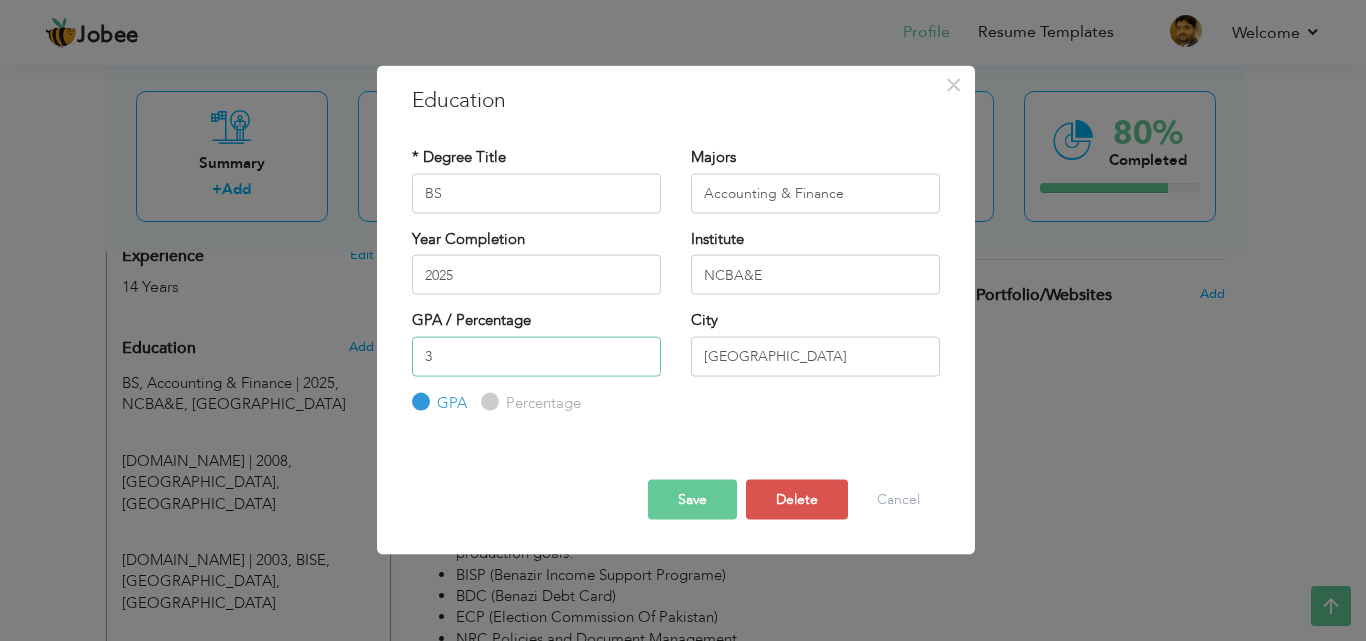 click on "3" at bounding box center (536, 356) 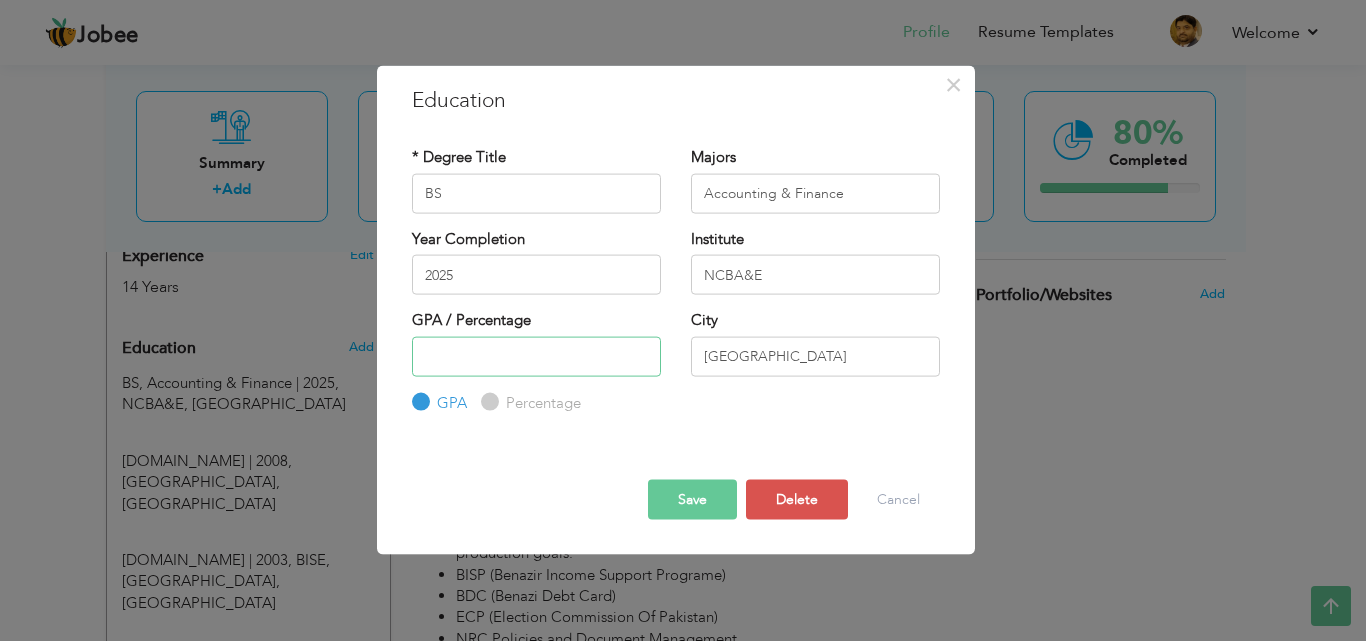 type 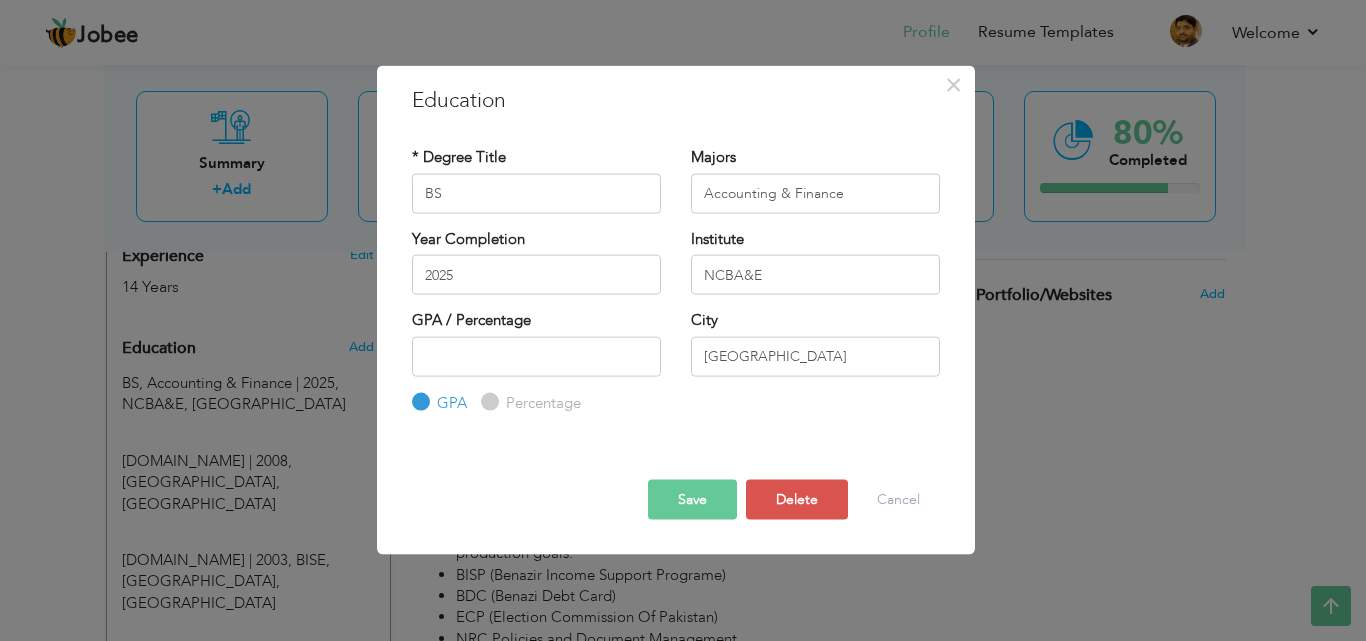 click on "Save" at bounding box center (692, 500) 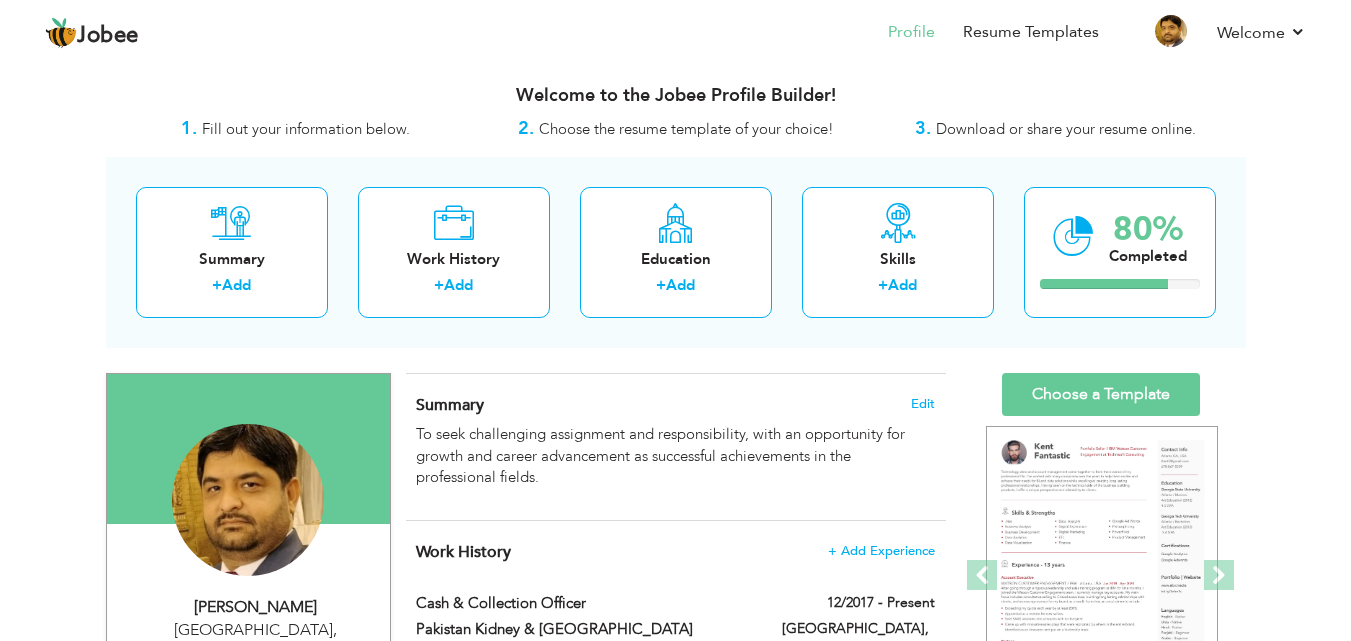 scroll, scrollTop: 0, scrollLeft: 0, axis: both 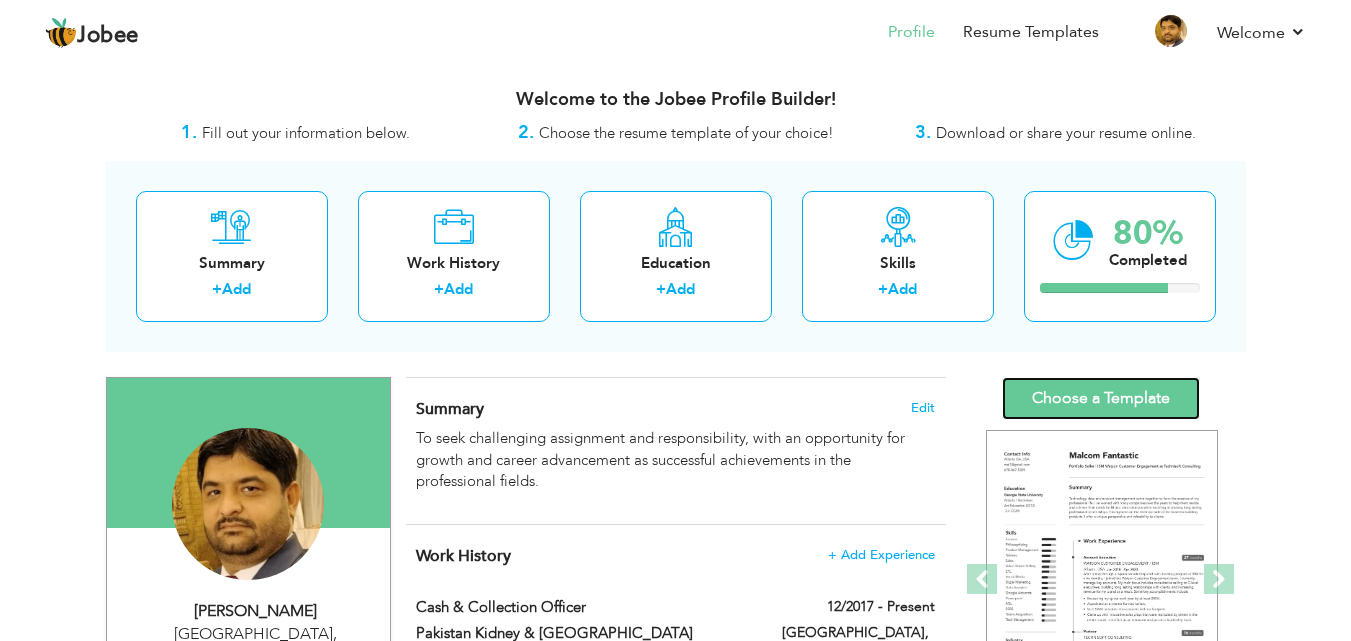 click on "Choose a Template" at bounding box center [1101, 398] 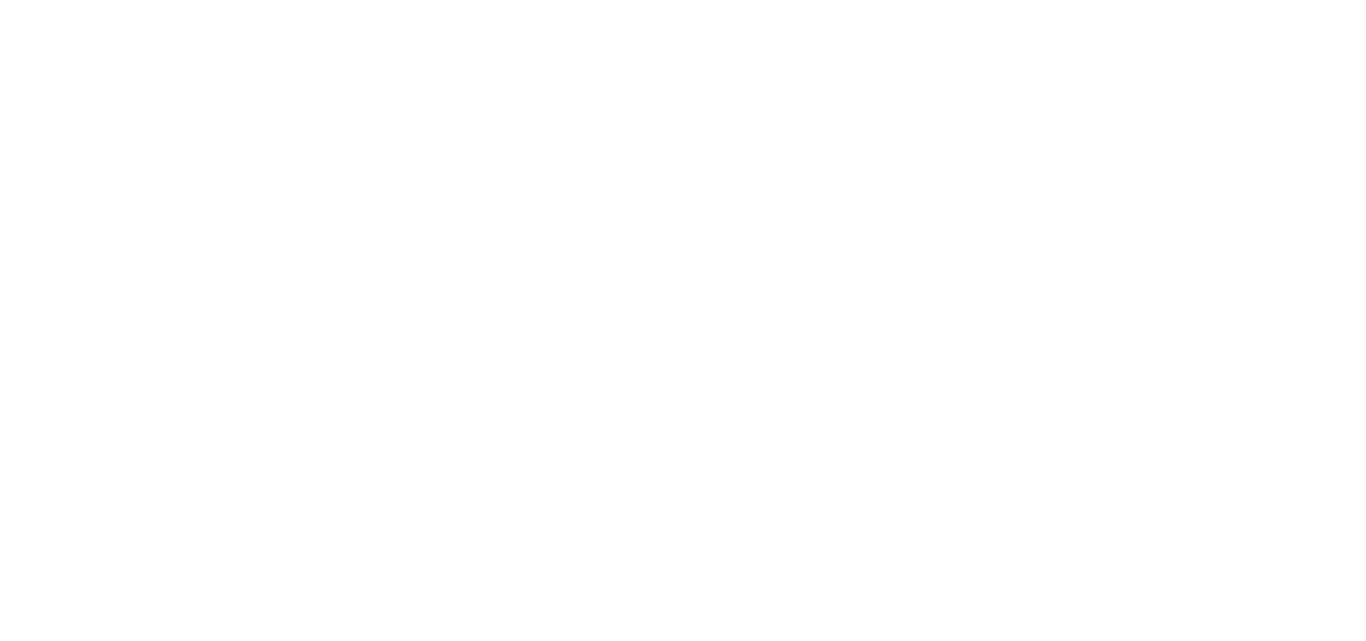 scroll, scrollTop: 0, scrollLeft: 0, axis: both 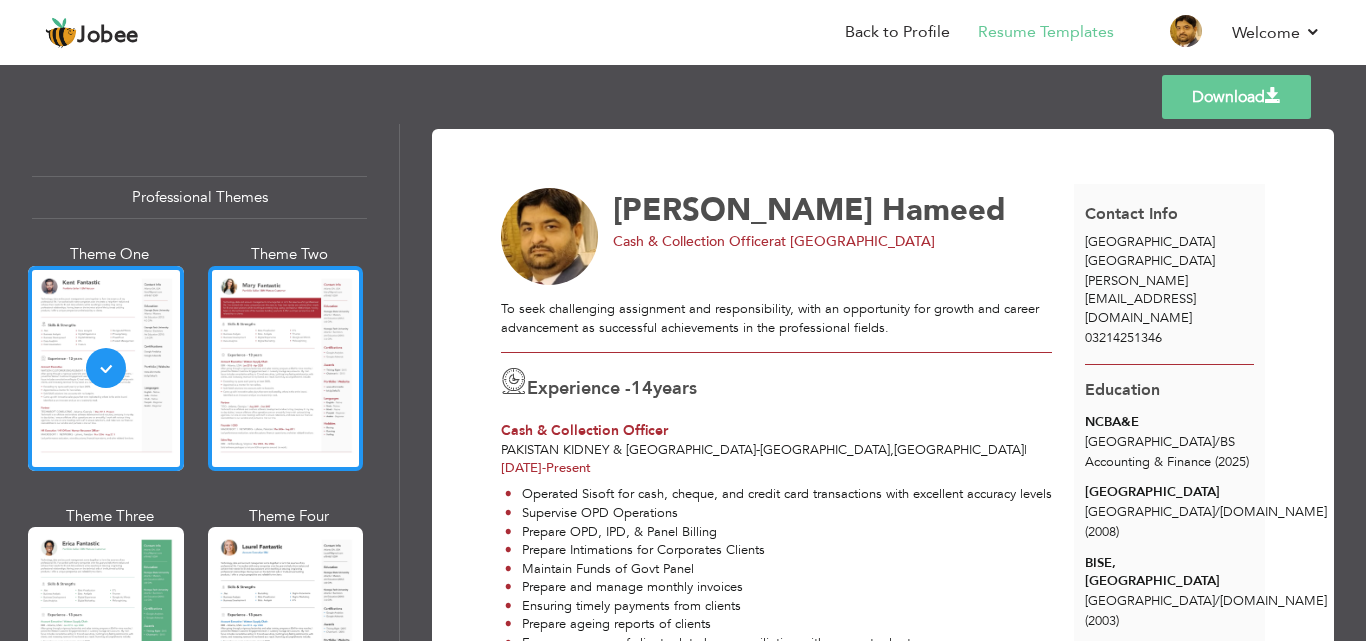 click at bounding box center [286, 368] 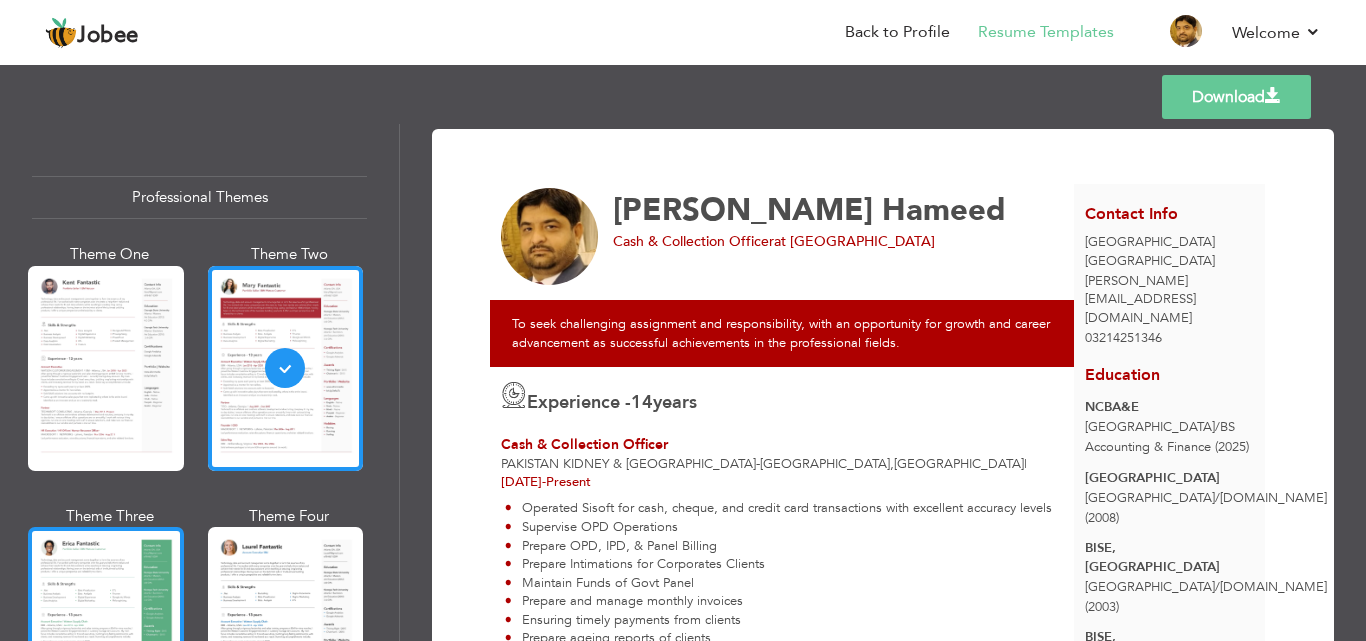 click at bounding box center [106, 629] 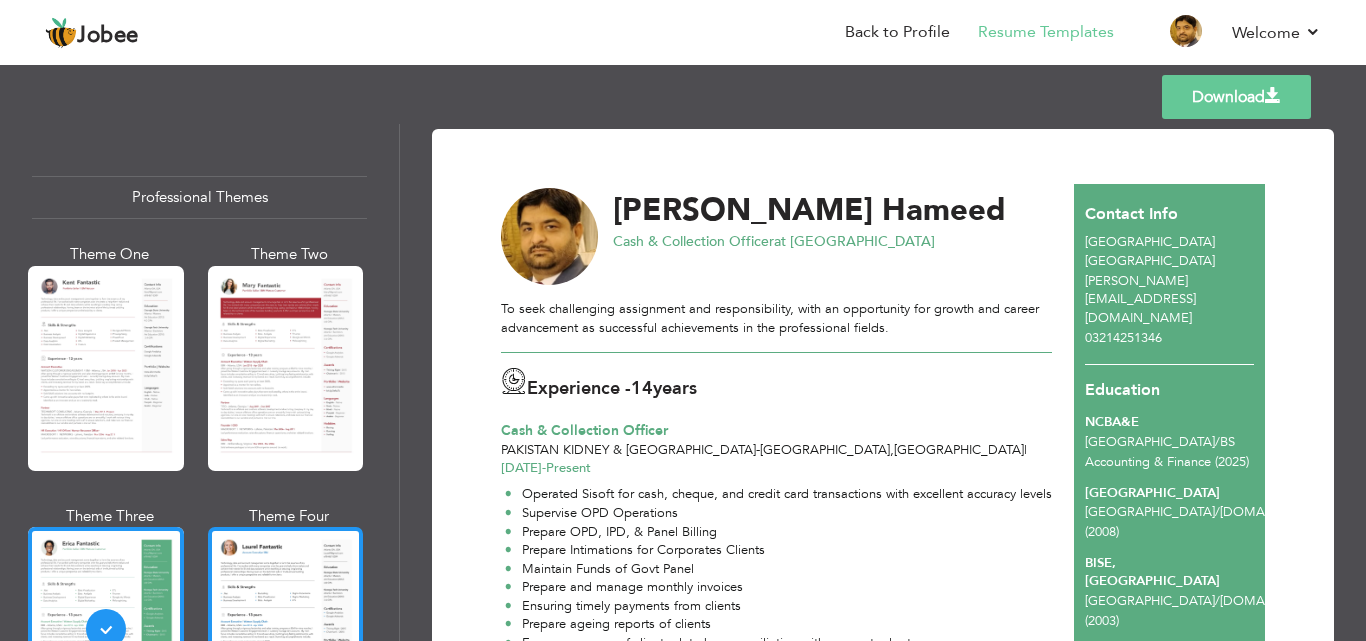click at bounding box center (286, 629) 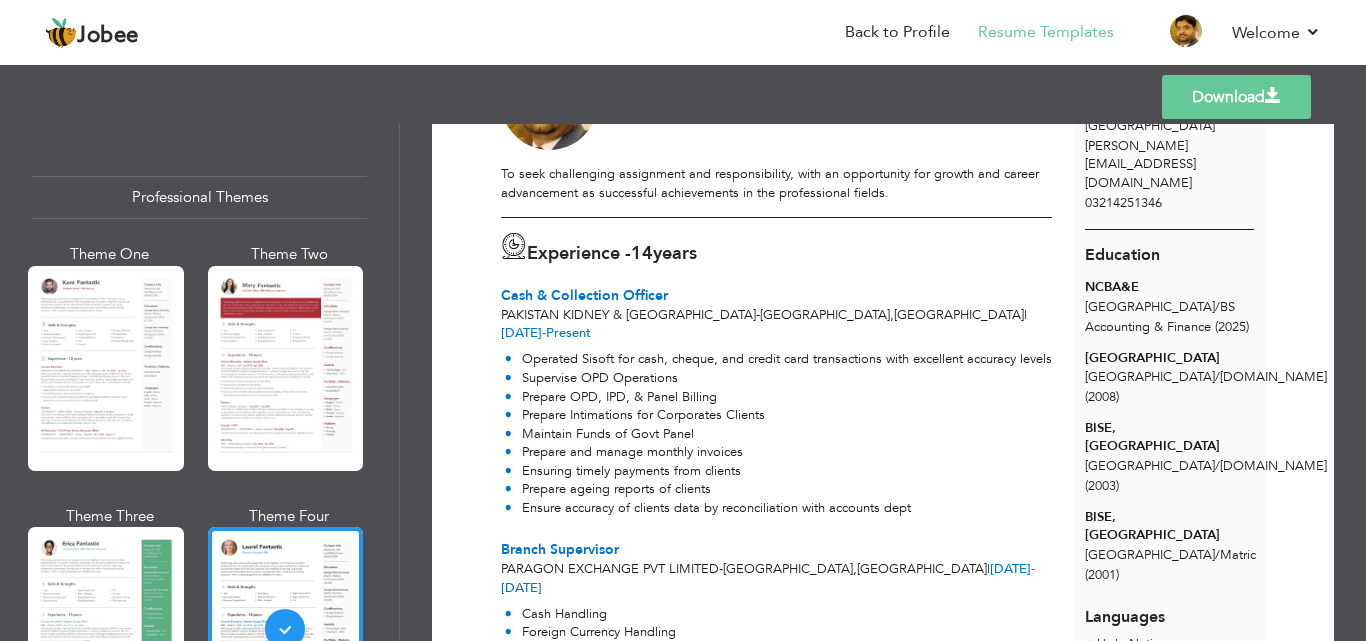scroll, scrollTop: 0, scrollLeft: 0, axis: both 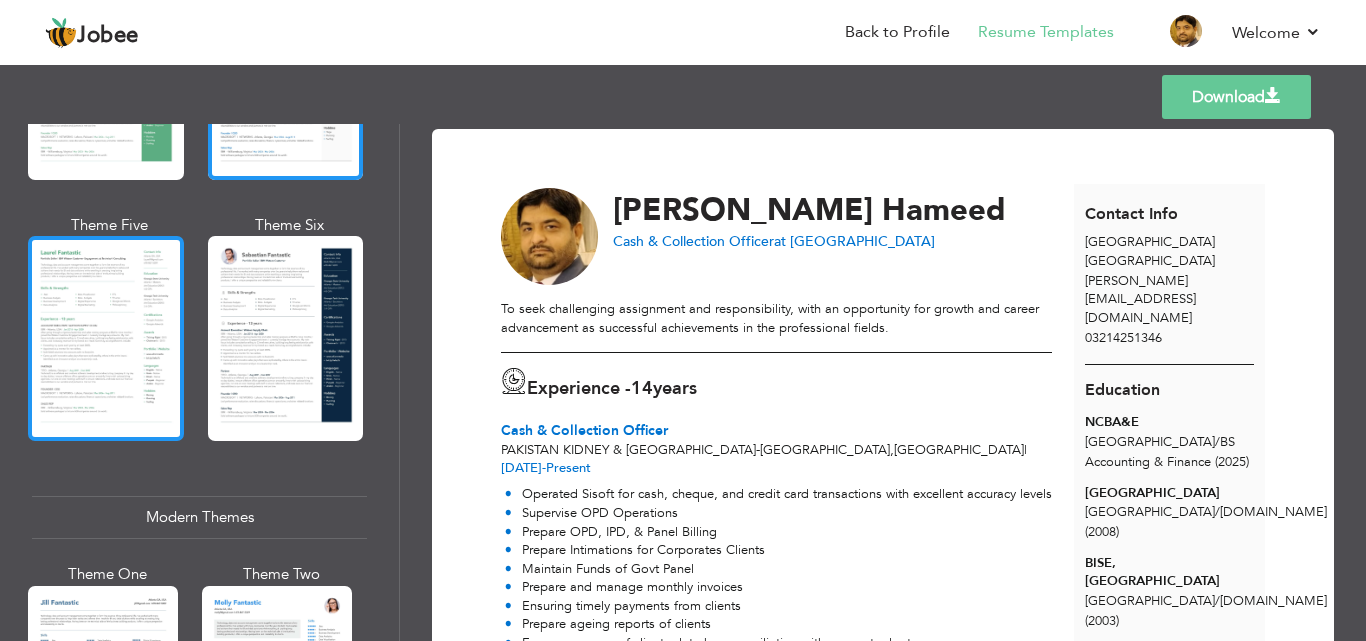 click at bounding box center (106, 338) 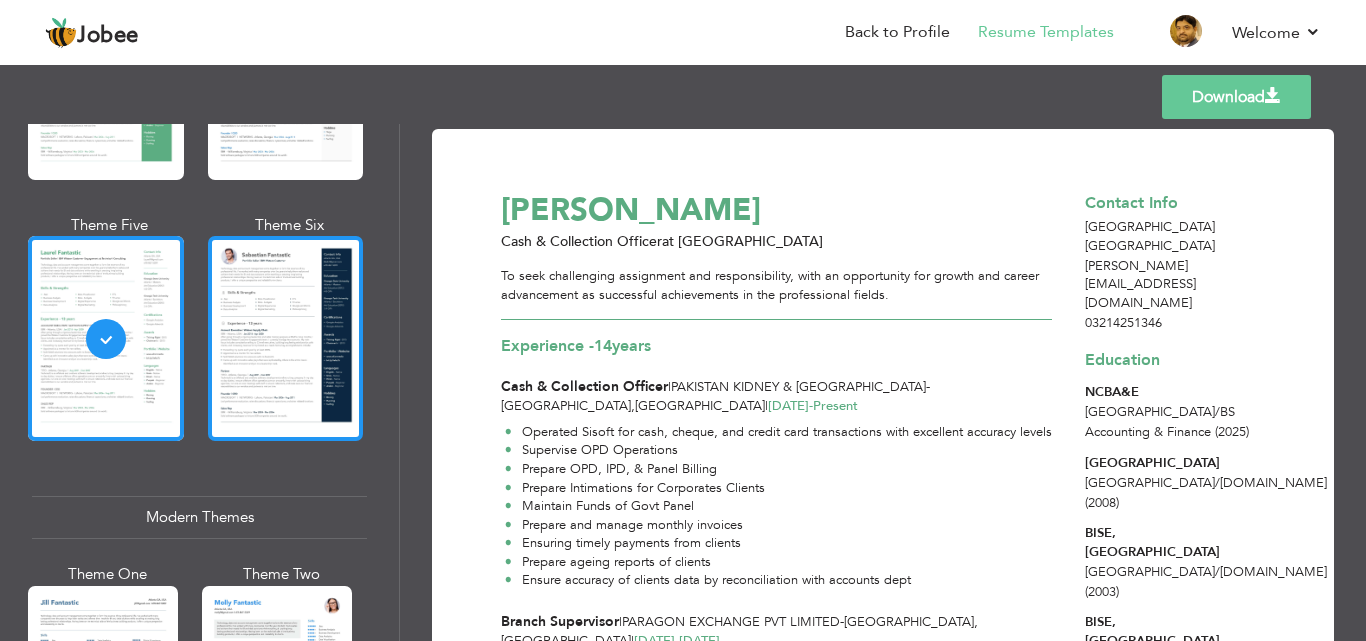 click at bounding box center [286, 338] 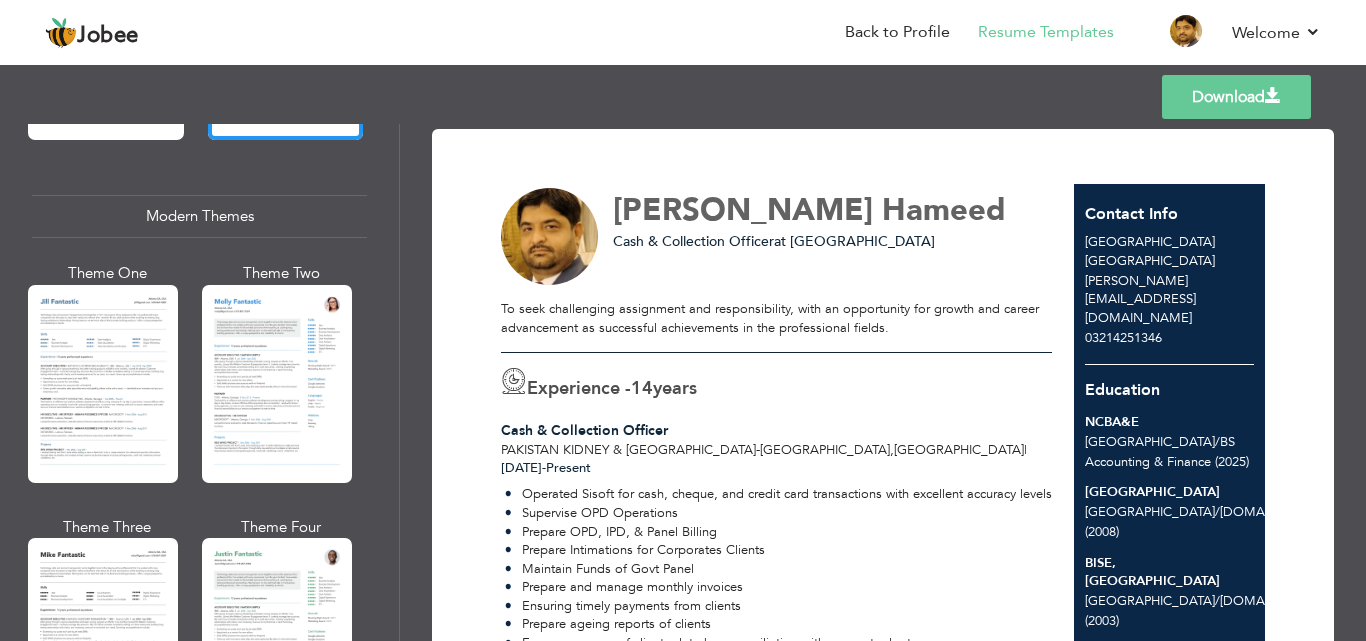 scroll, scrollTop: 923, scrollLeft: 0, axis: vertical 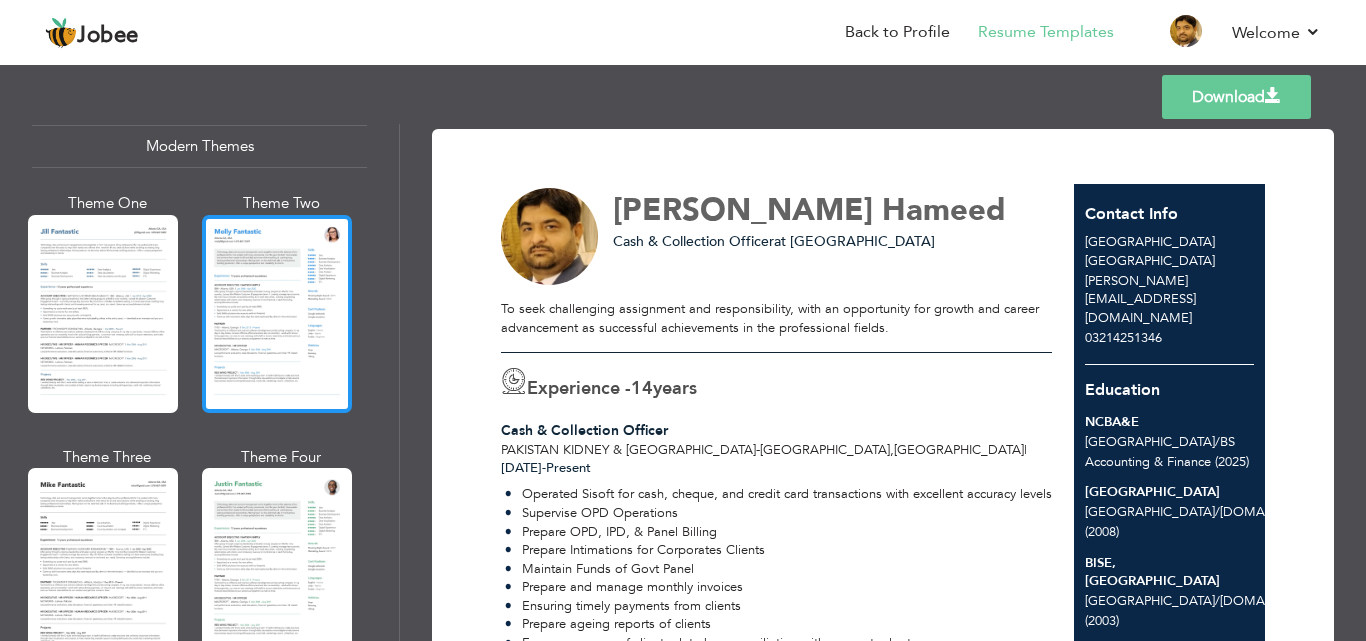 click at bounding box center (277, 314) 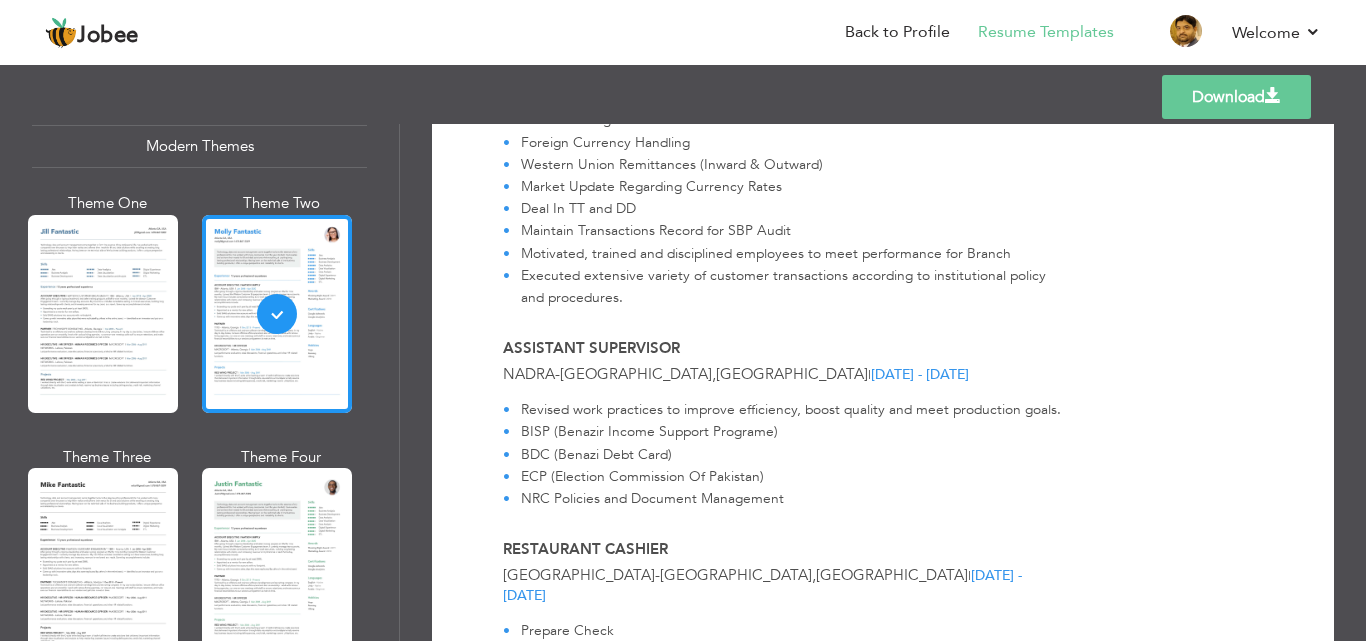 scroll, scrollTop: 834, scrollLeft: 0, axis: vertical 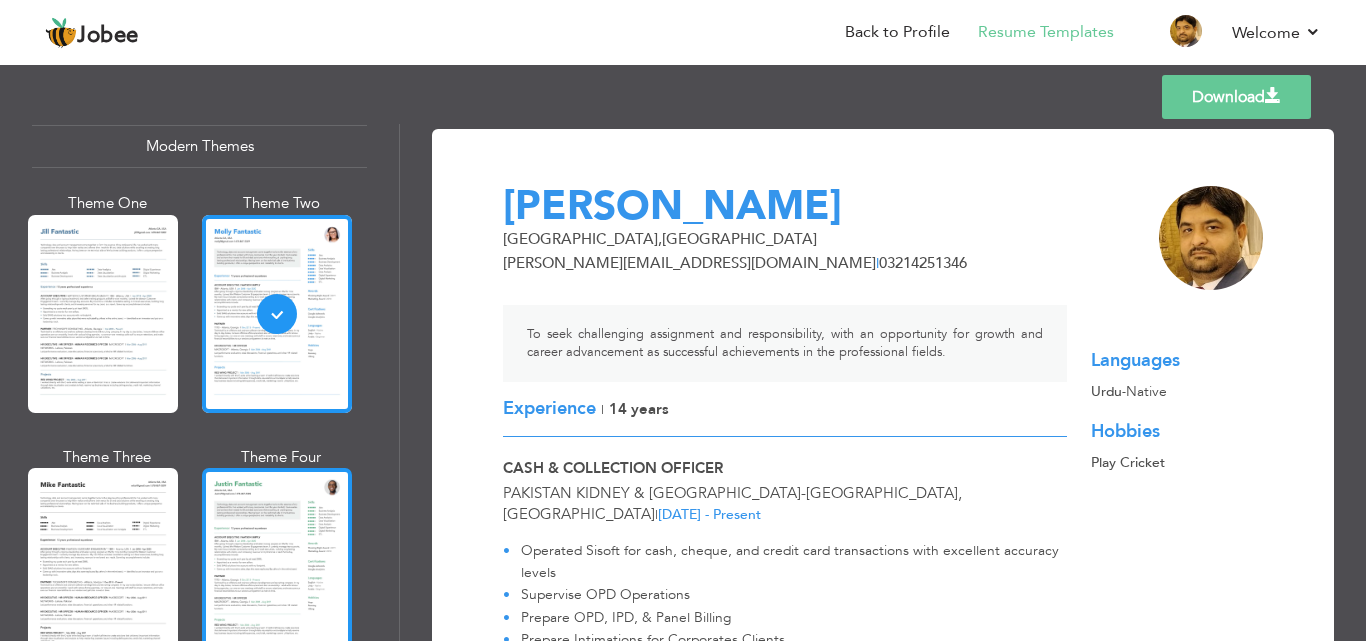 click at bounding box center (277, 567) 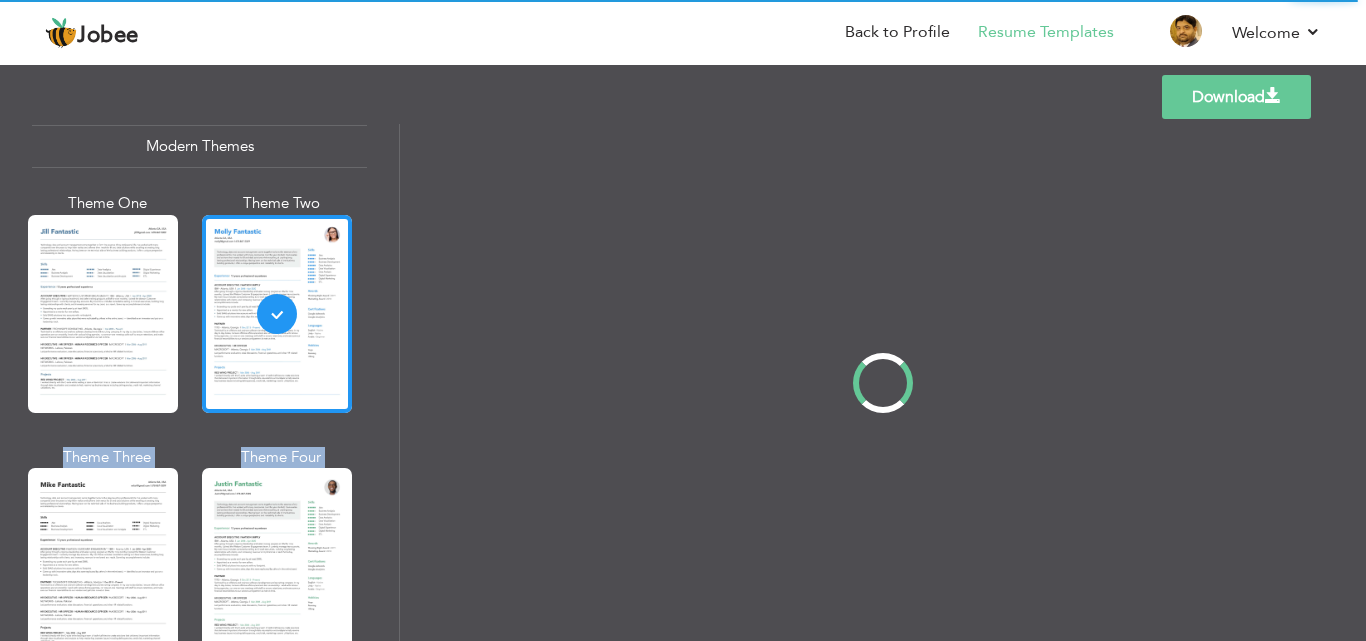 drag, startPoint x: 394, startPoint y: 277, endPoint x: 401, endPoint y: 236, distance: 41.59327 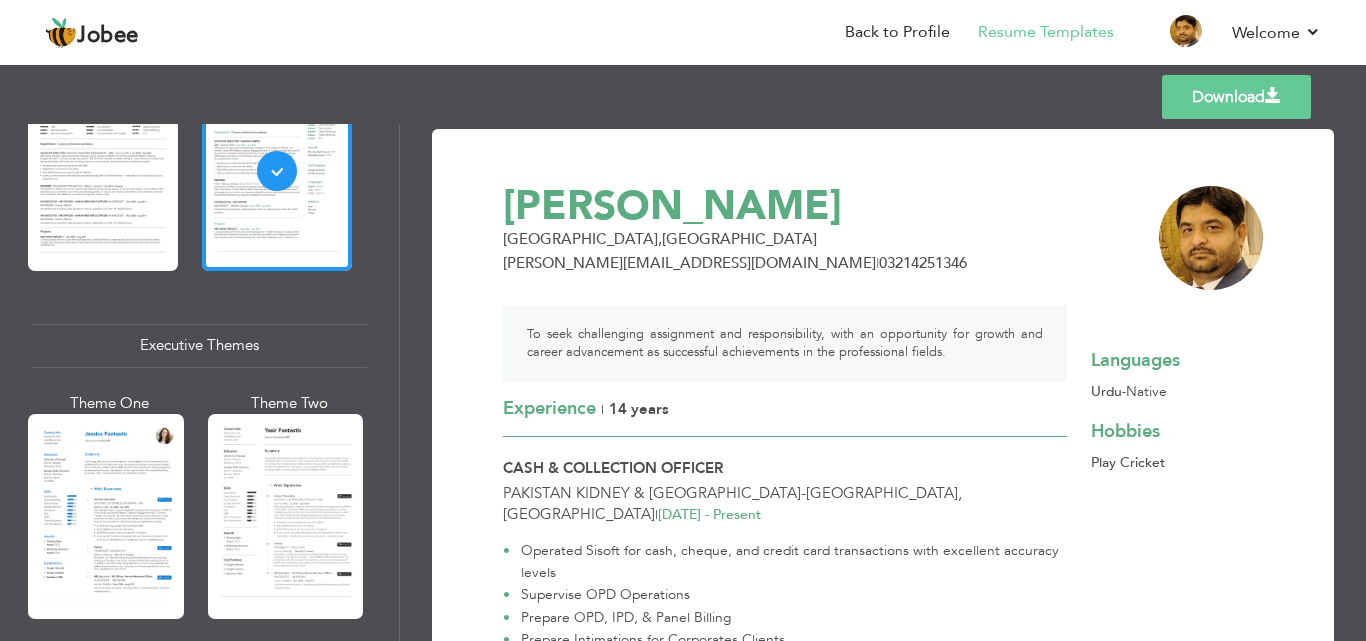 scroll, scrollTop: 1366, scrollLeft: 0, axis: vertical 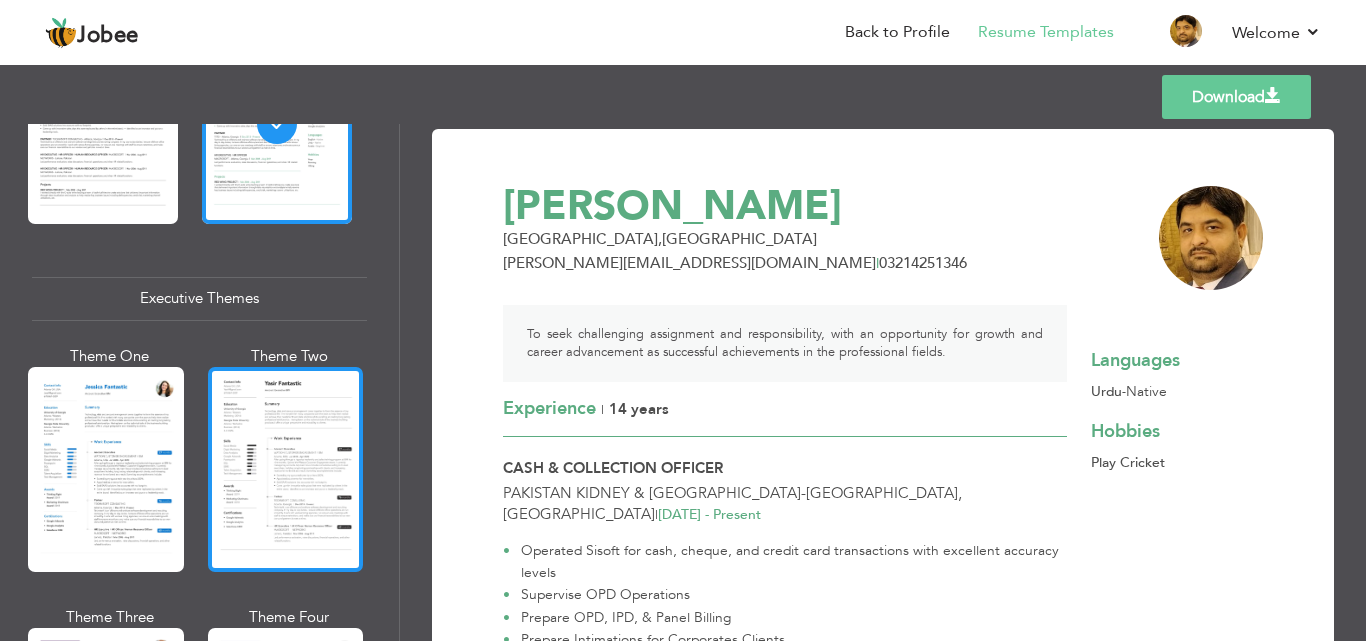 click at bounding box center [286, 469] 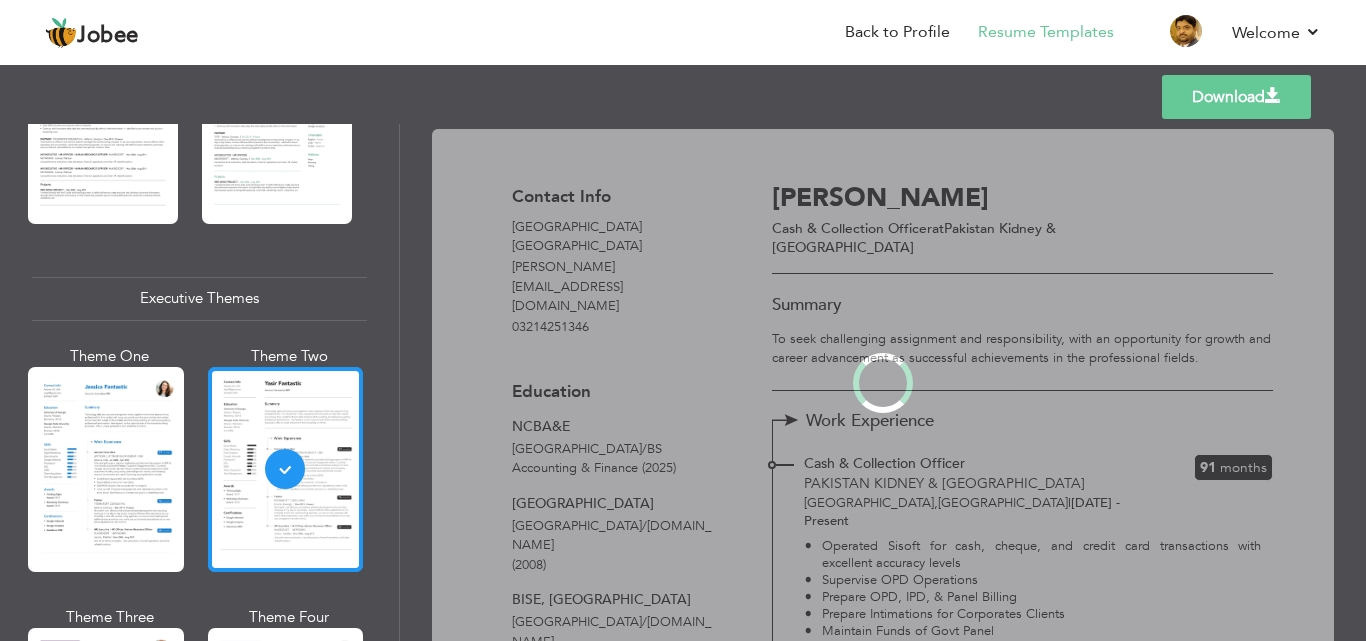 scroll, scrollTop: 1365, scrollLeft: 0, axis: vertical 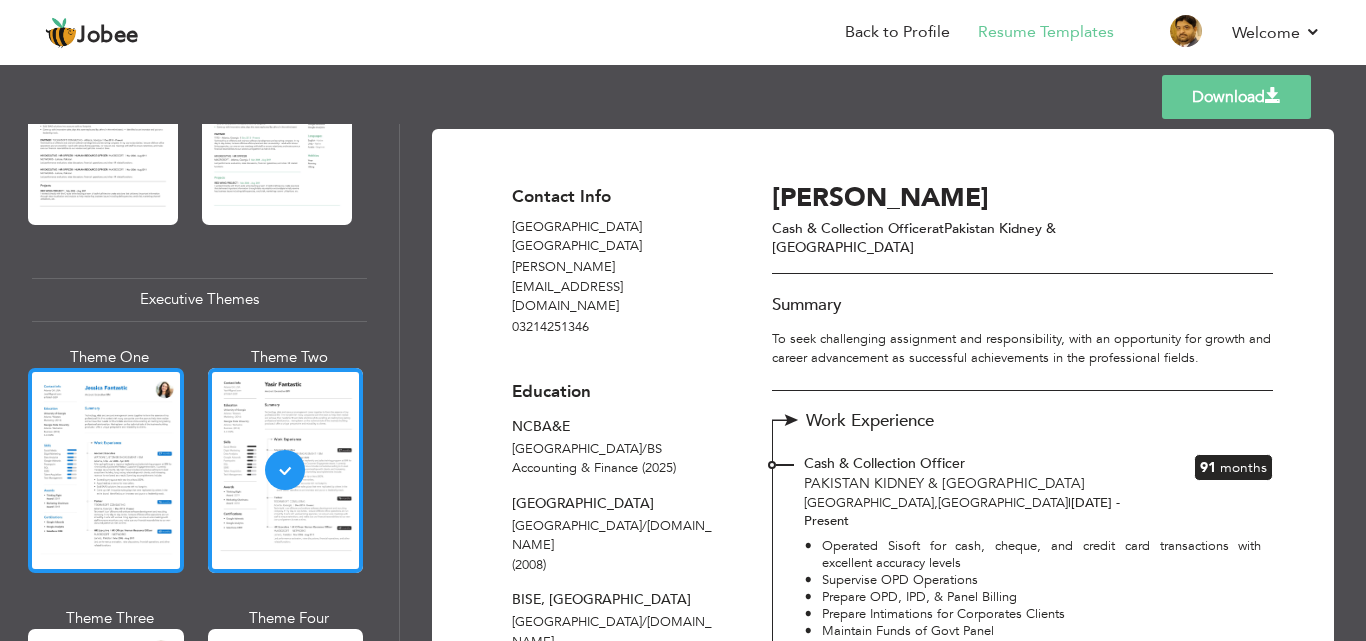 click at bounding box center (106, 470) 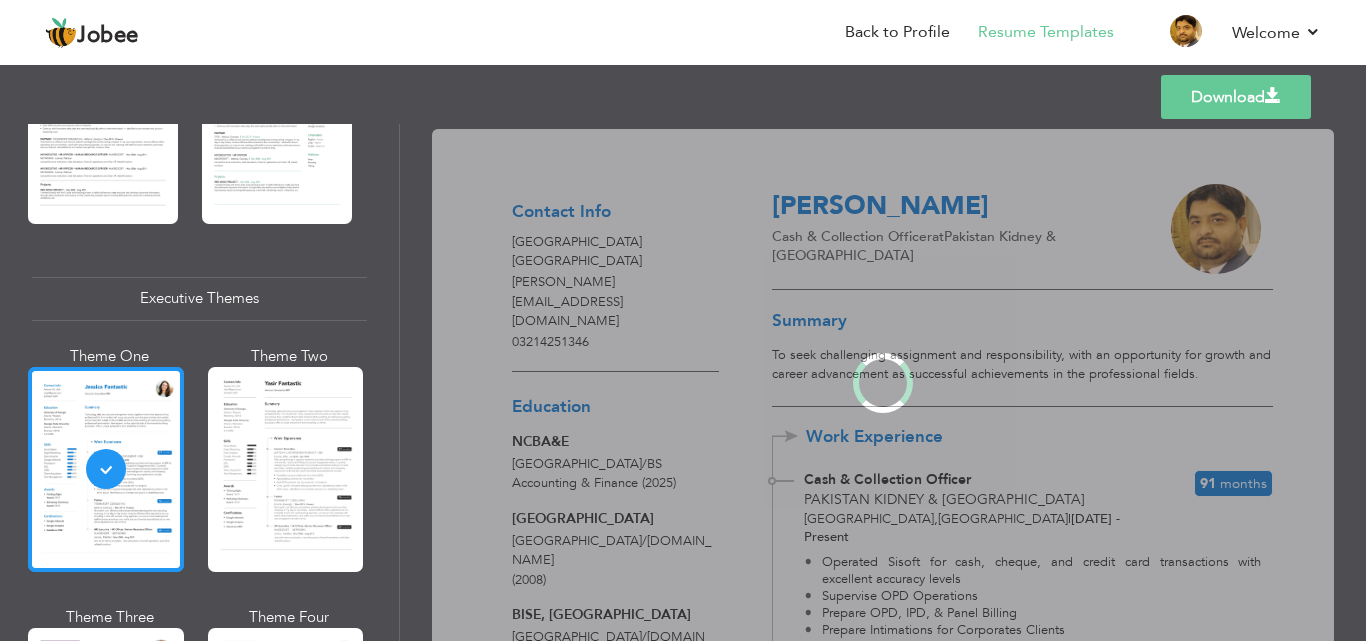 scroll, scrollTop: 1365, scrollLeft: 0, axis: vertical 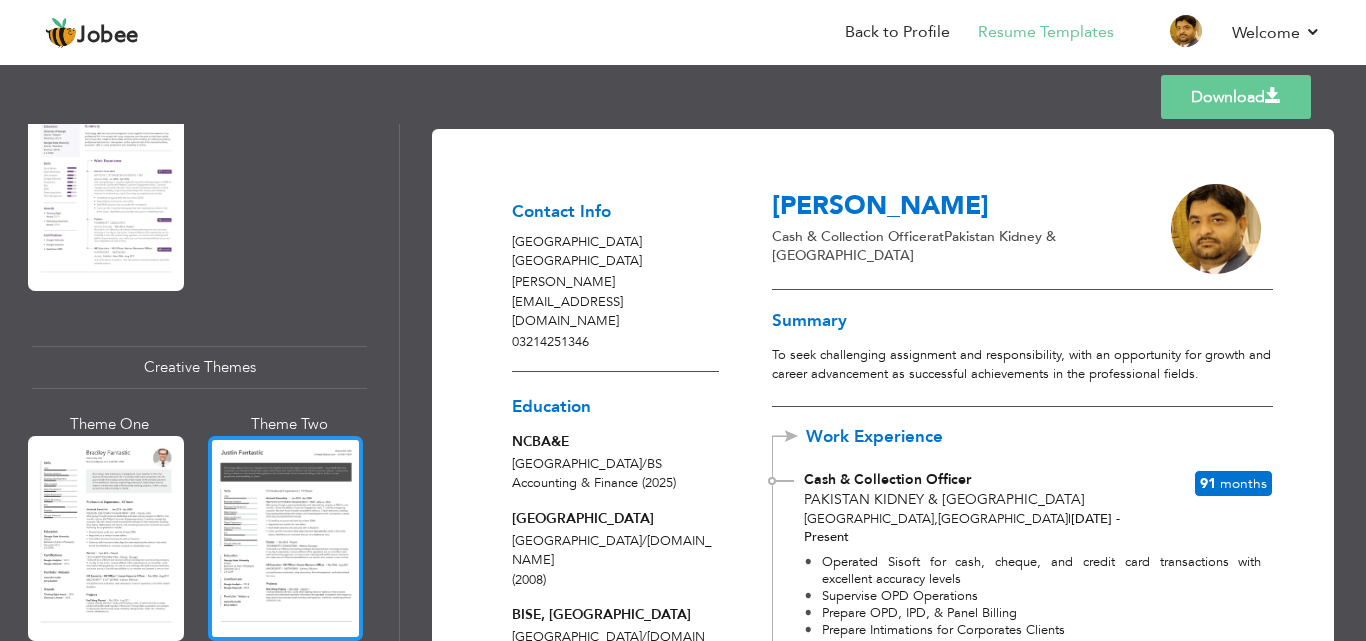 click at bounding box center (286, 538) 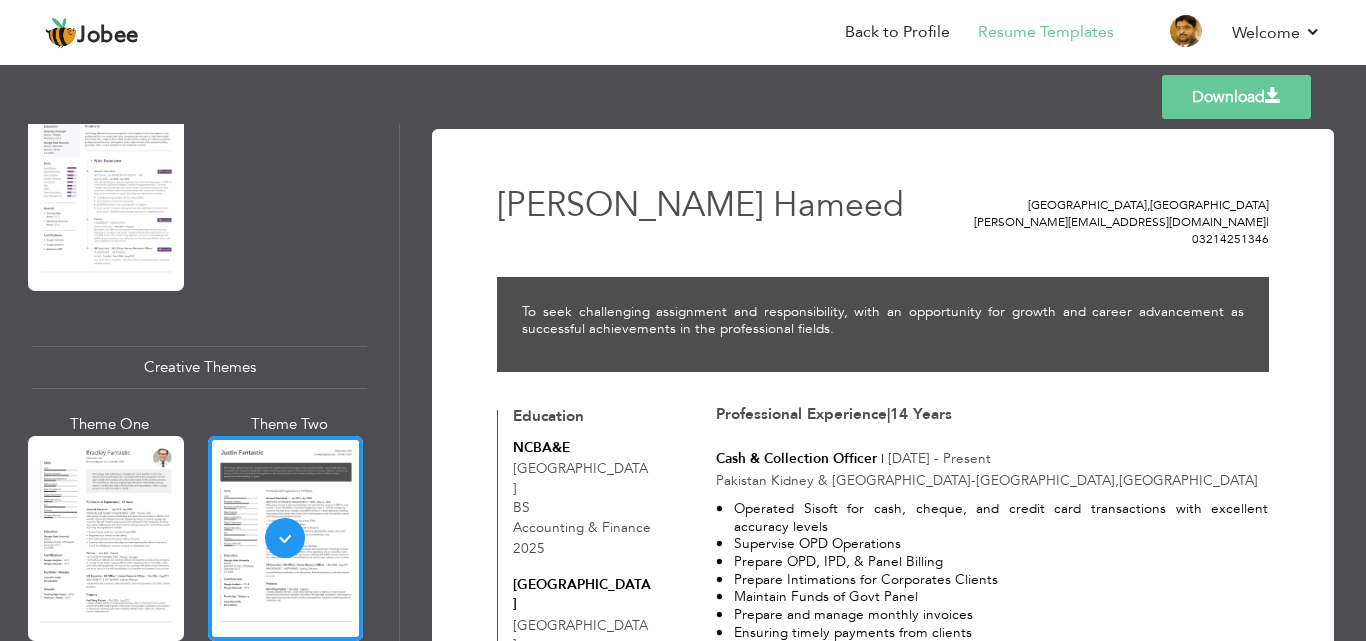scroll, scrollTop: 2171, scrollLeft: 0, axis: vertical 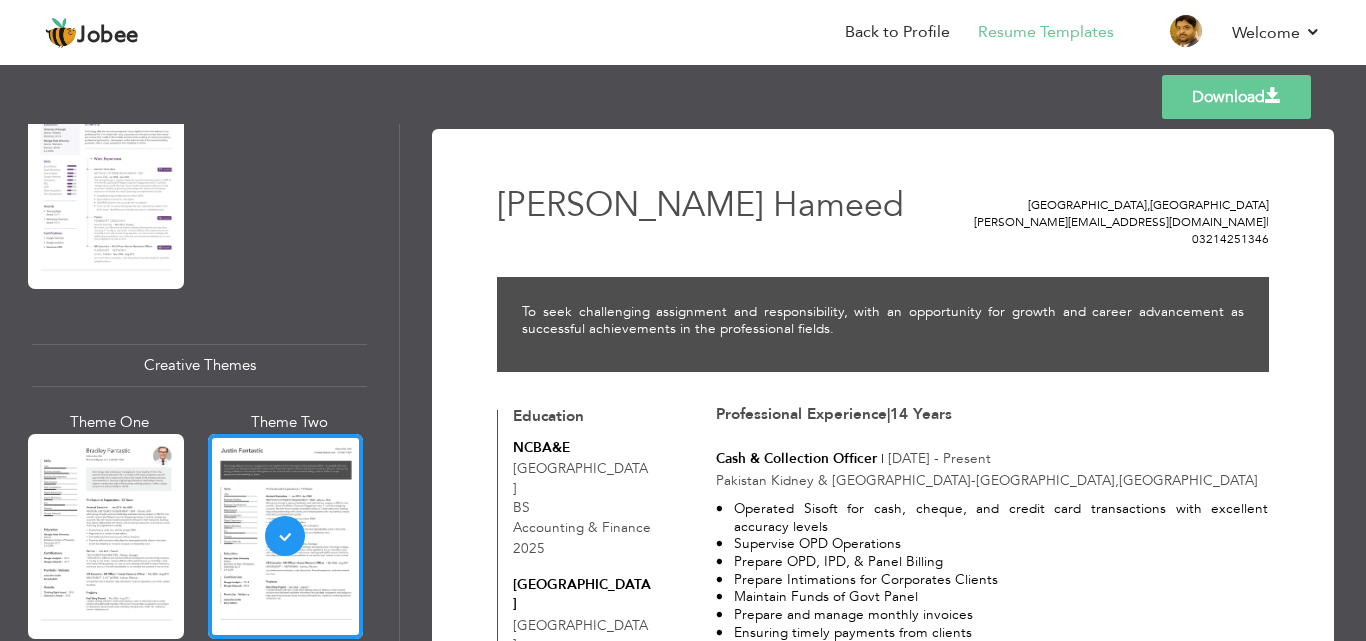 click at bounding box center (106, 536) 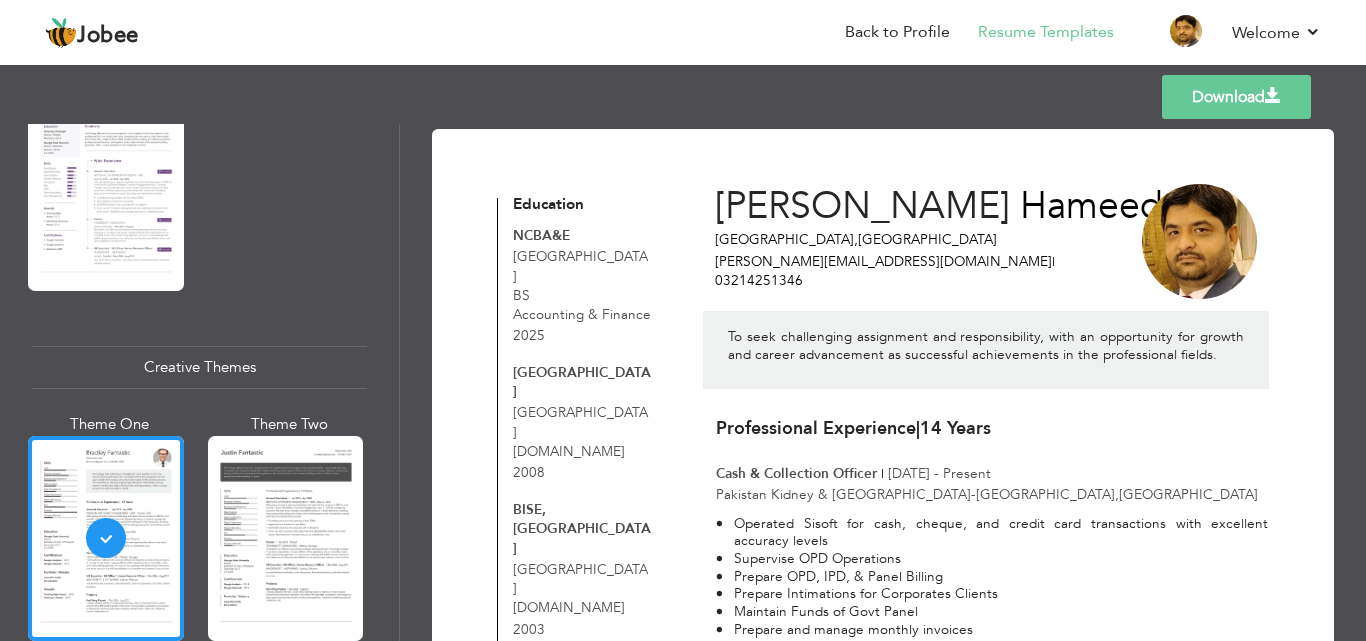 scroll, scrollTop: 2171, scrollLeft: 0, axis: vertical 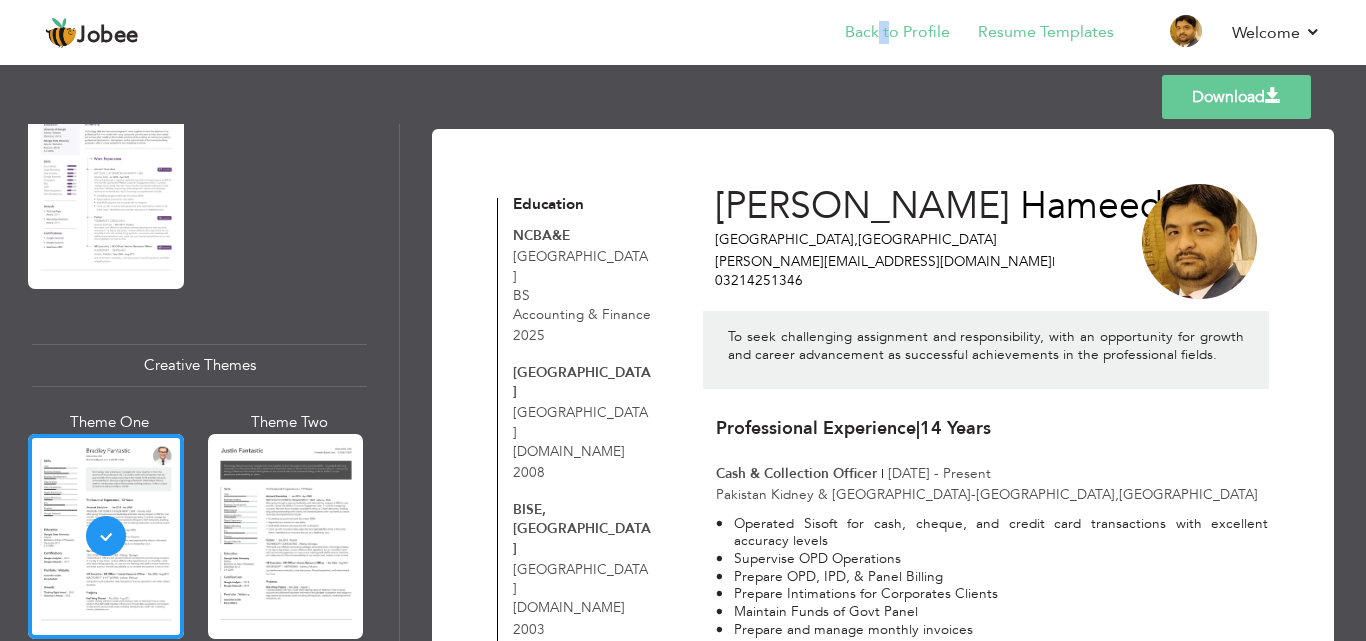 drag, startPoint x: 883, startPoint y: 44, endPoint x: 898, endPoint y: 32, distance: 19.209373 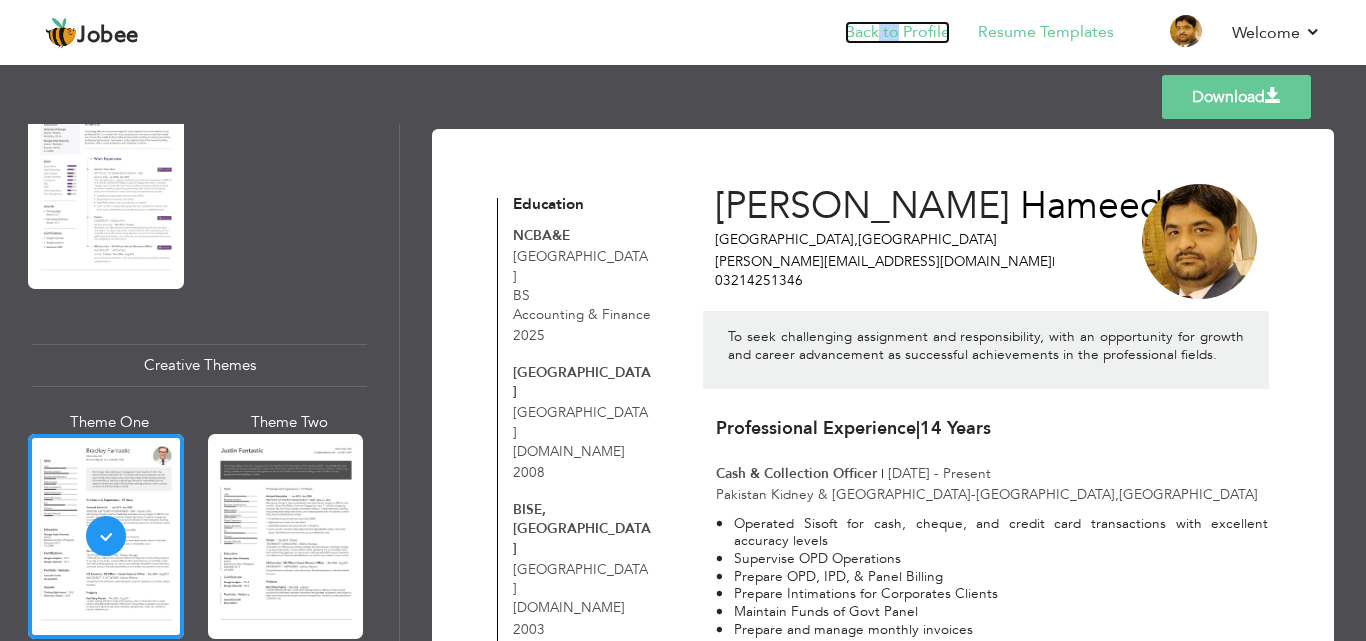 click on "Back to Profile" at bounding box center [897, 32] 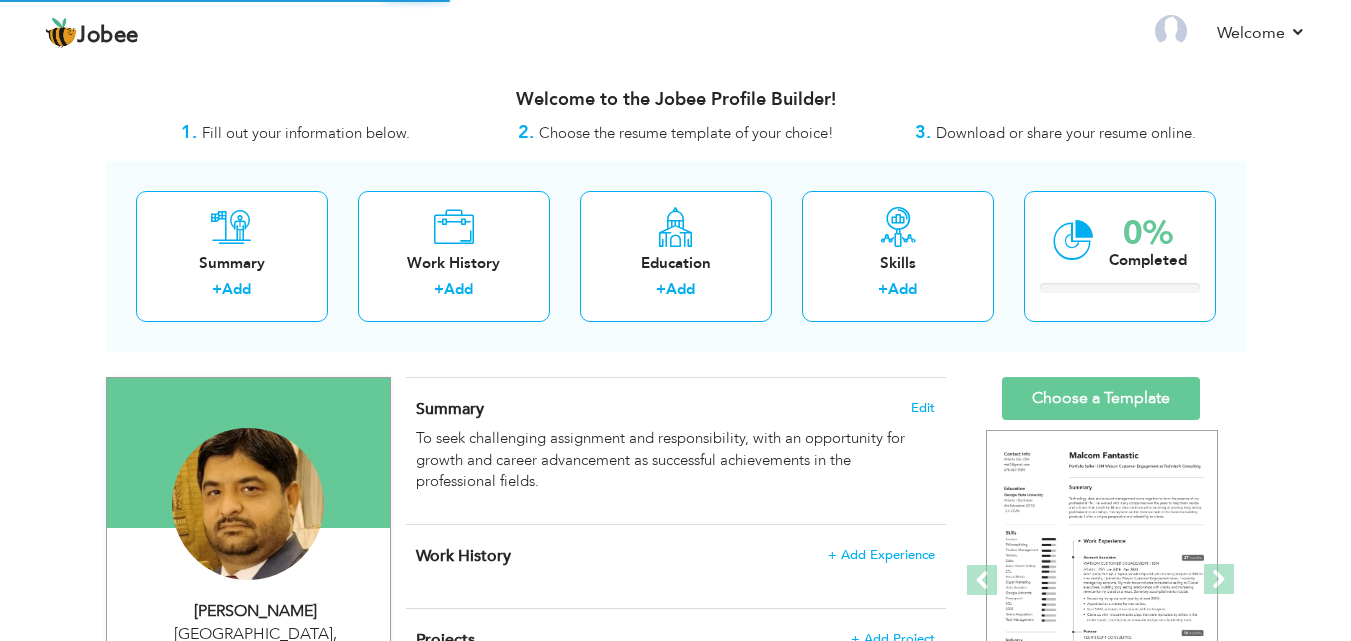 scroll, scrollTop: 0, scrollLeft: 0, axis: both 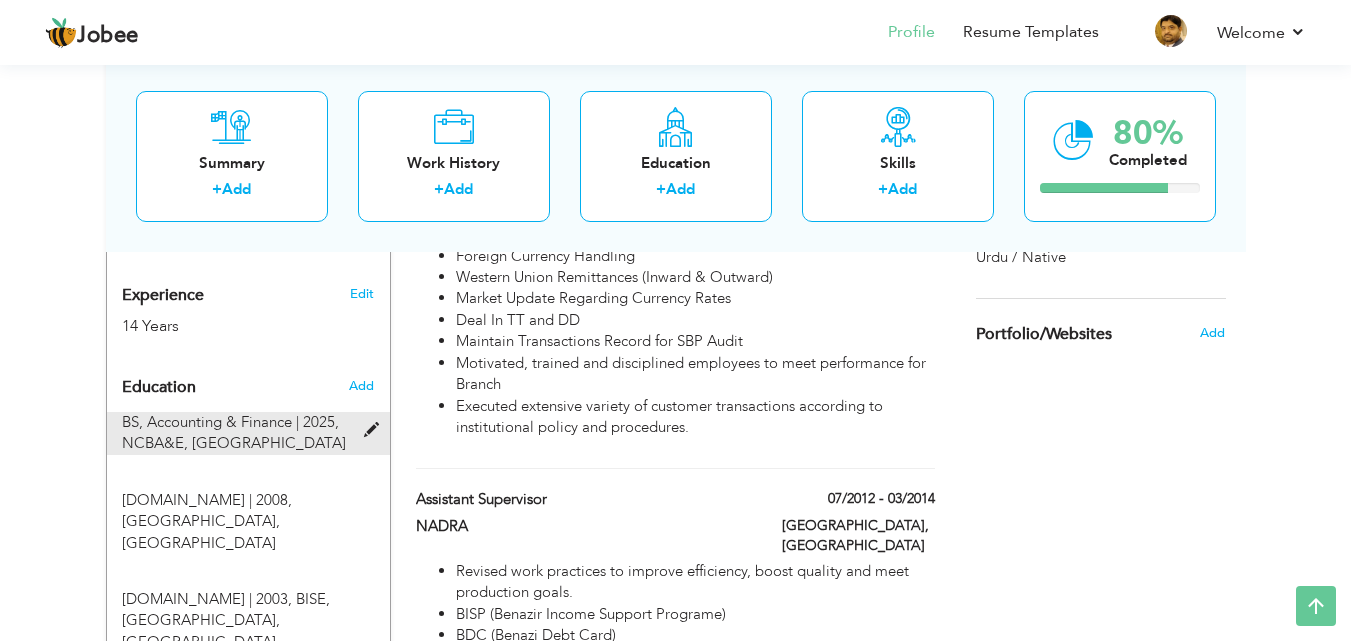 click at bounding box center [376, 430] 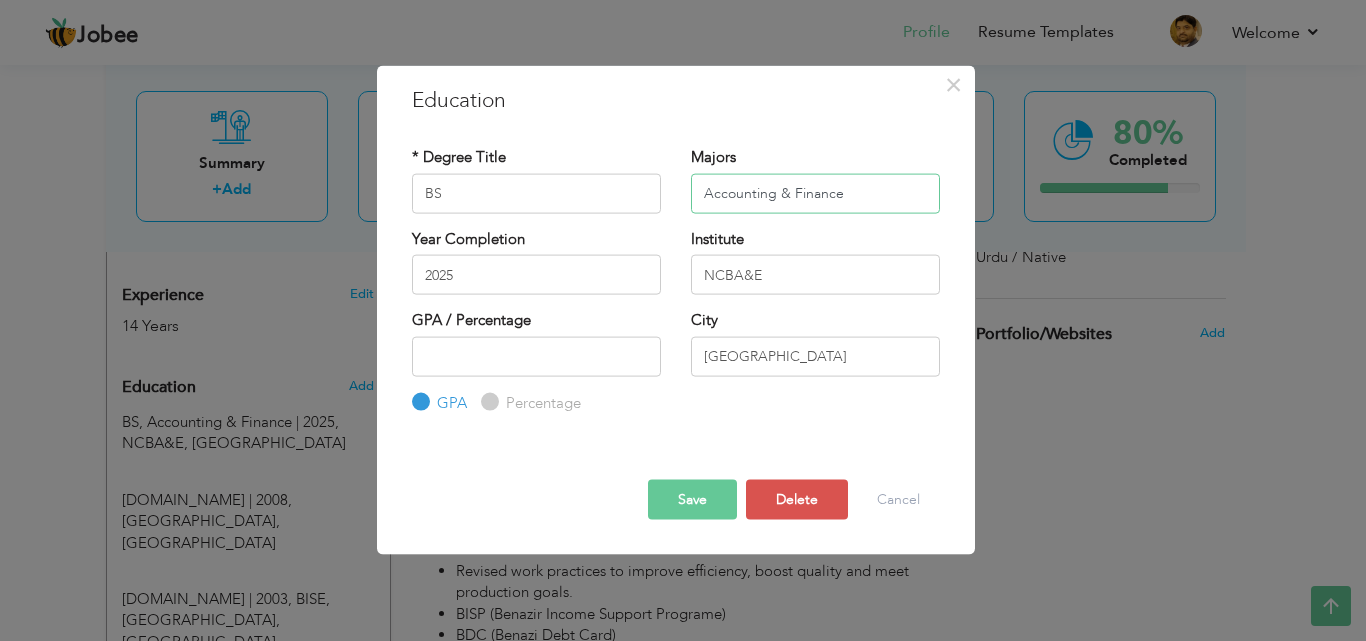 click on "Accounting & Finance" at bounding box center (815, 193) 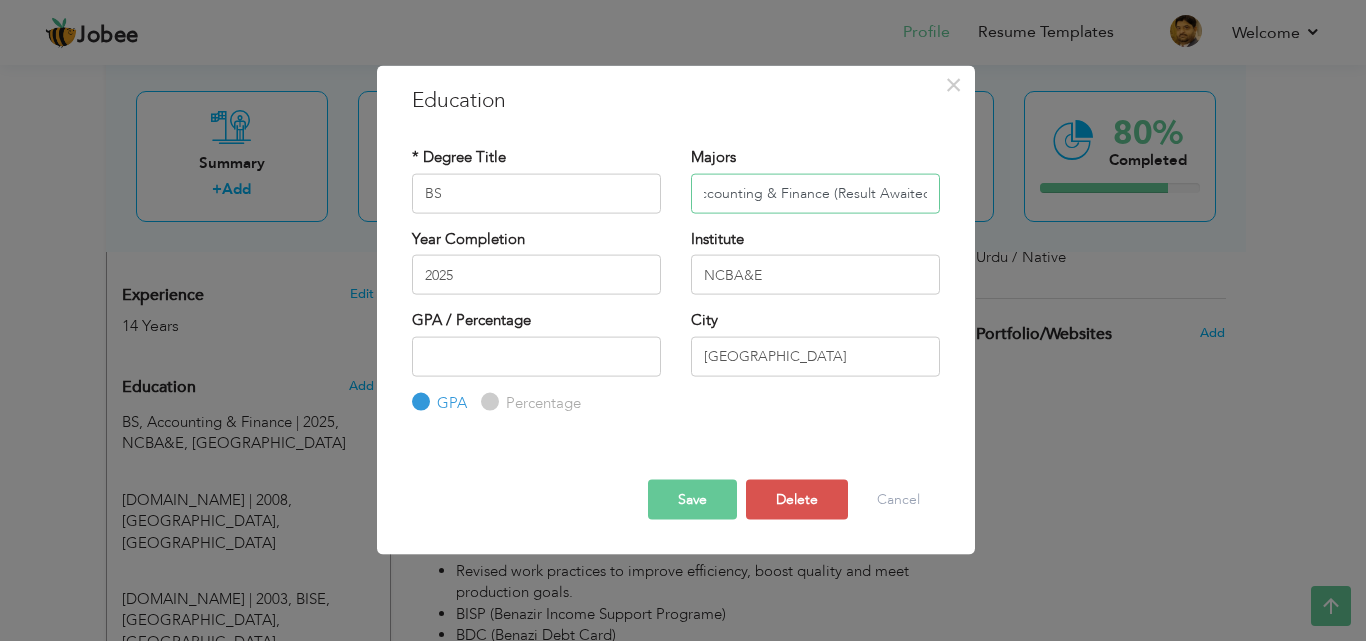 scroll, scrollTop: 0, scrollLeft: 17, axis: horizontal 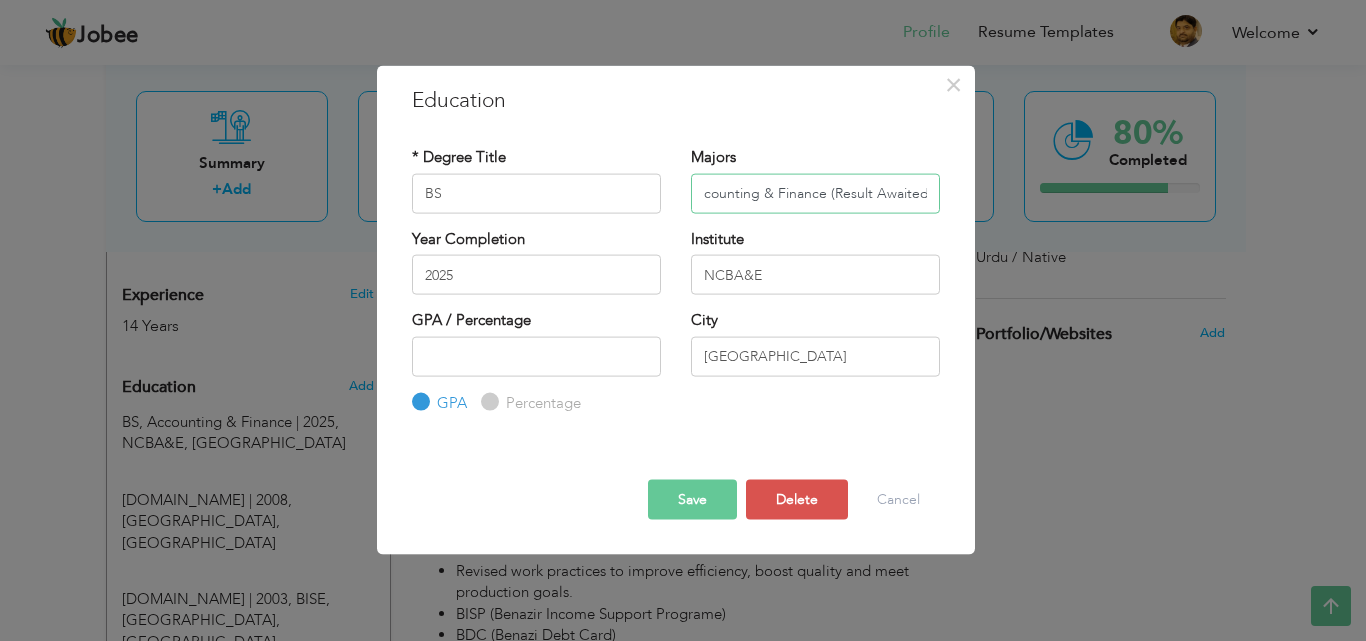 type on "Accounting & Finance (Result Awaited)" 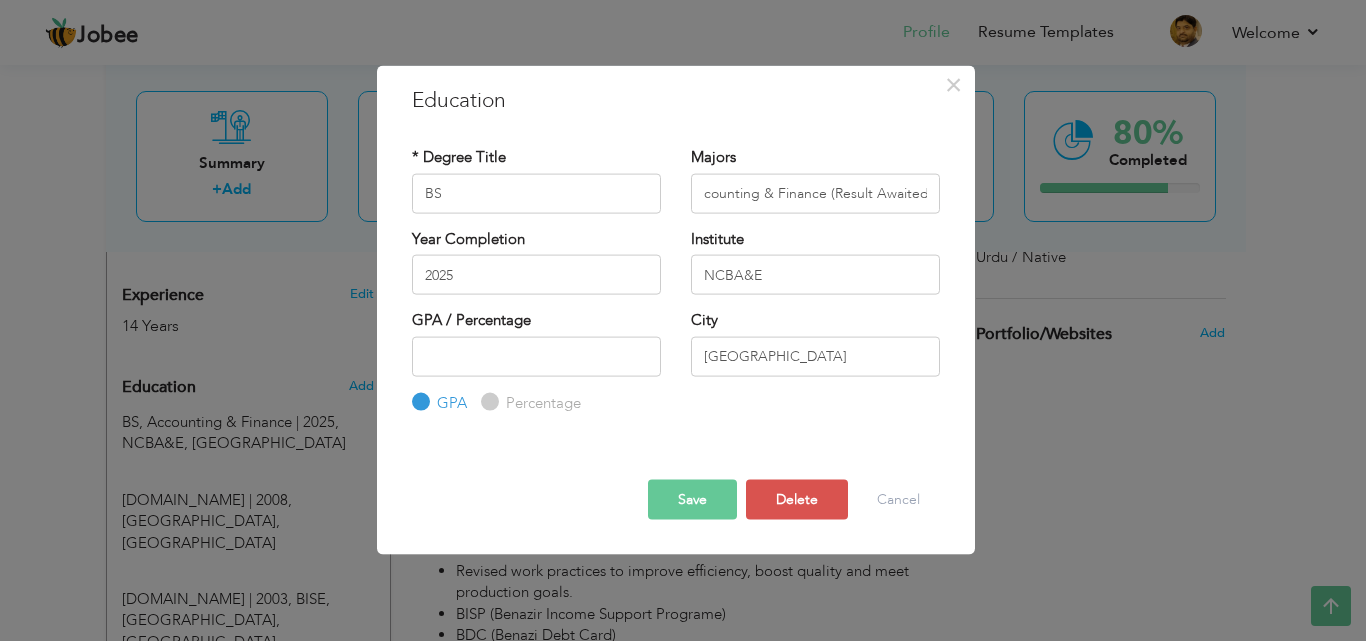 click on "Save" at bounding box center (692, 500) 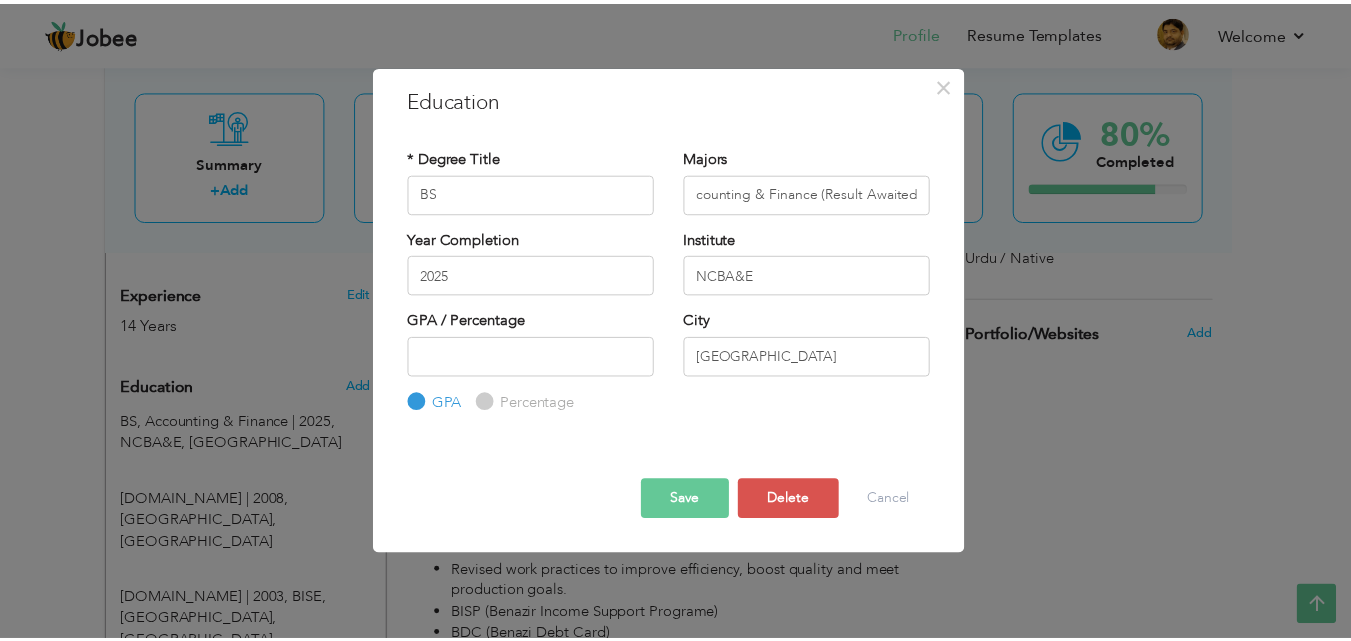 scroll, scrollTop: 0, scrollLeft: 0, axis: both 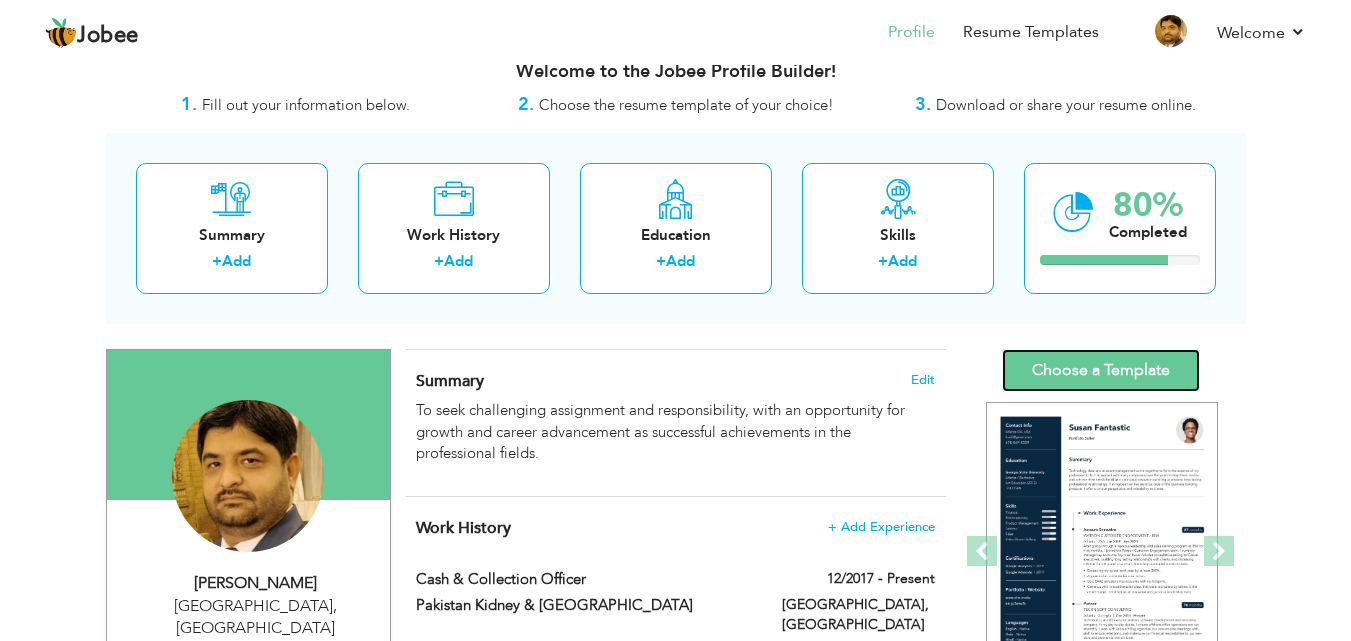 click on "Choose a Template" at bounding box center [1101, 370] 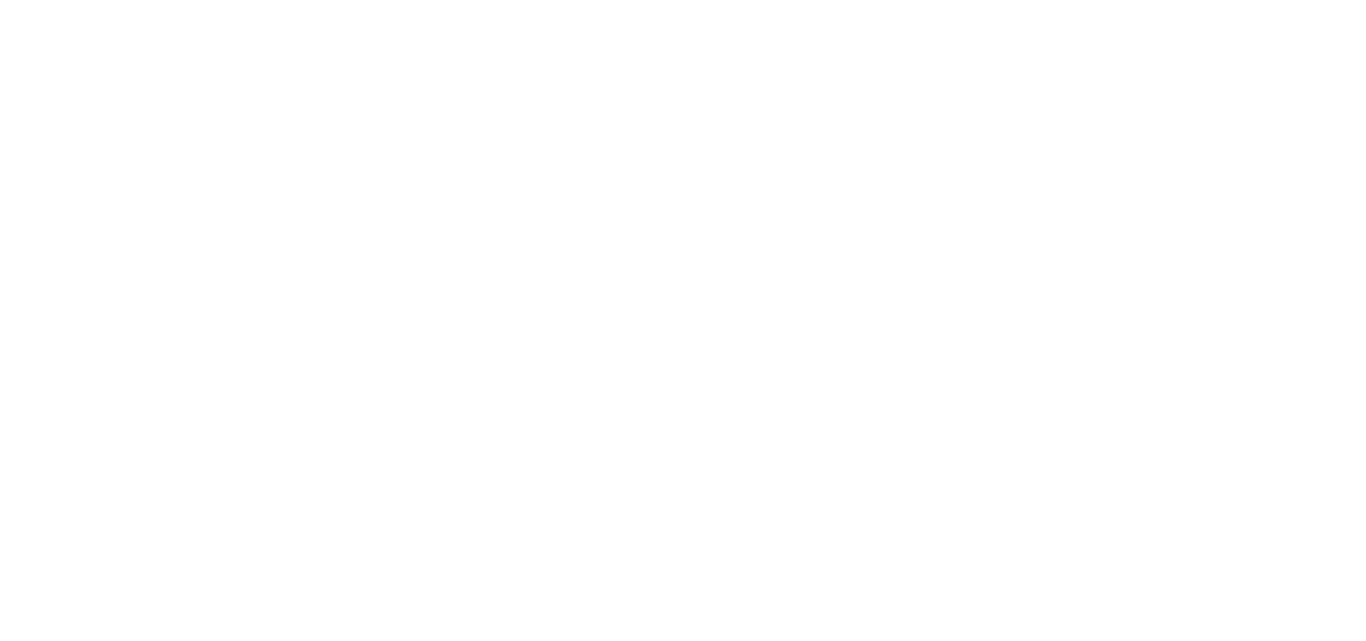 scroll, scrollTop: 0, scrollLeft: 0, axis: both 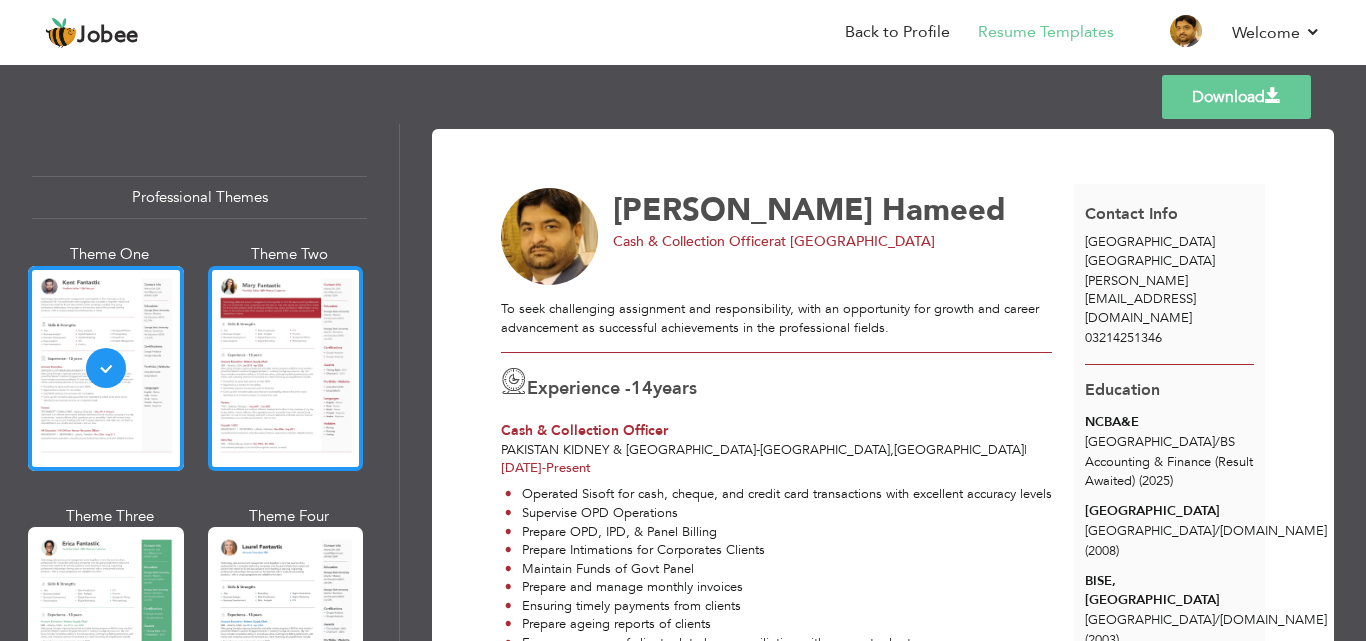 click at bounding box center [286, 368] 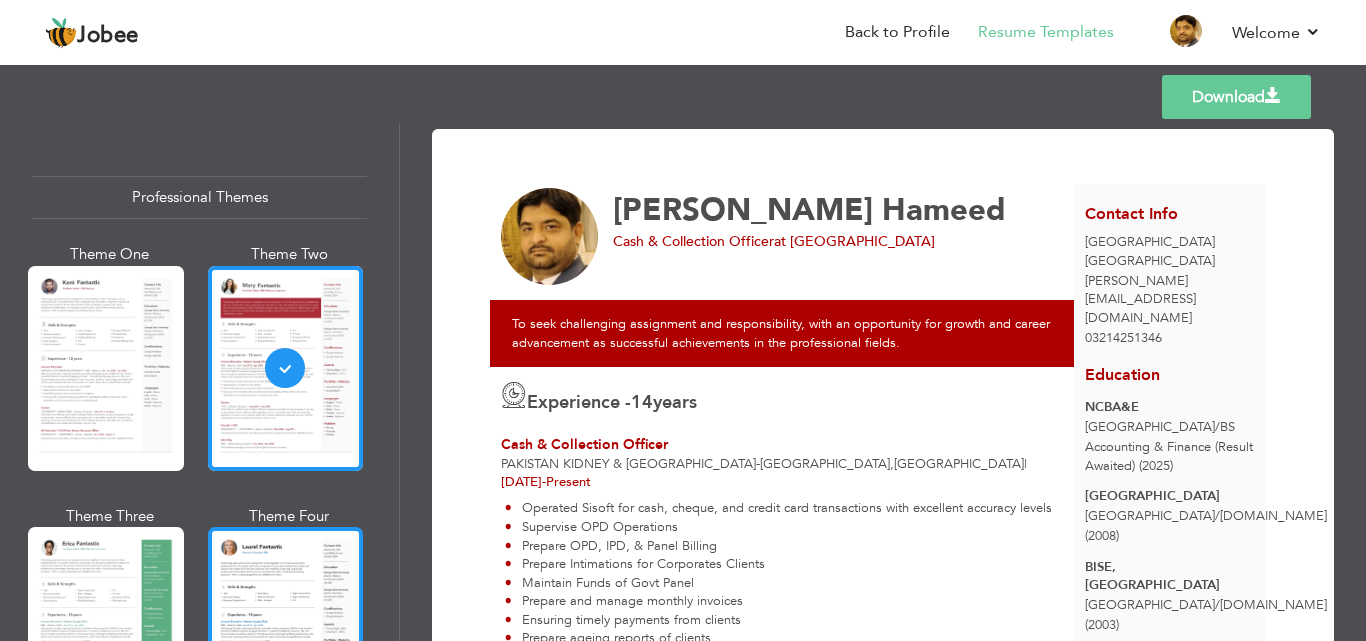 click at bounding box center [286, 629] 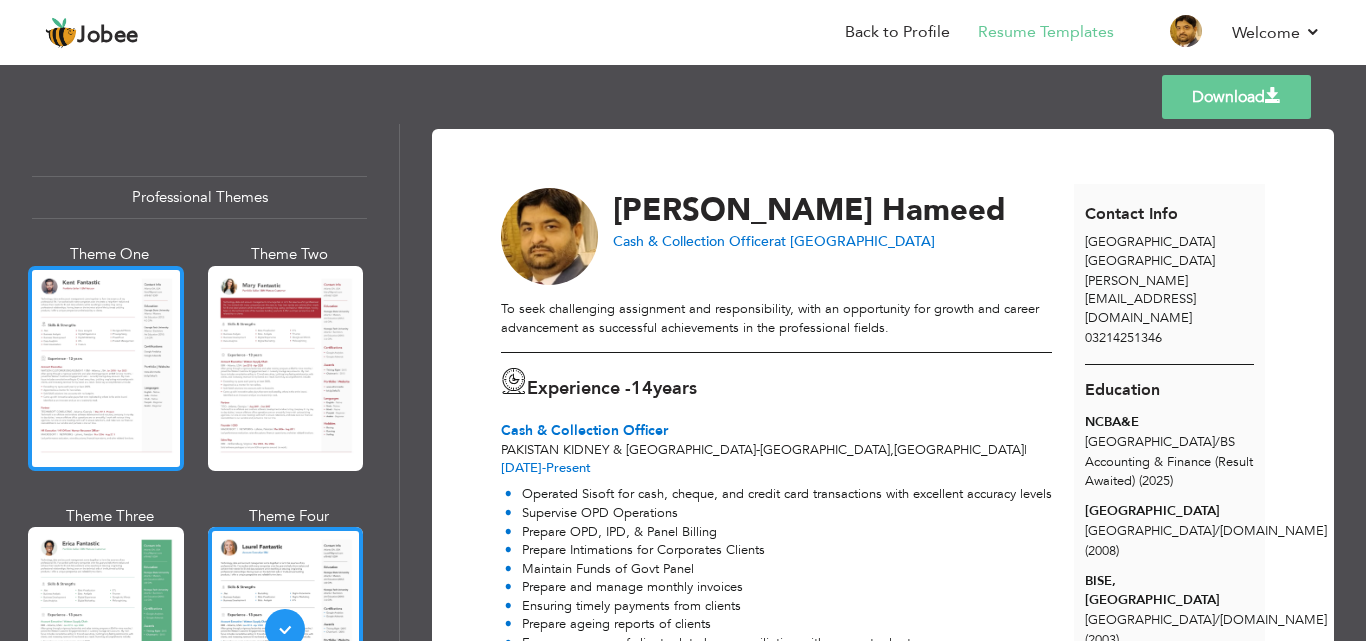 click at bounding box center (106, 368) 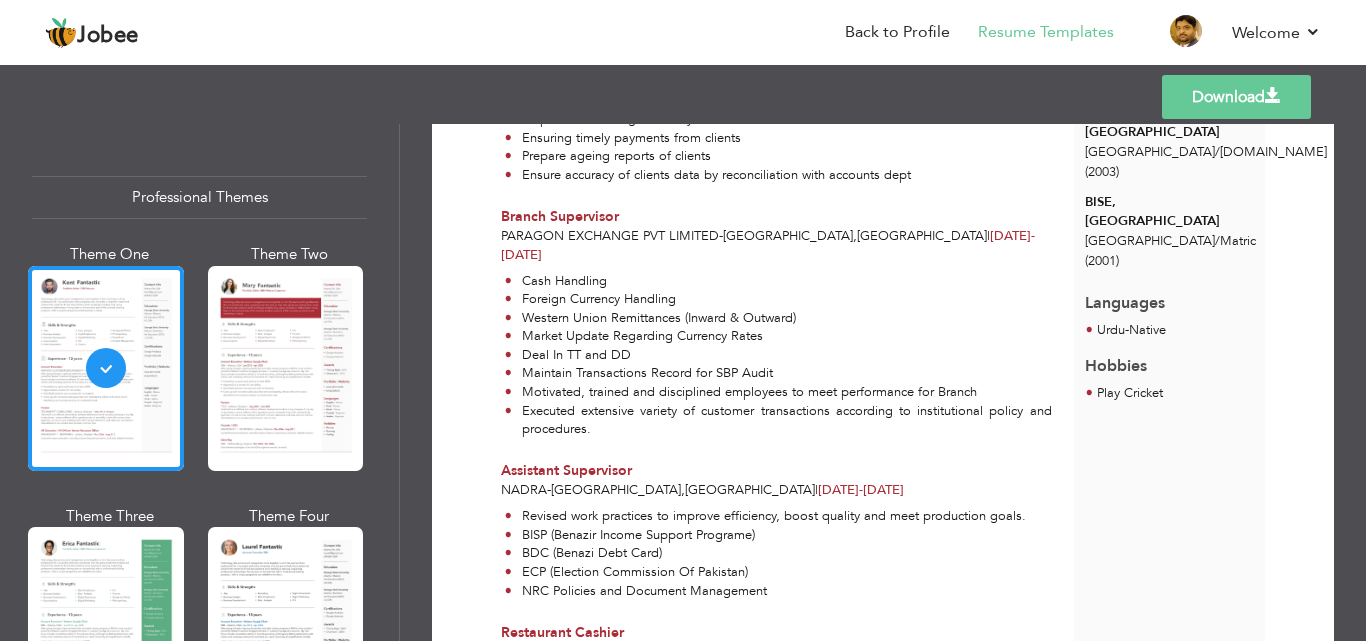 scroll, scrollTop: 0, scrollLeft: 0, axis: both 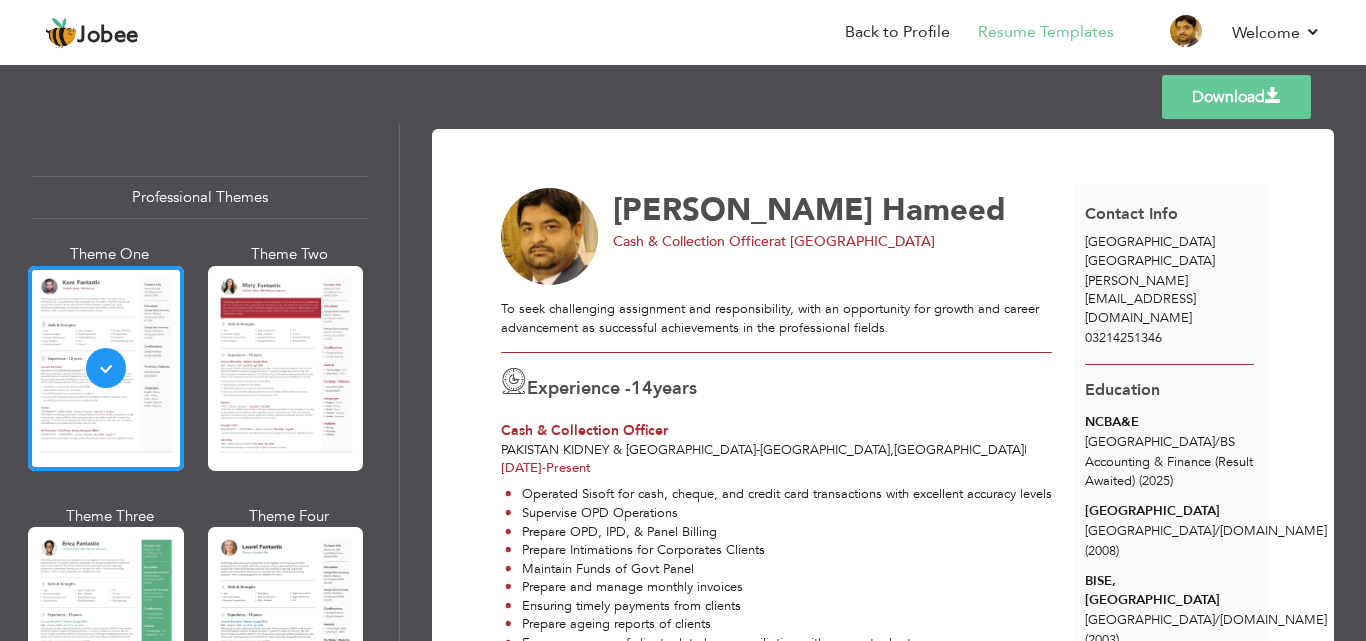 click on "Download
Ateeb   Hameed
Cash & Collection Officer  at Pakistan Kidney & Liver Institute & Research Centre" at bounding box center (883, 382) 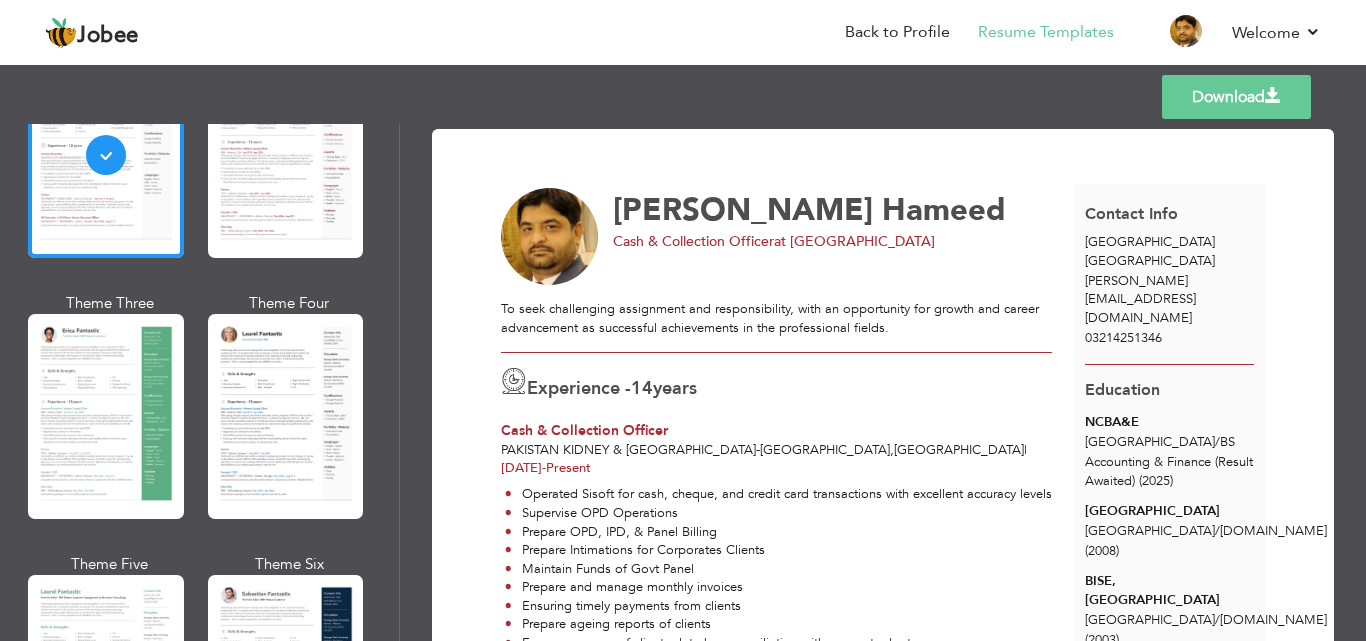 scroll, scrollTop: 236, scrollLeft: 0, axis: vertical 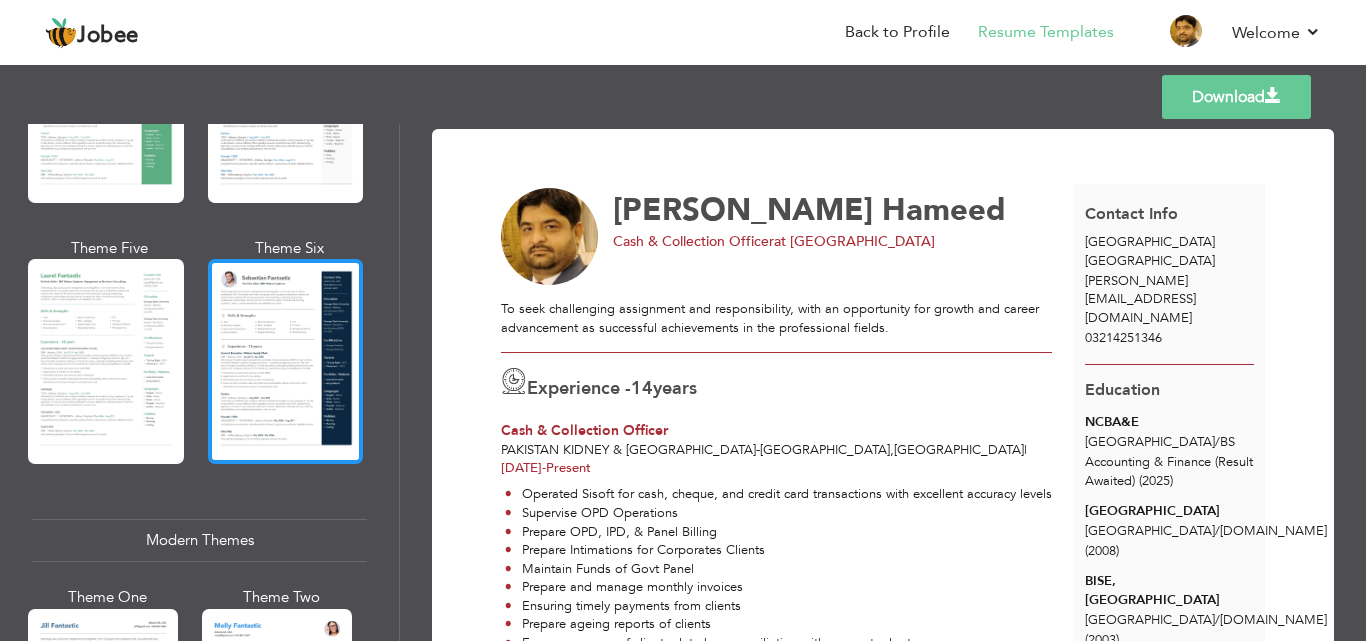 click at bounding box center [286, 361] 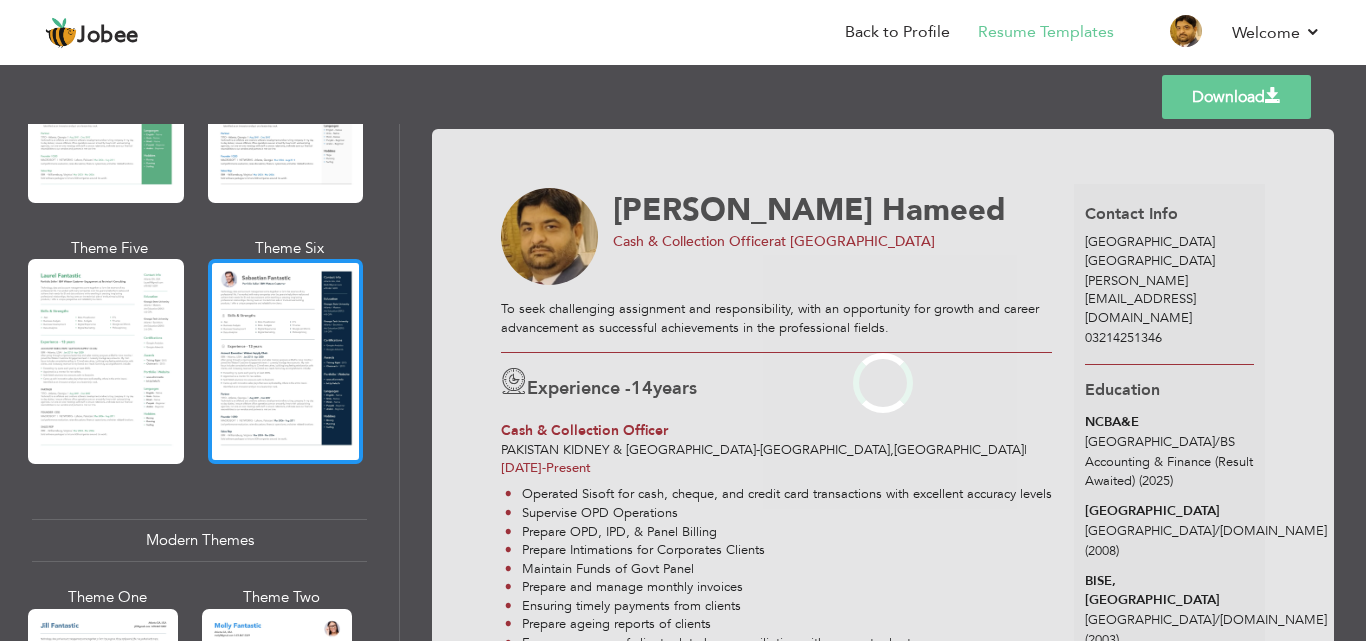 click on "Professional Themes
Theme One
Theme Two
Theme Three
Theme Four" at bounding box center [683, 382] 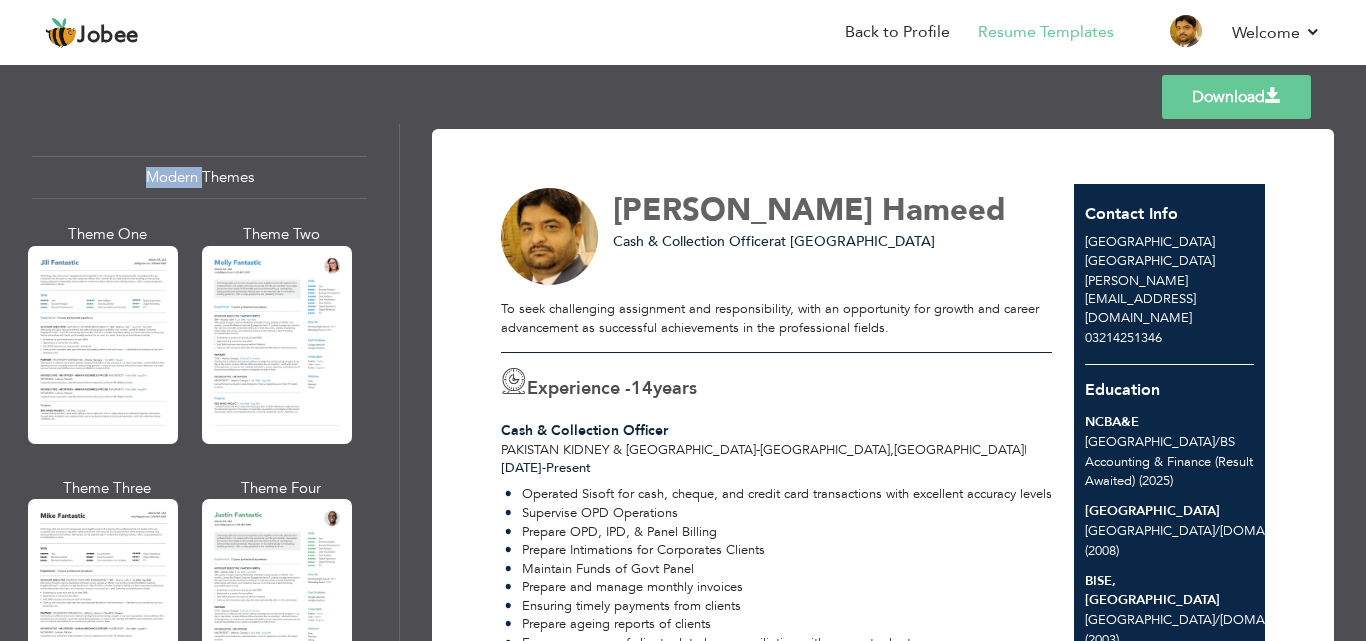 scroll, scrollTop: 900, scrollLeft: 0, axis: vertical 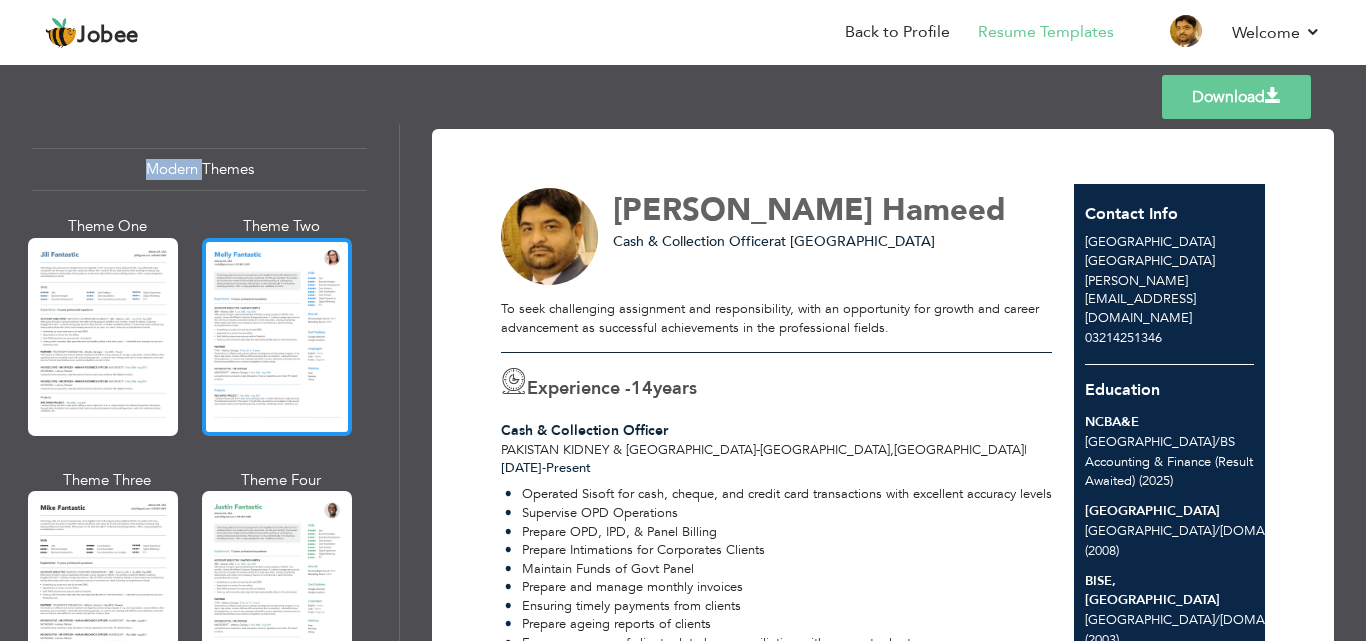 click at bounding box center [277, 337] 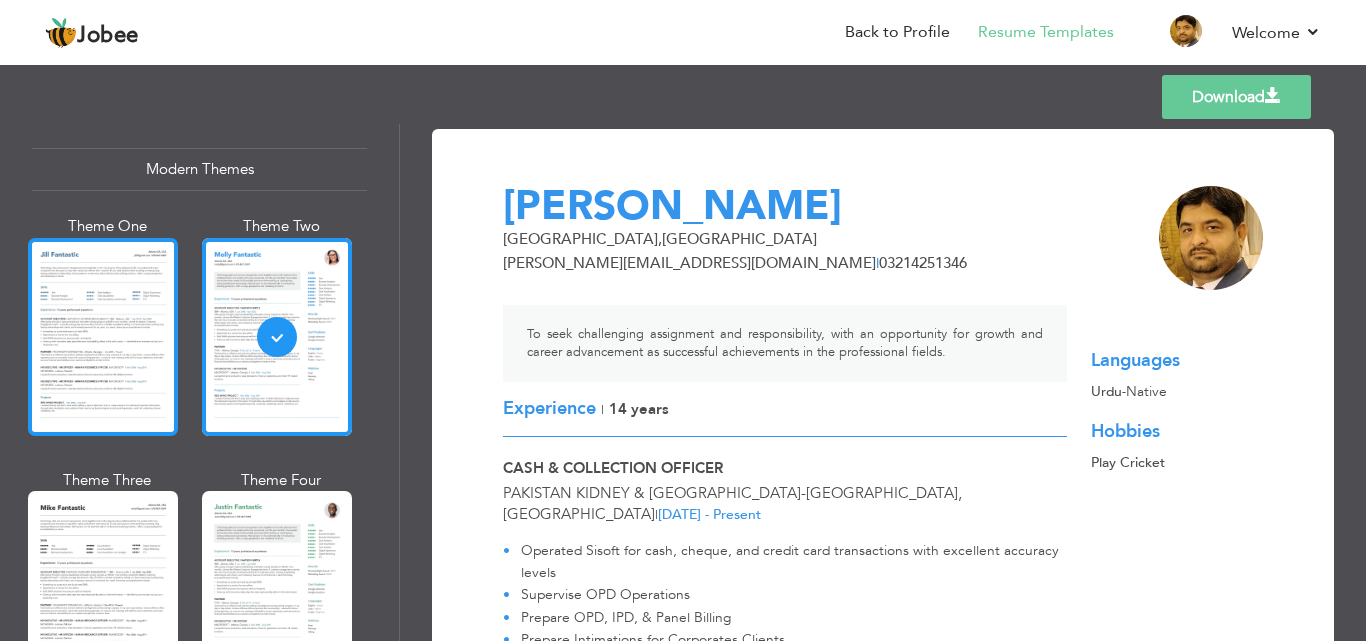 click at bounding box center [103, 337] 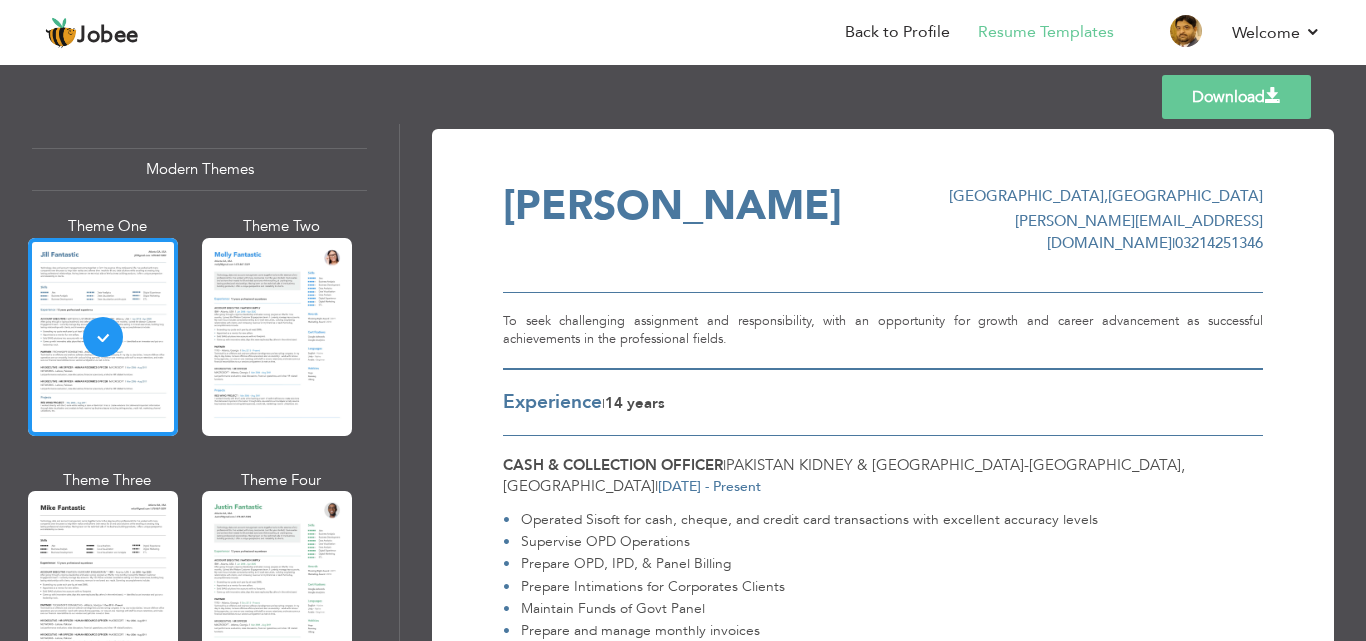 click on "Theme Four" at bounding box center [281, 586] 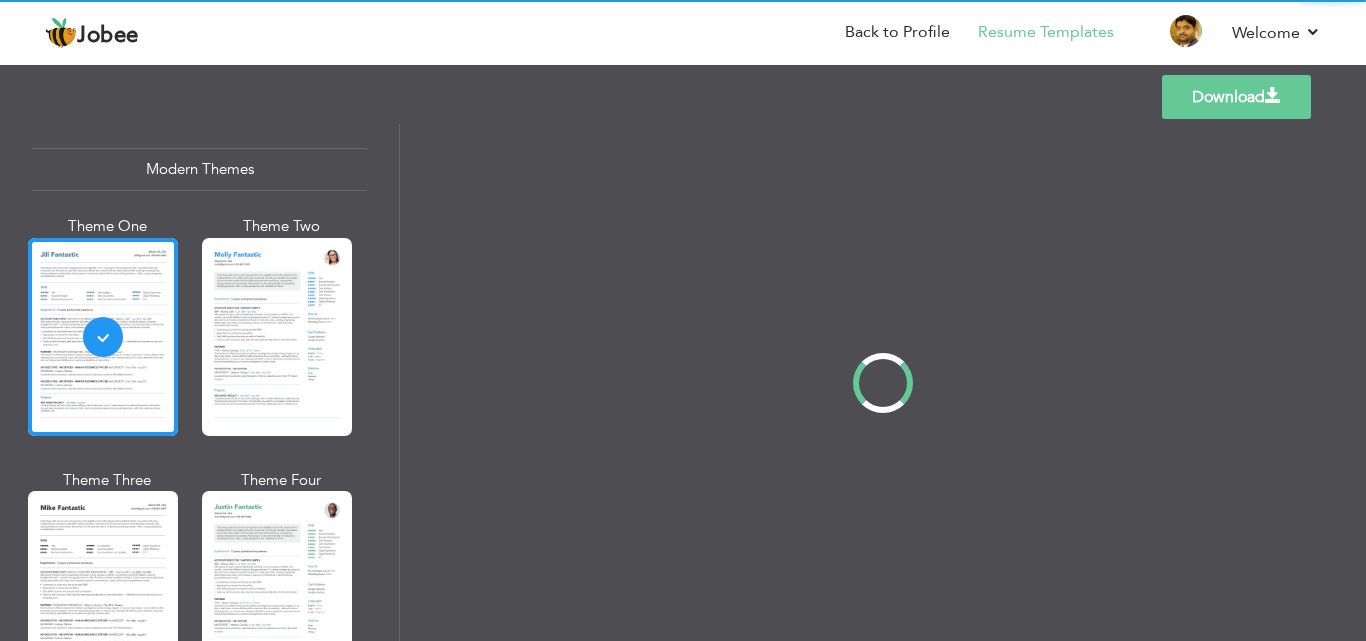 click on "Professional Themes
Theme One
Theme Two
Theme Three
Theme Four" at bounding box center [683, 382] 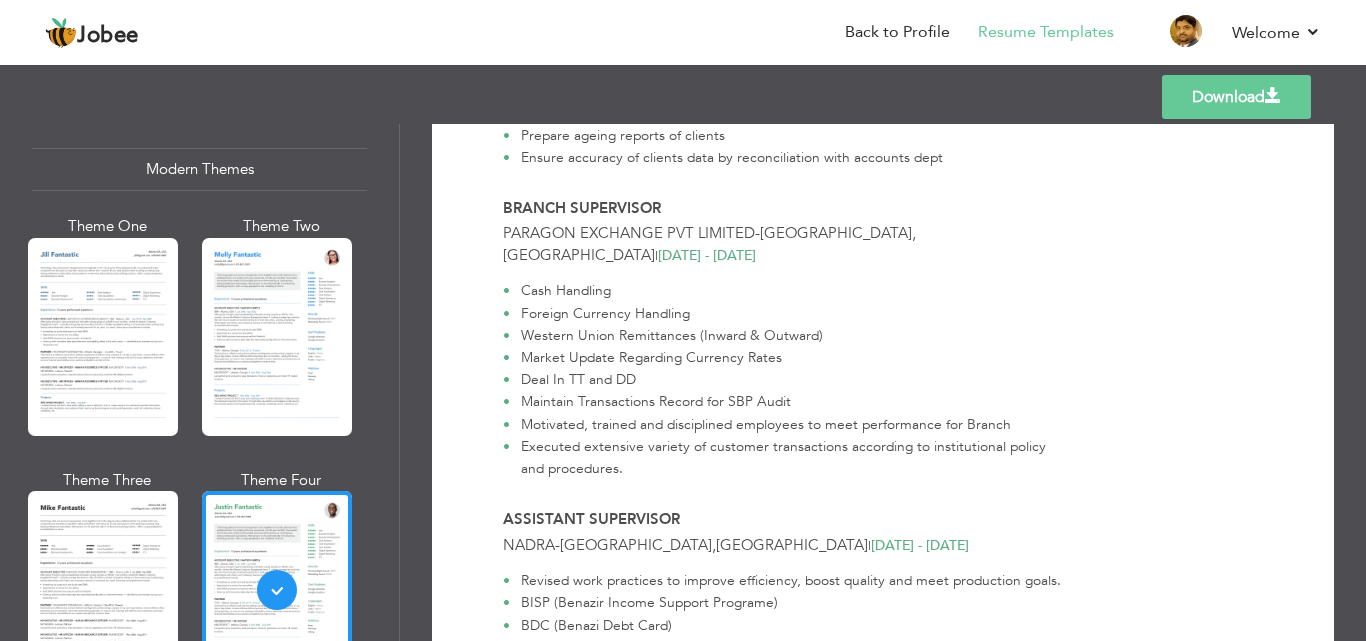 scroll, scrollTop: 0, scrollLeft: 0, axis: both 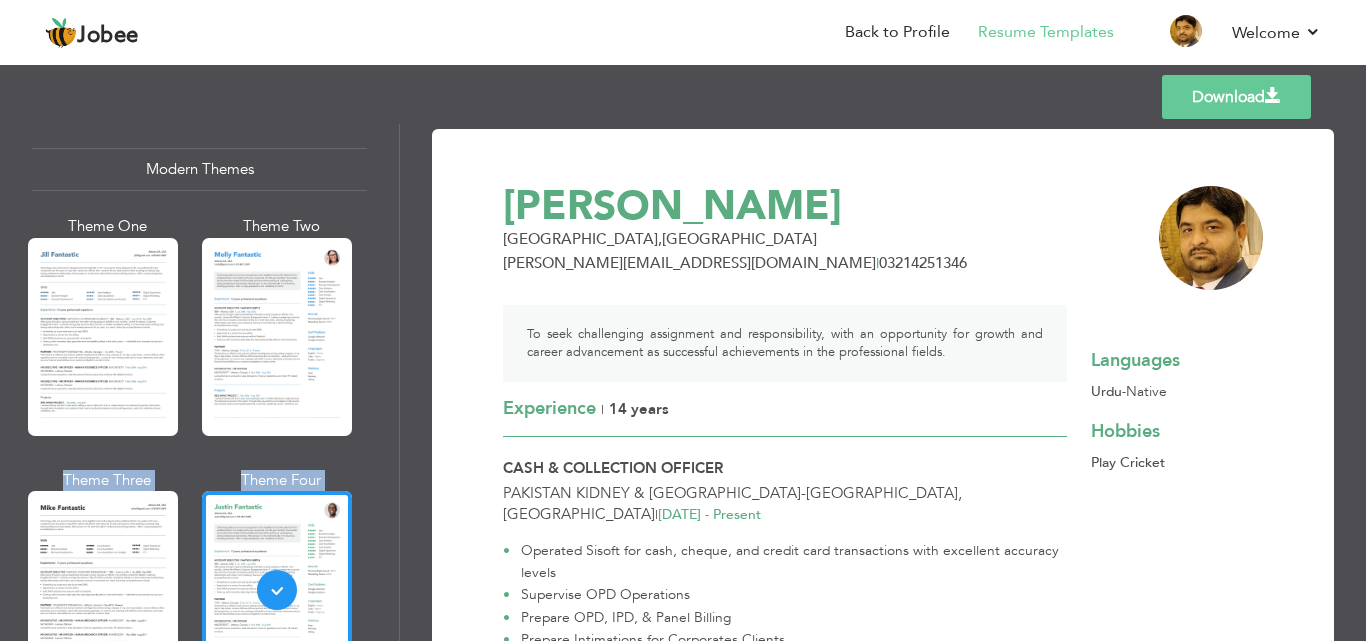 drag, startPoint x: 401, startPoint y: 265, endPoint x: 399, endPoint y: 318, distance: 53.037724 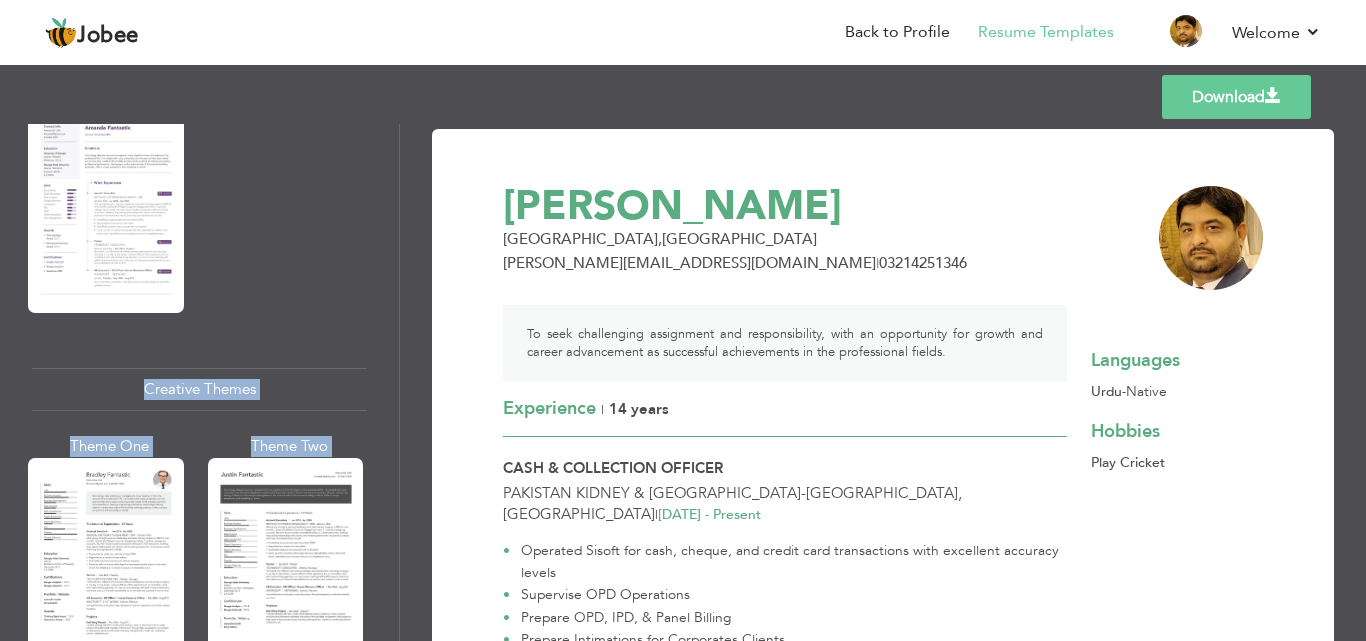 scroll, scrollTop: 1989, scrollLeft: 0, axis: vertical 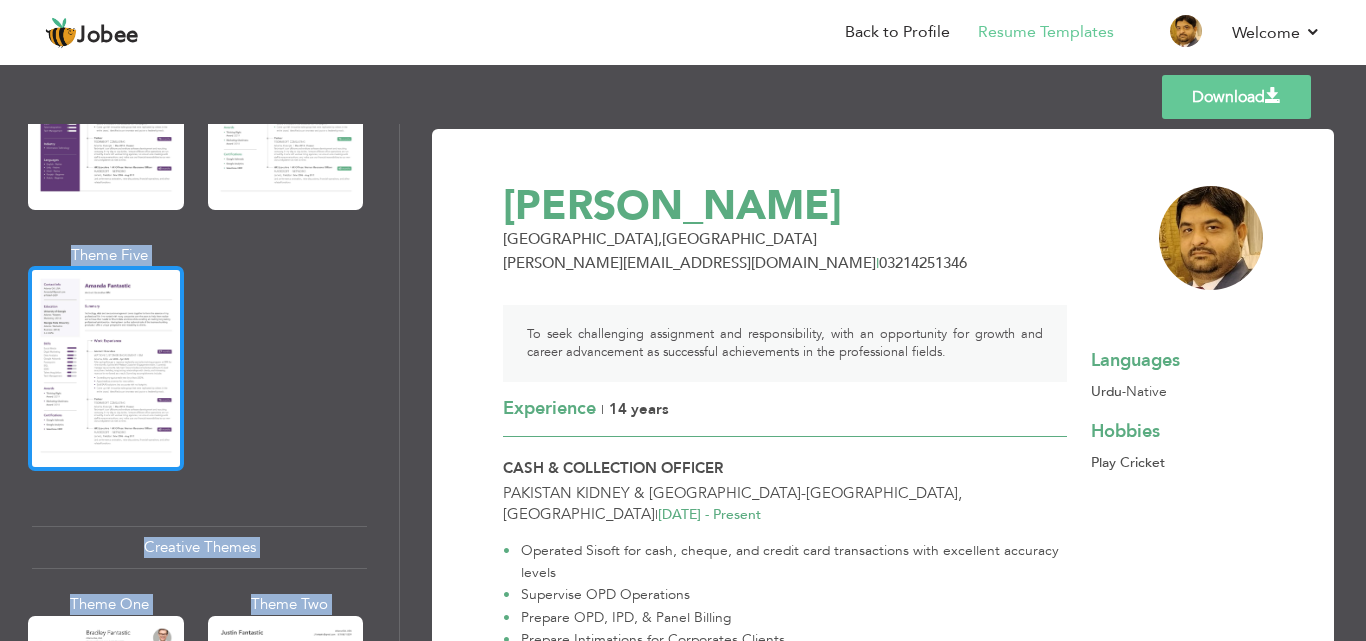 click at bounding box center (106, 368) 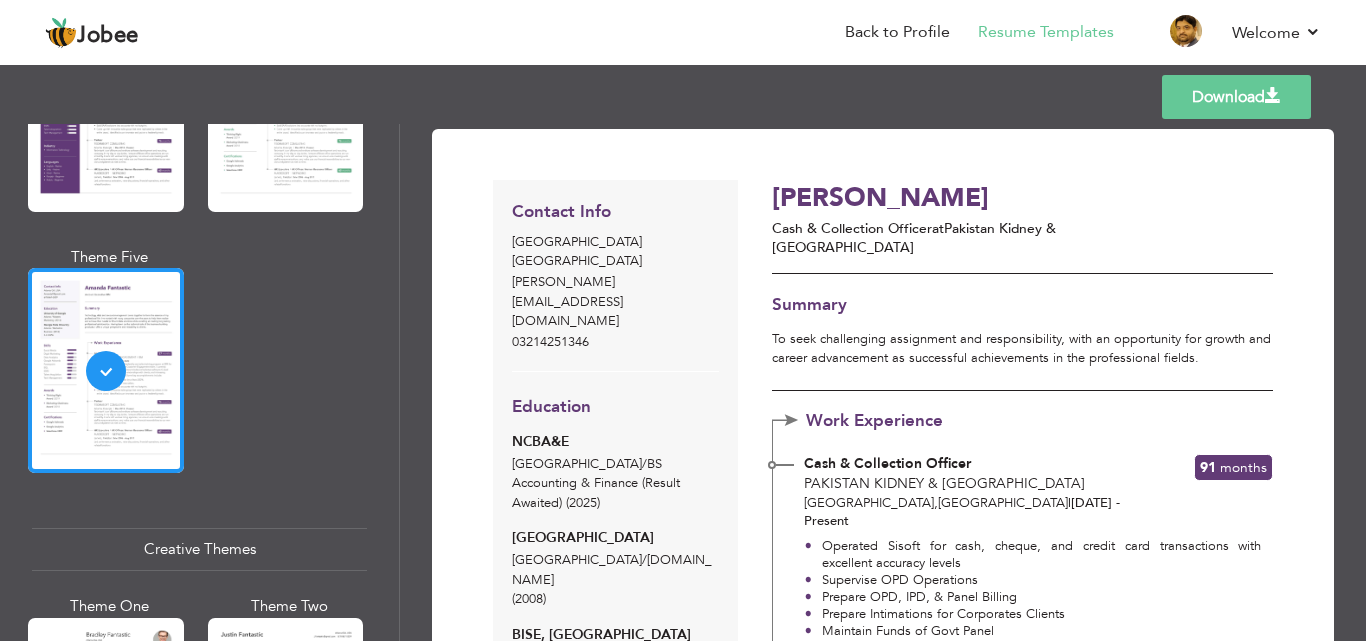scroll, scrollTop: 1989, scrollLeft: 0, axis: vertical 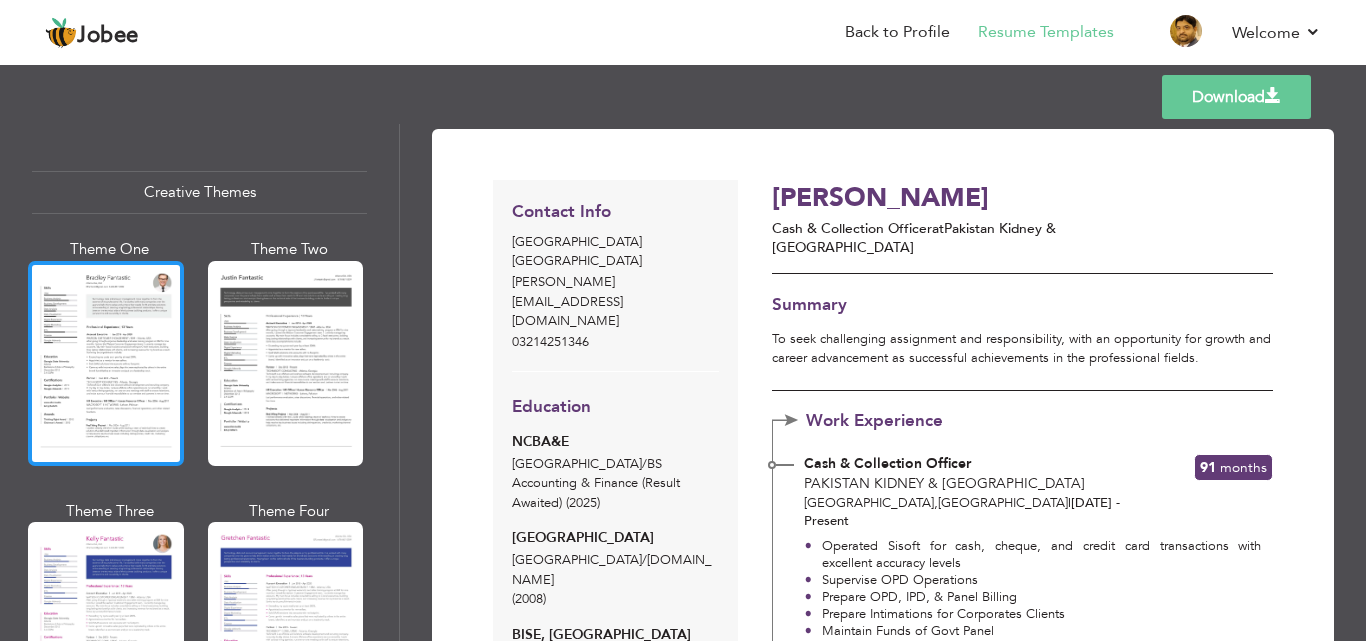 click at bounding box center (106, 363) 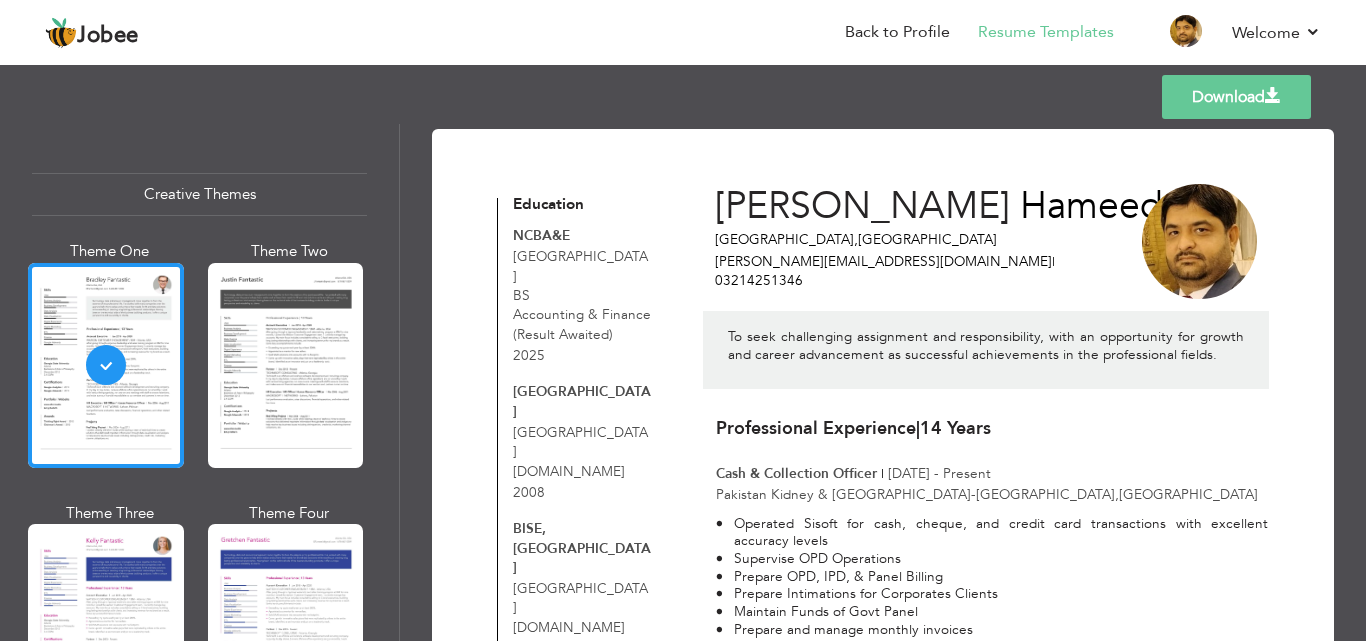 scroll, scrollTop: 2344, scrollLeft: 0, axis: vertical 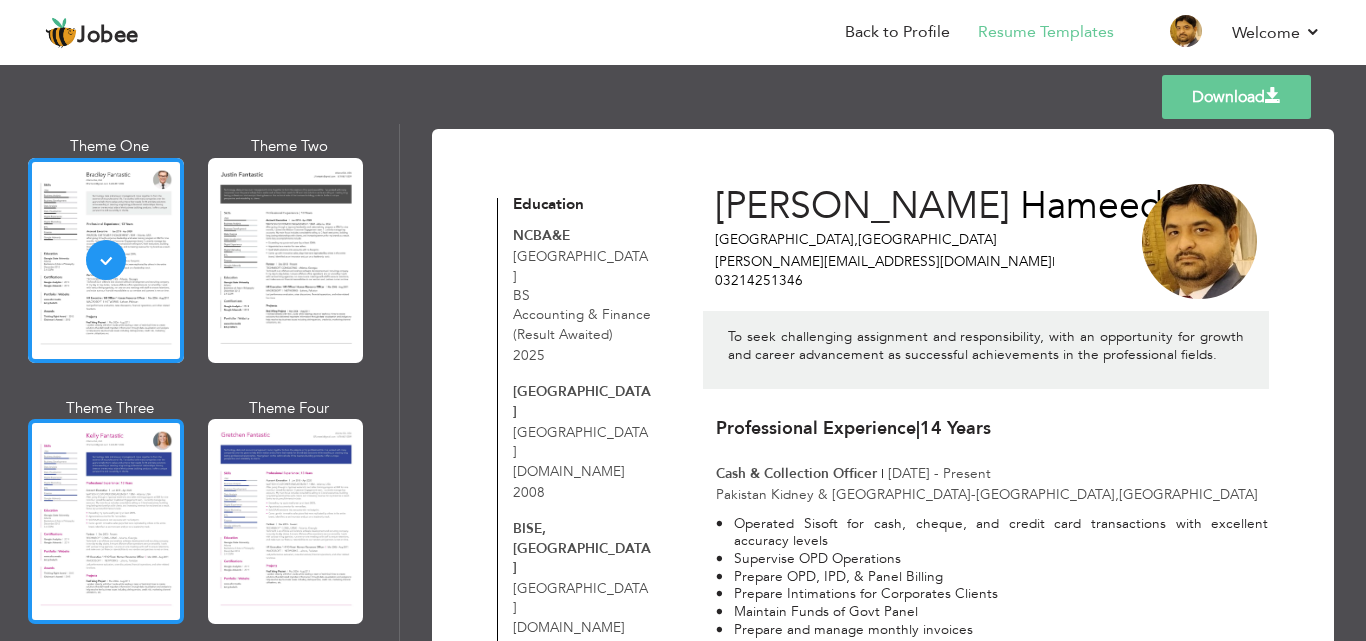 click at bounding box center [106, 521] 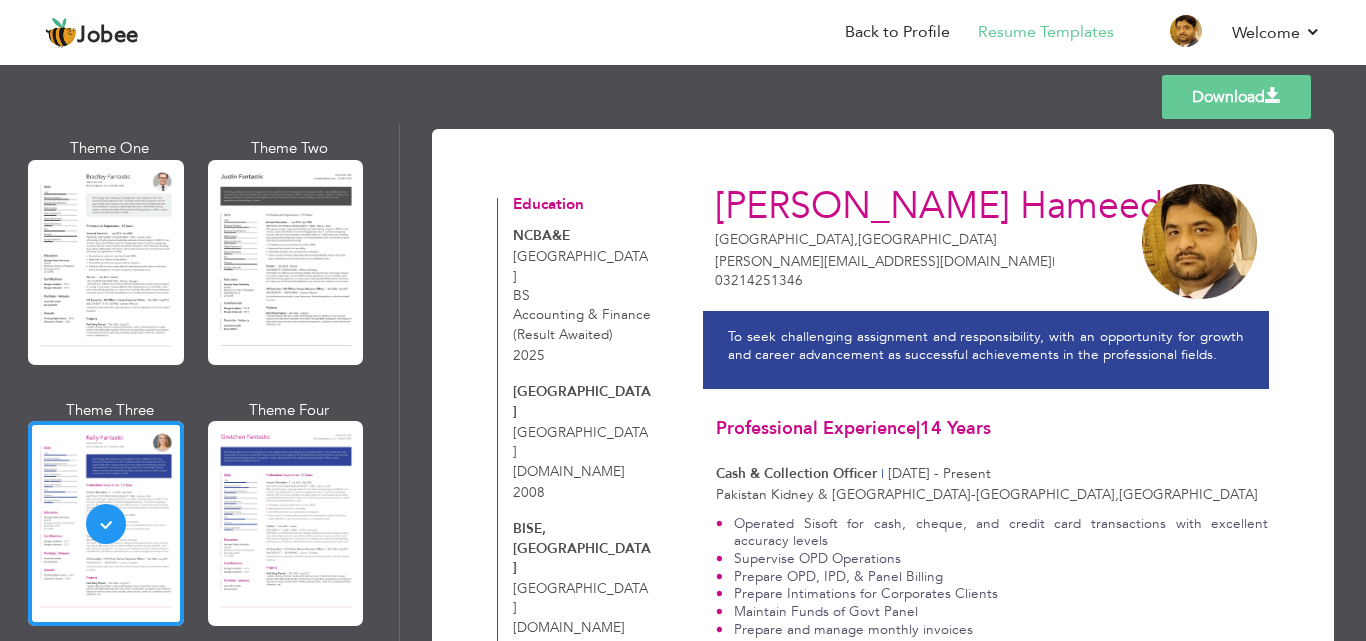 scroll, scrollTop: 2447, scrollLeft: 0, axis: vertical 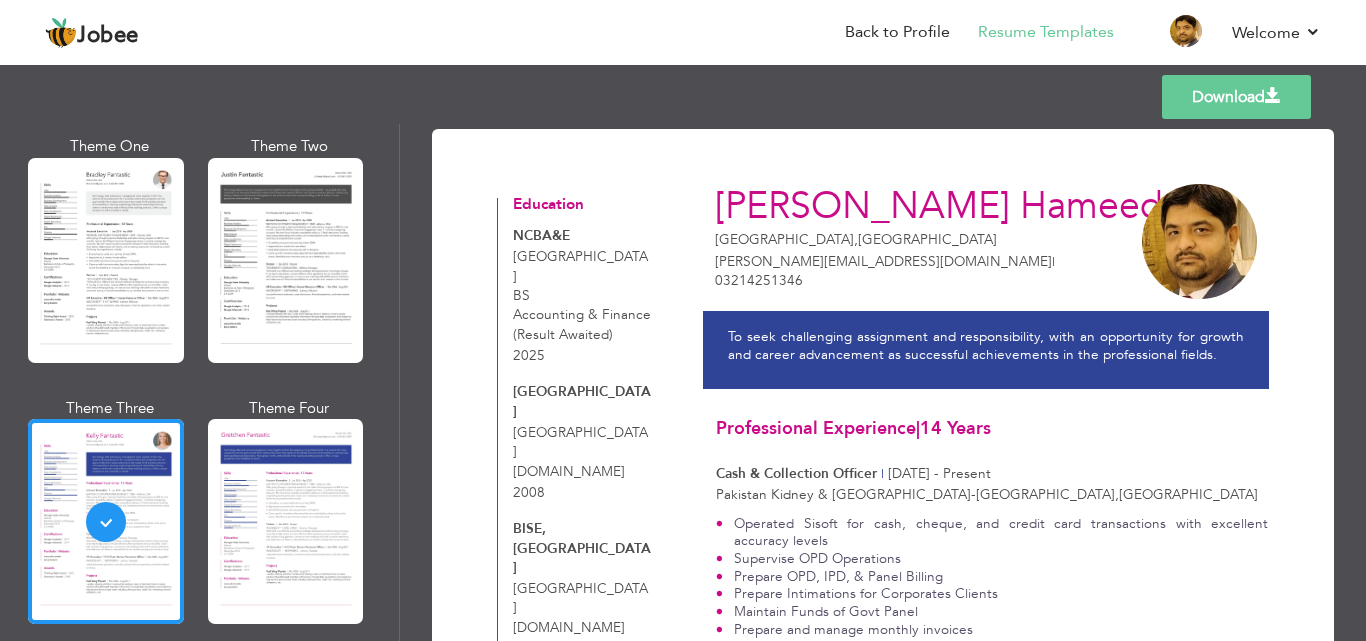 drag, startPoint x: 391, startPoint y: 452, endPoint x: 390, endPoint y: 472, distance: 20.024984 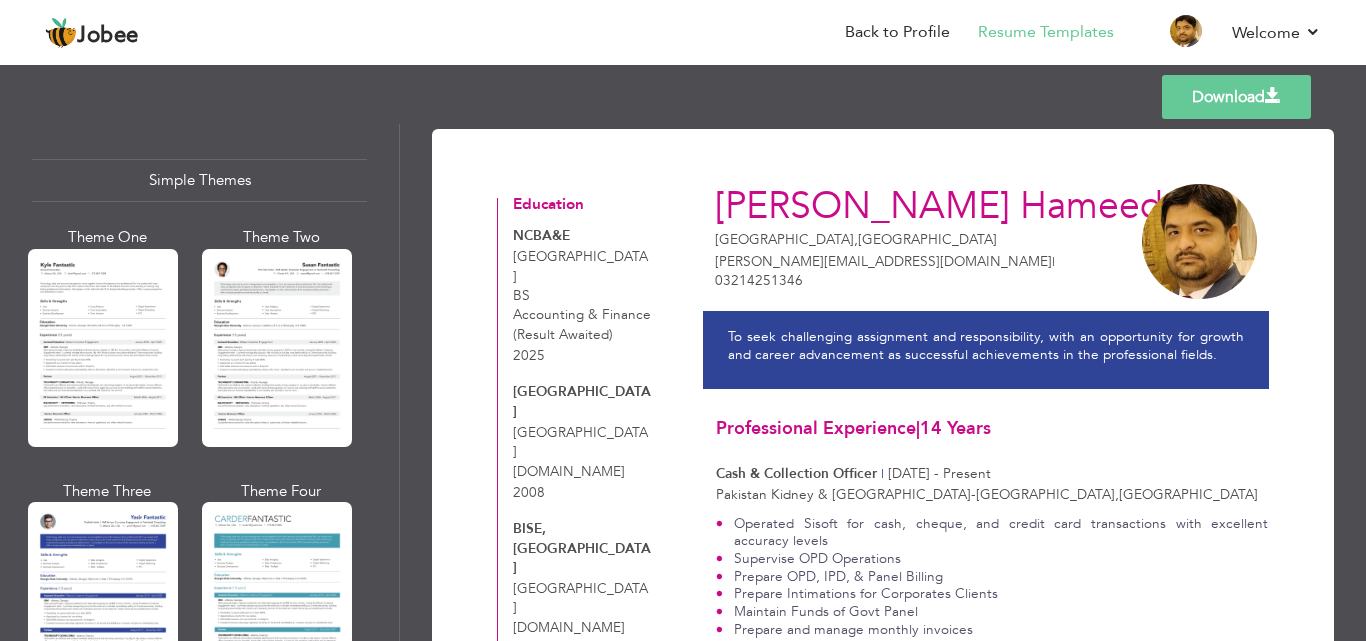 scroll, scrollTop: 3497, scrollLeft: 0, axis: vertical 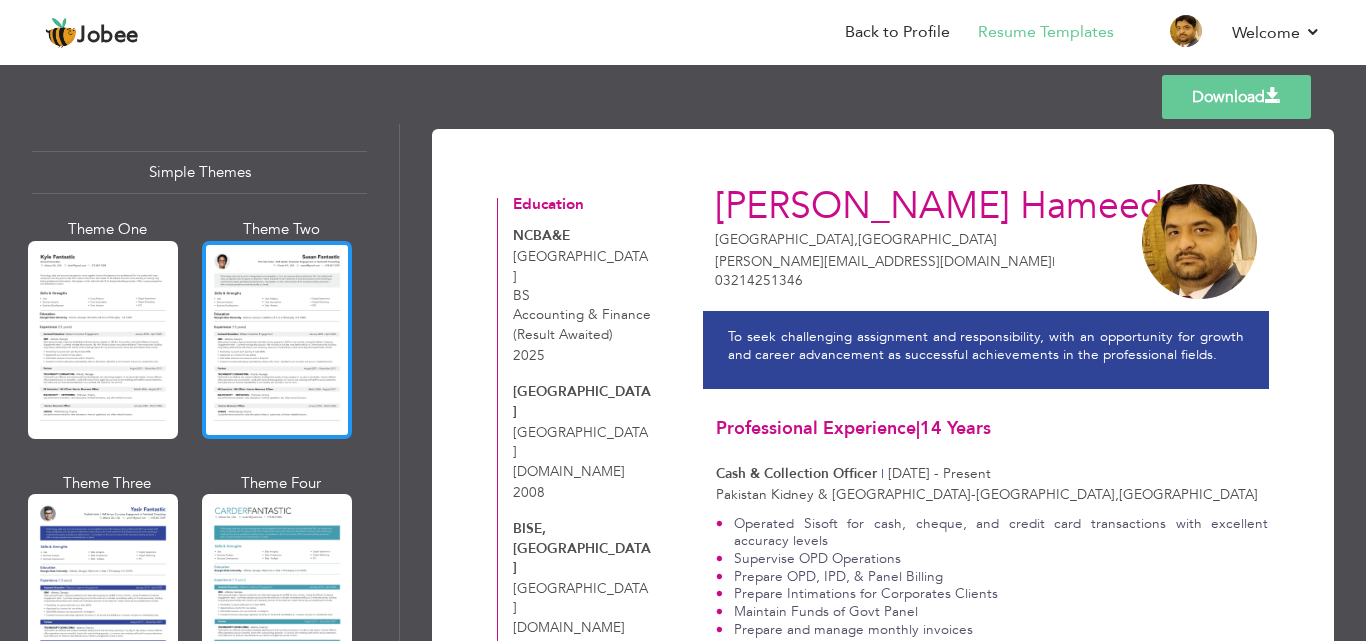 click at bounding box center [277, 340] 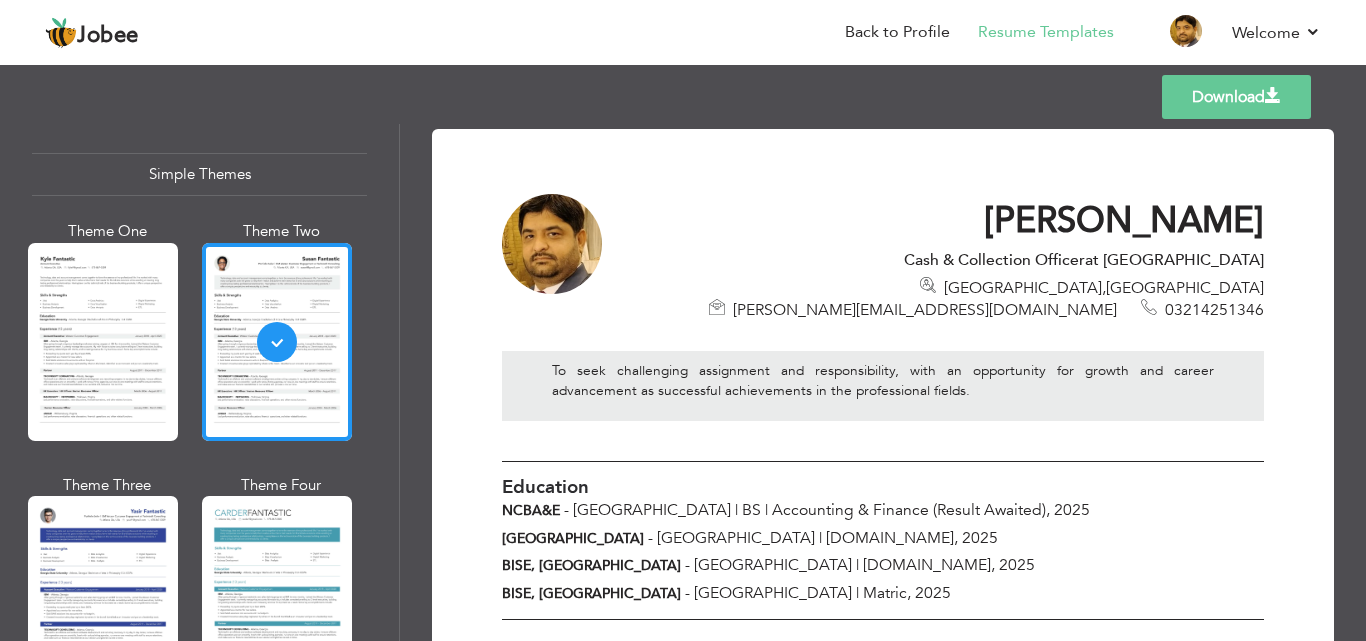 scroll, scrollTop: 3497, scrollLeft: 0, axis: vertical 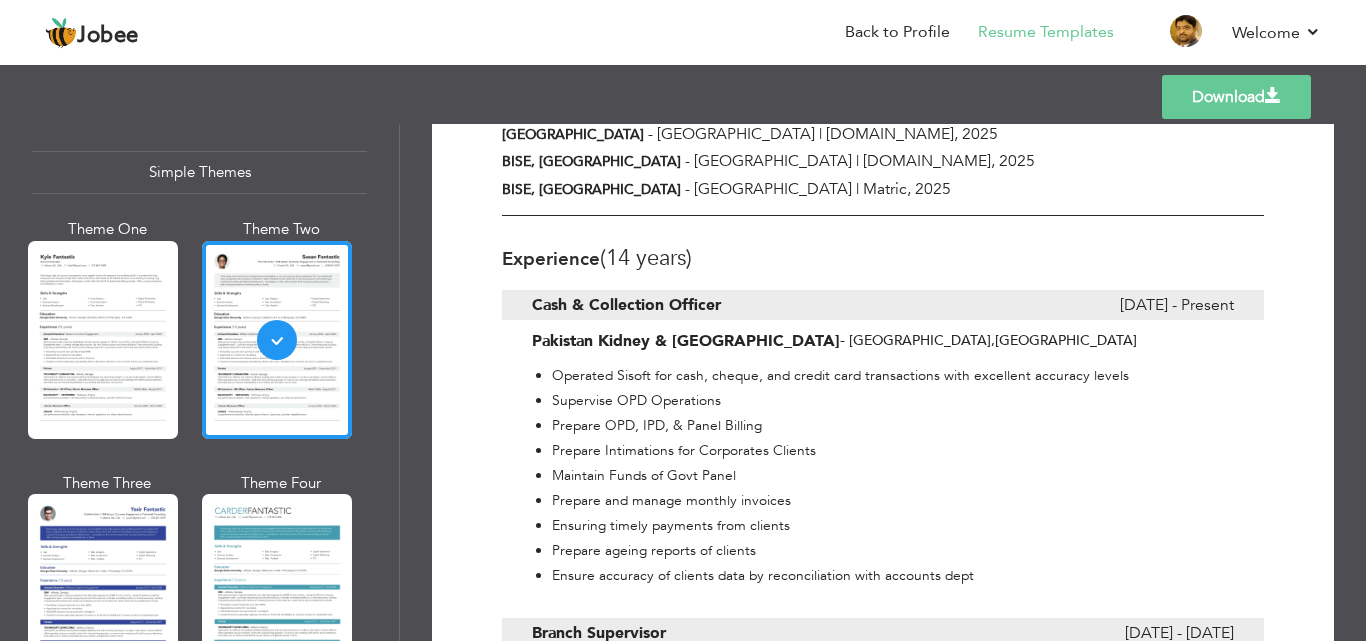 click on "Download" at bounding box center [1236, 97] 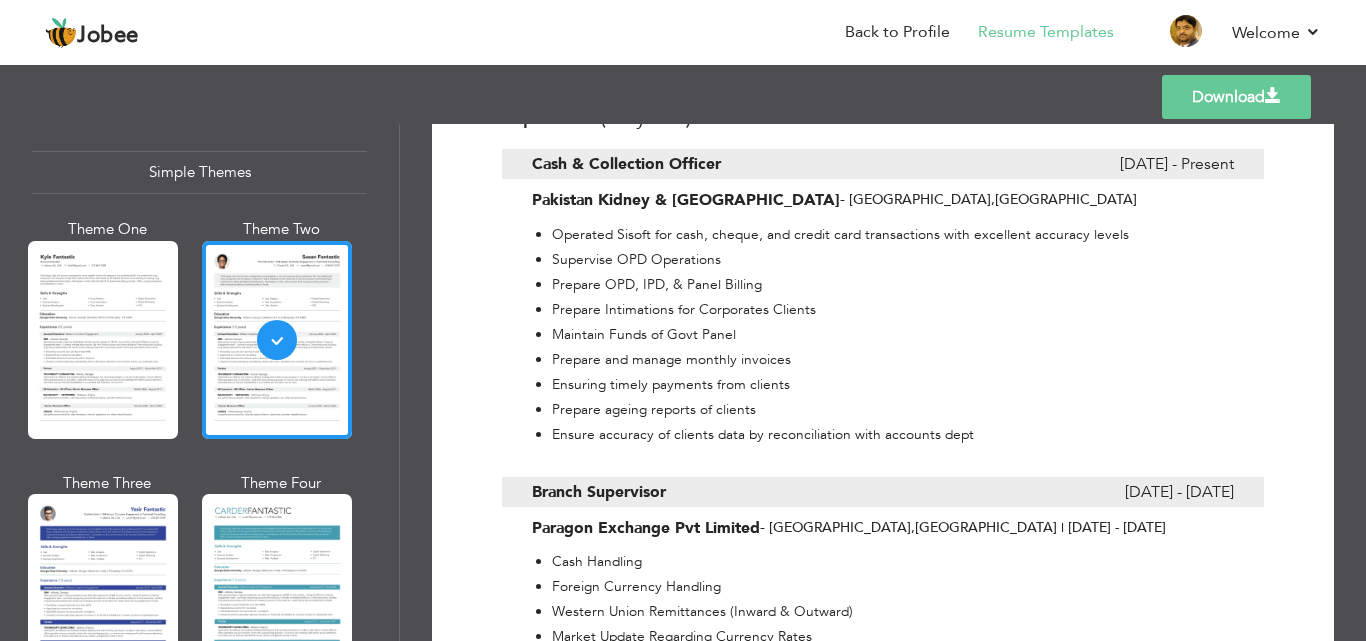 scroll, scrollTop: 0, scrollLeft: 0, axis: both 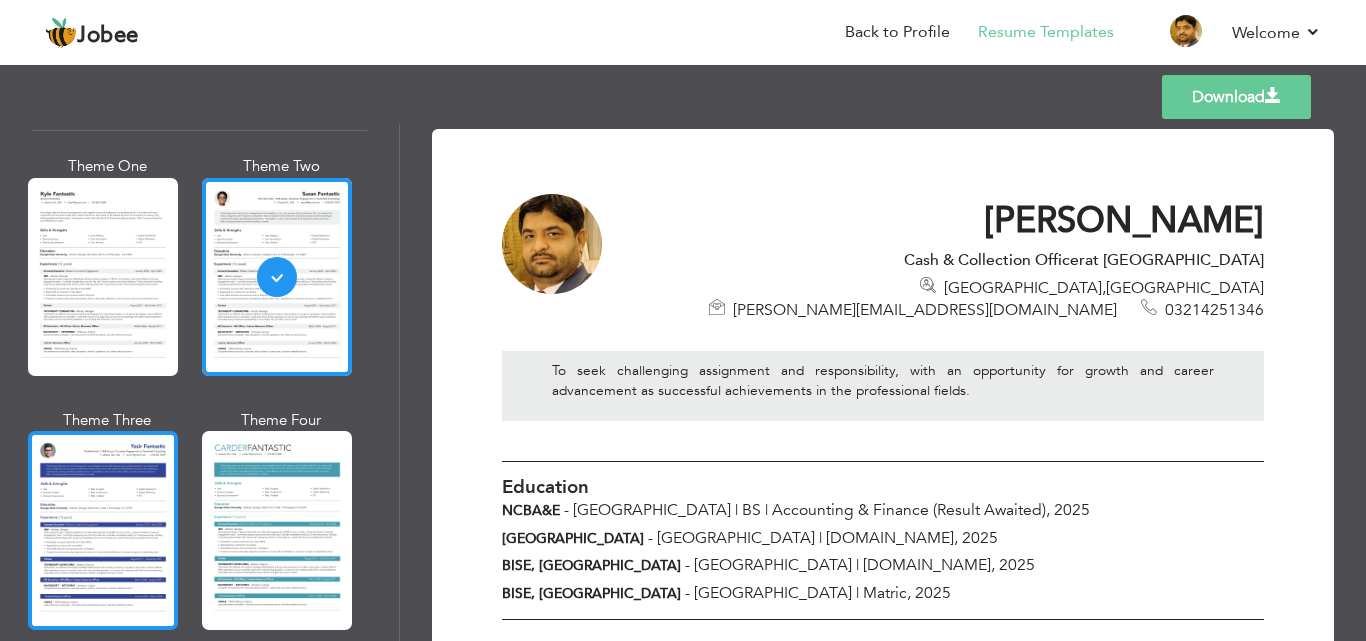 click at bounding box center [103, 530] 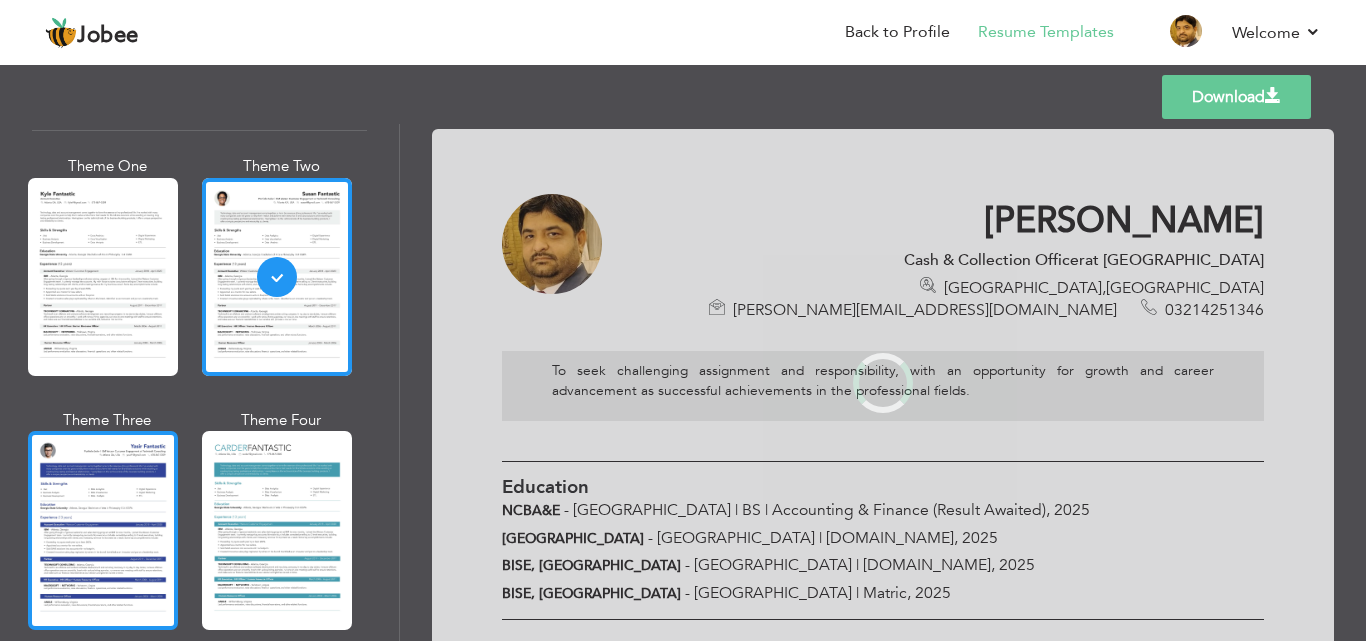 click on "Professional Themes
Theme One
Theme Two
Theme Three
Theme Four" at bounding box center (683, 382) 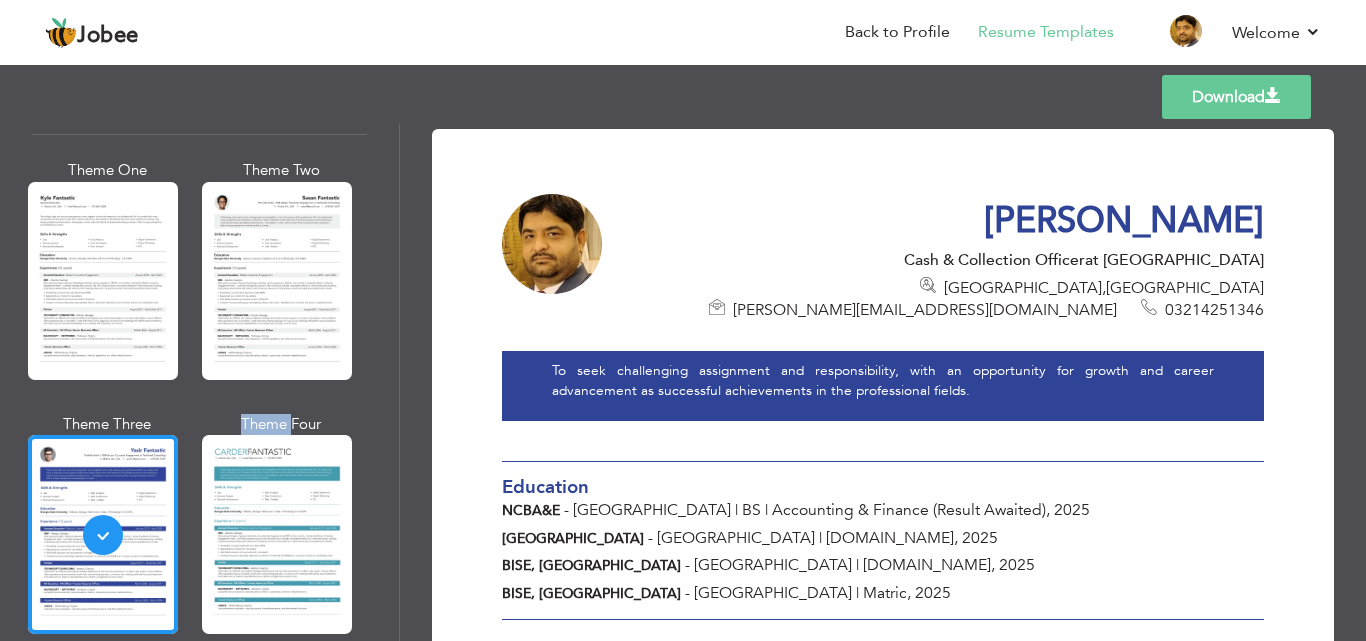 scroll, scrollTop: 3560, scrollLeft: 0, axis: vertical 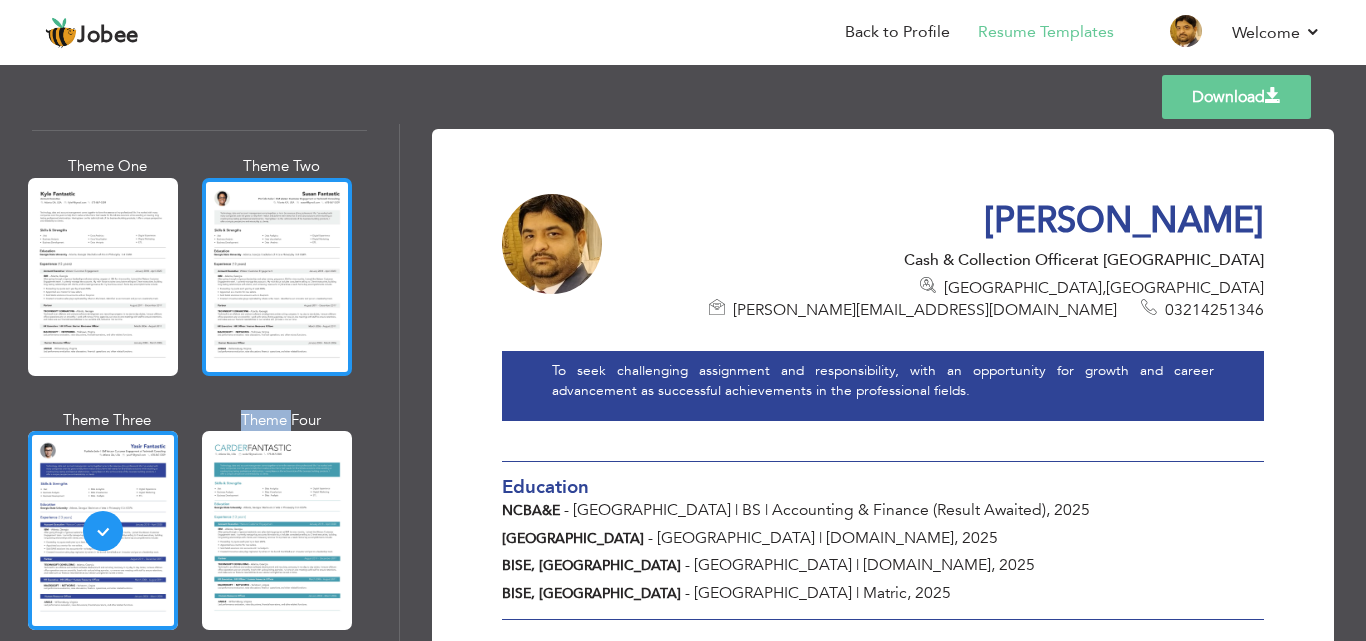 click at bounding box center [277, 277] 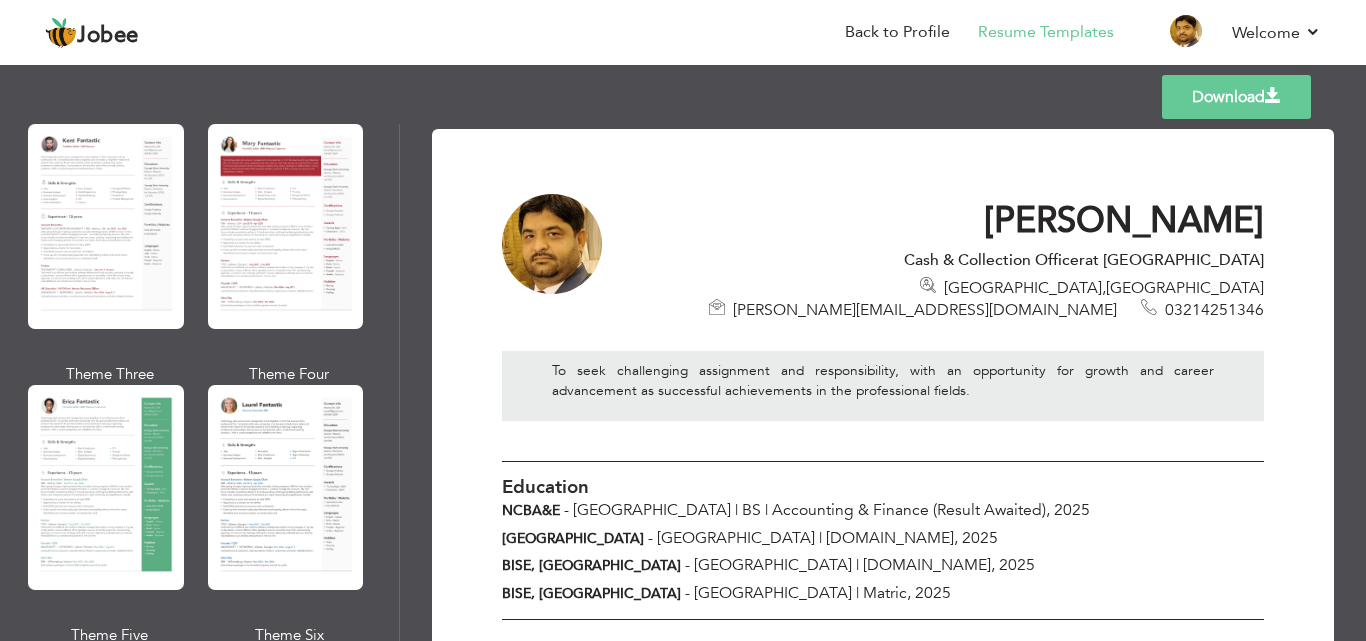 scroll, scrollTop: 0, scrollLeft: 0, axis: both 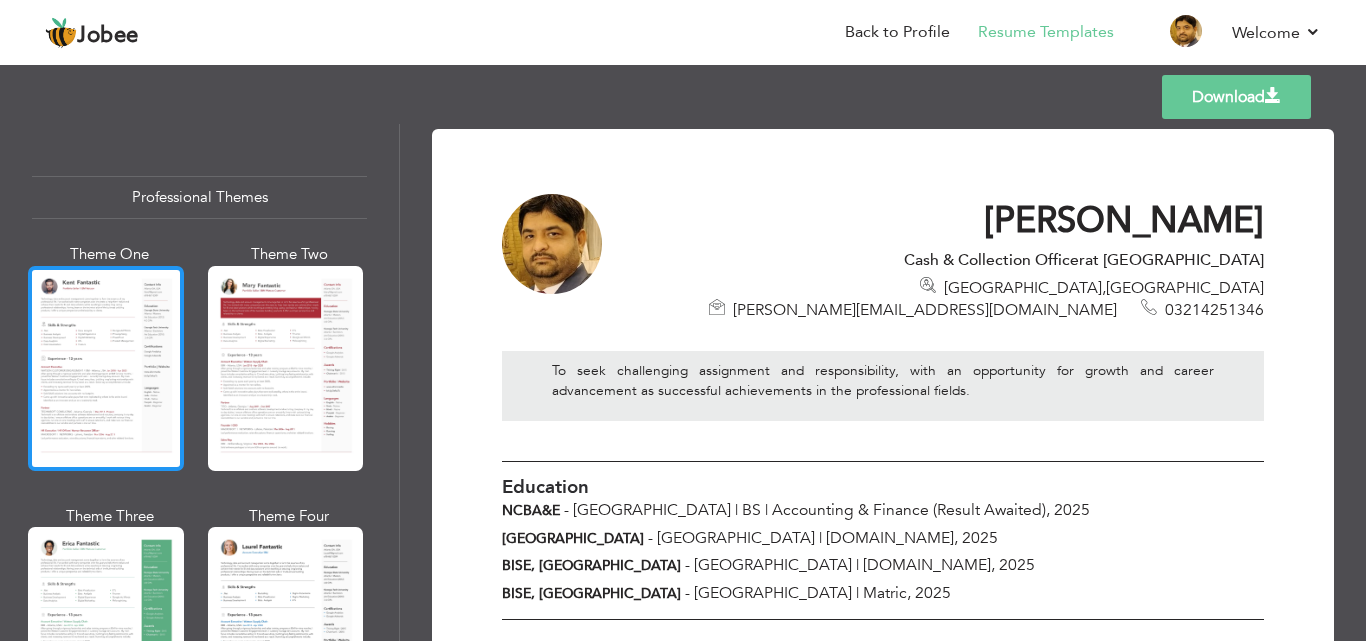 click at bounding box center [106, 368] 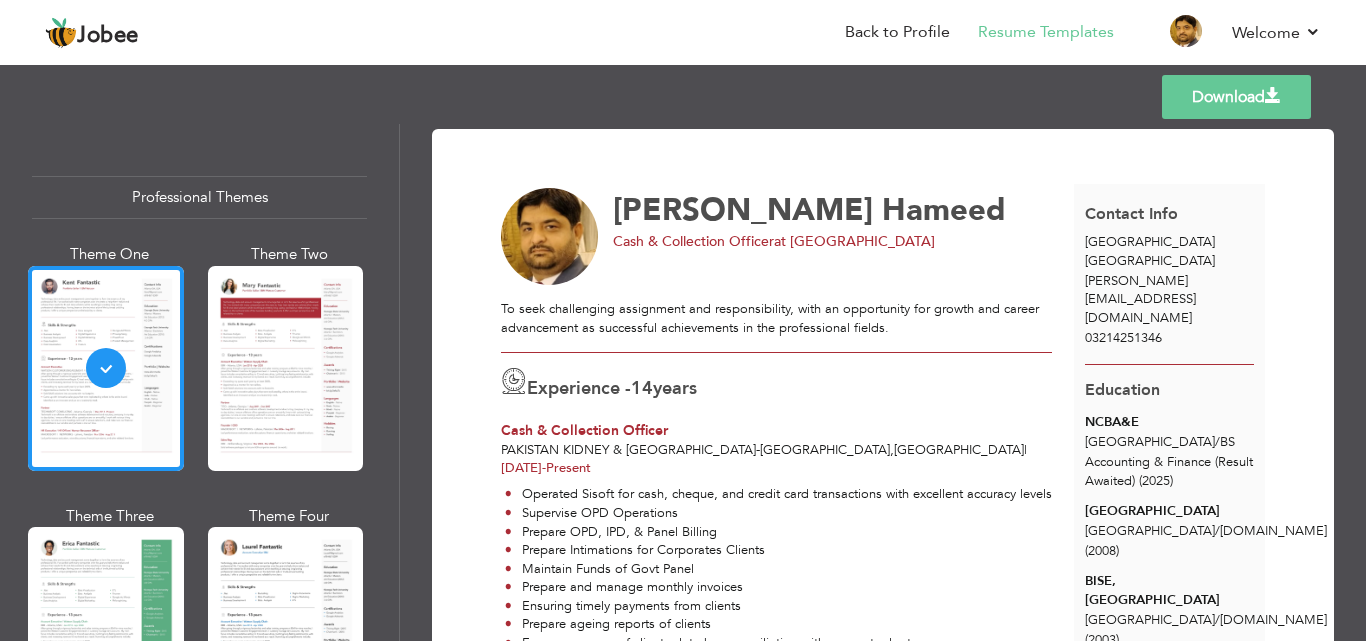 click on "Download" at bounding box center [1236, 97] 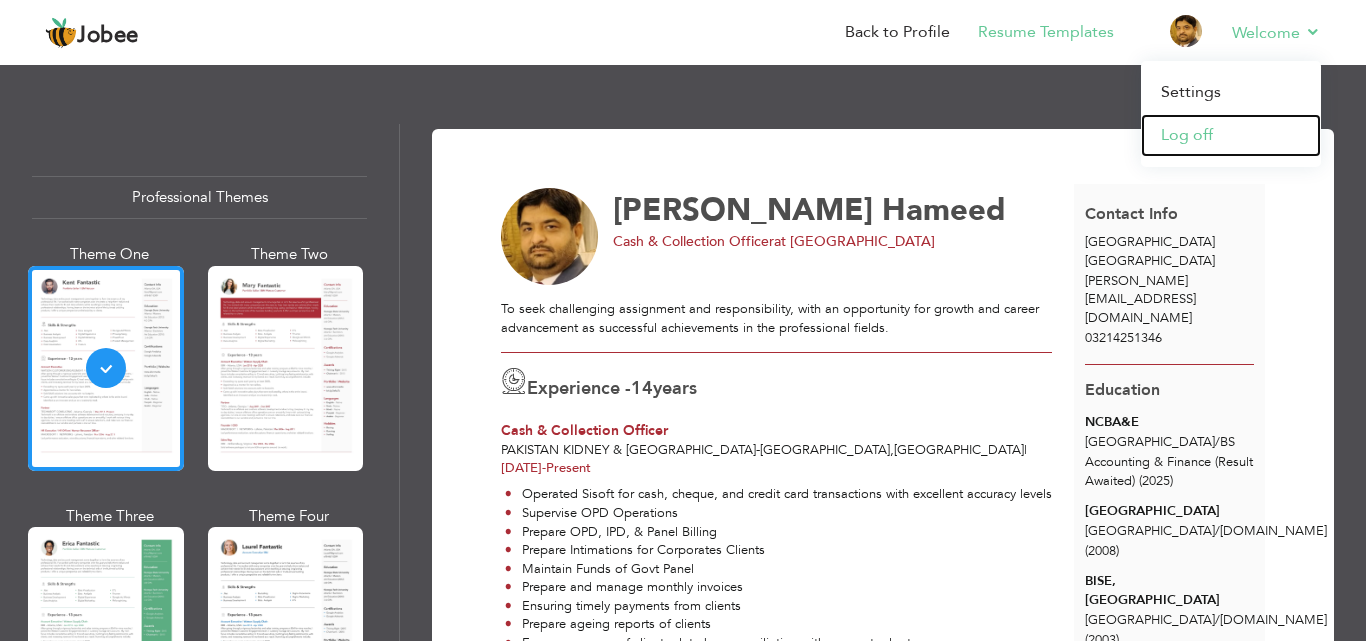 click on "Log off" at bounding box center [1231, 135] 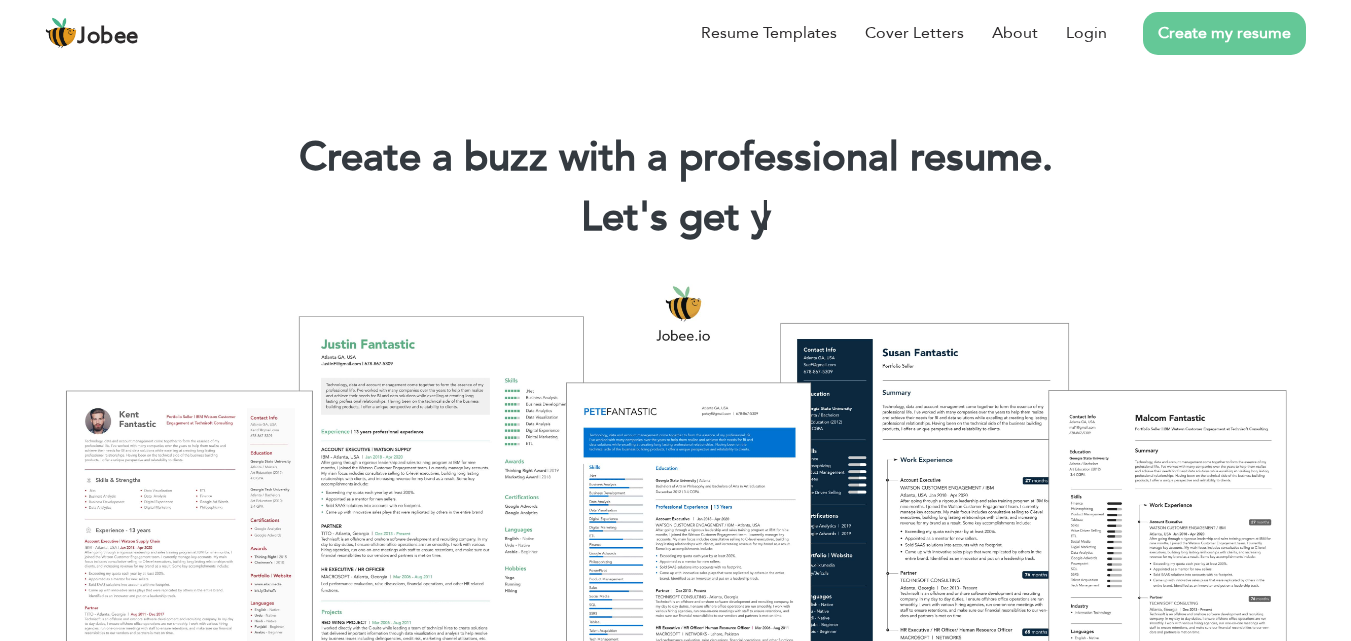 scroll, scrollTop: 0, scrollLeft: 0, axis: both 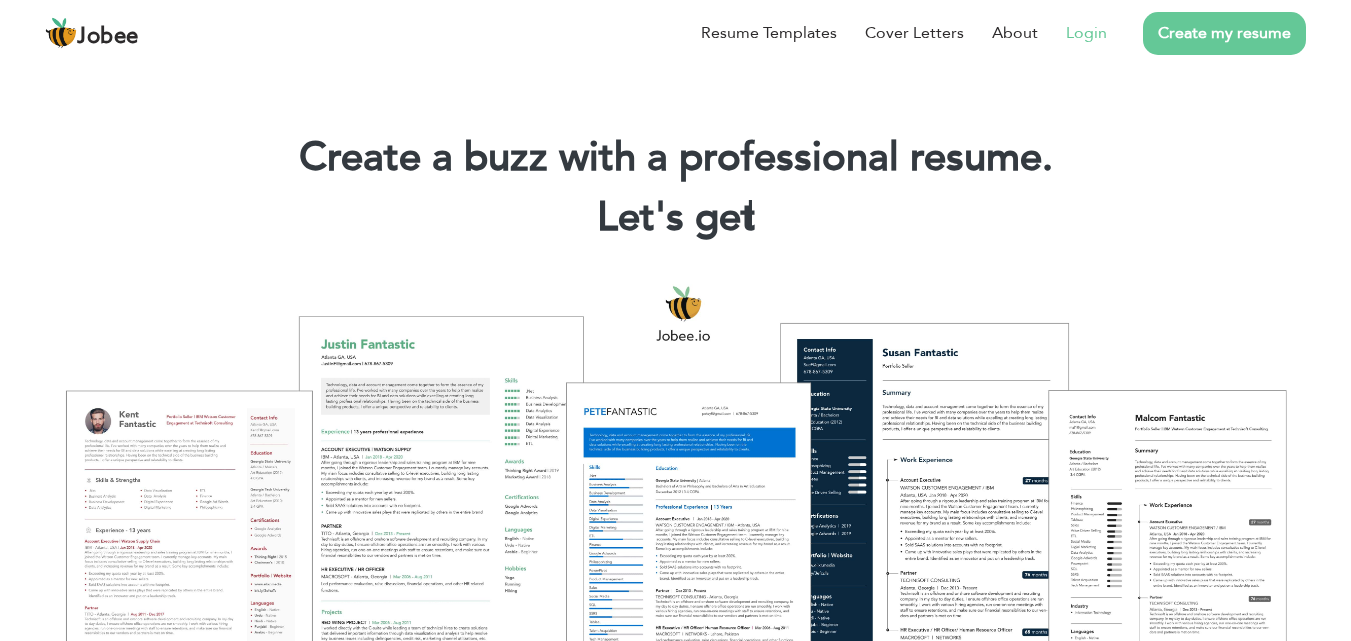 click on "Login" at bounding box center [1086, 33] 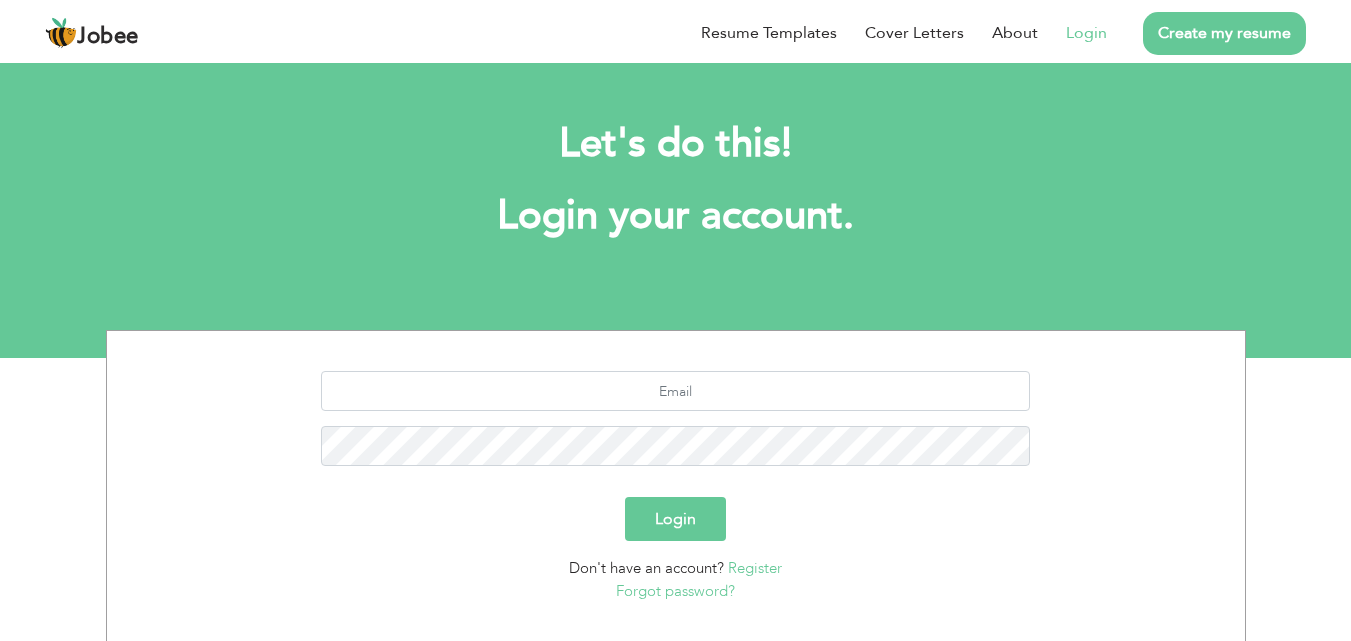 scroll, scrollTop: 0, scrollLeft: 0, axis: both 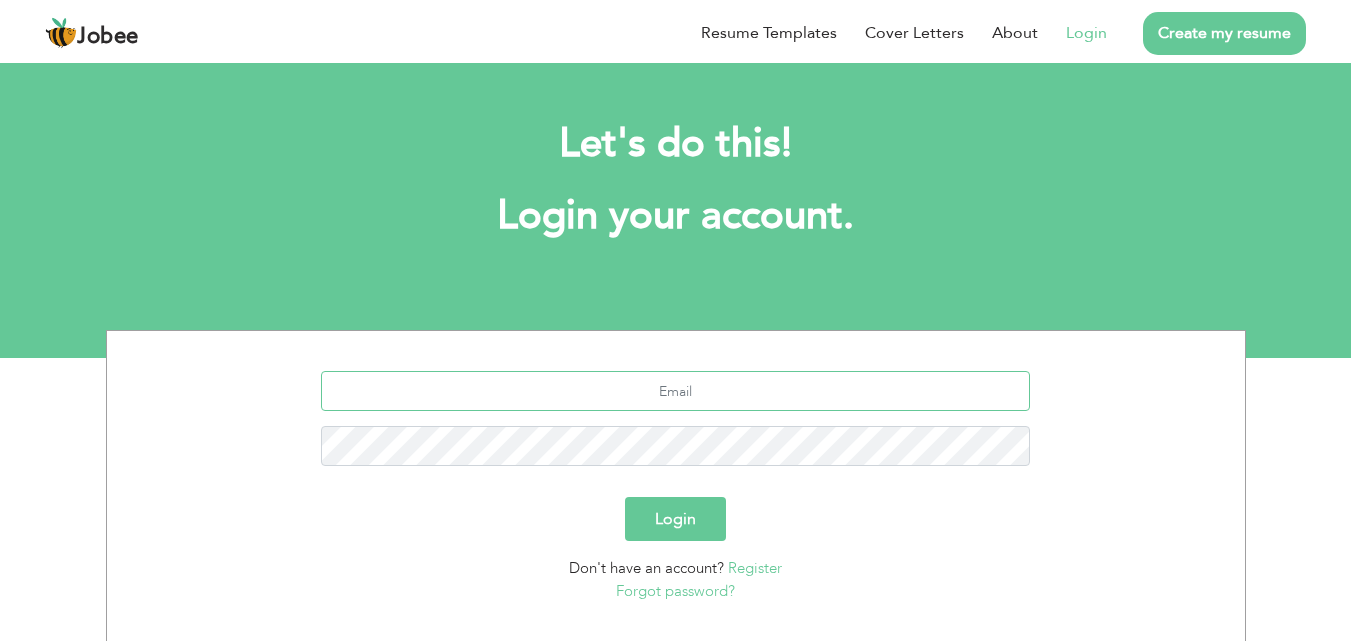 type on "[PERSON_NAME][EMAIL_ADDRESS][DOMAIN_NAME]" 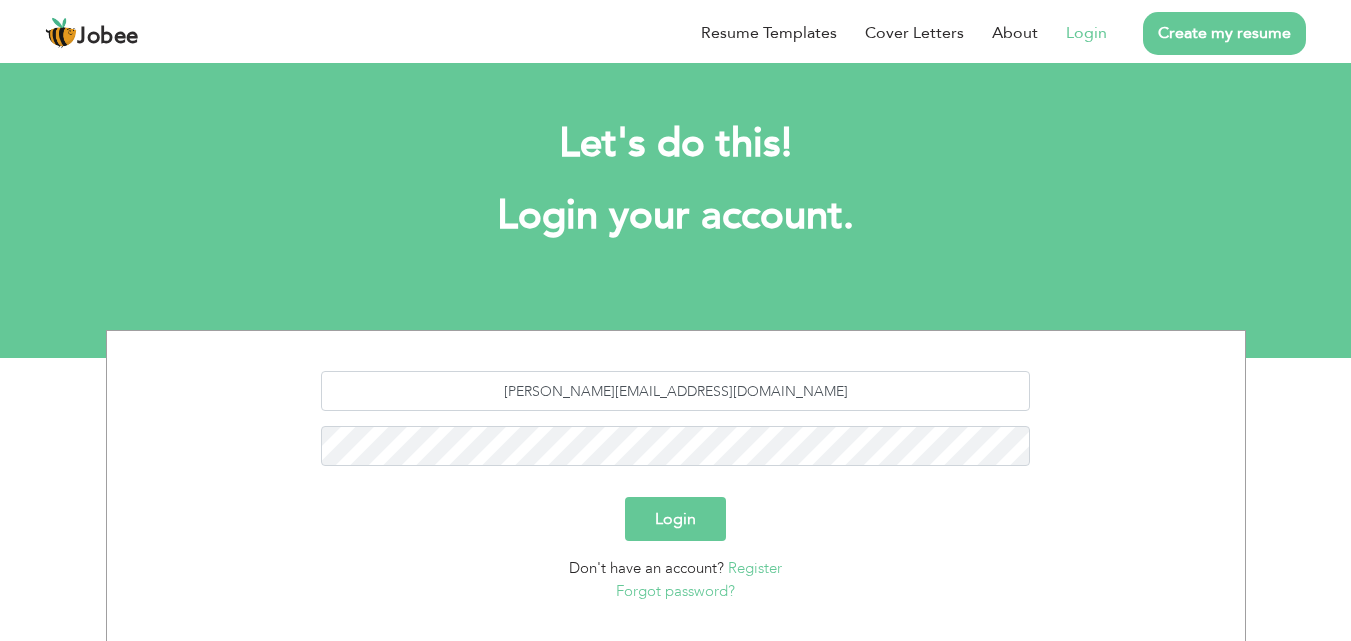 click on "Login" at bounding box center [675, 519] 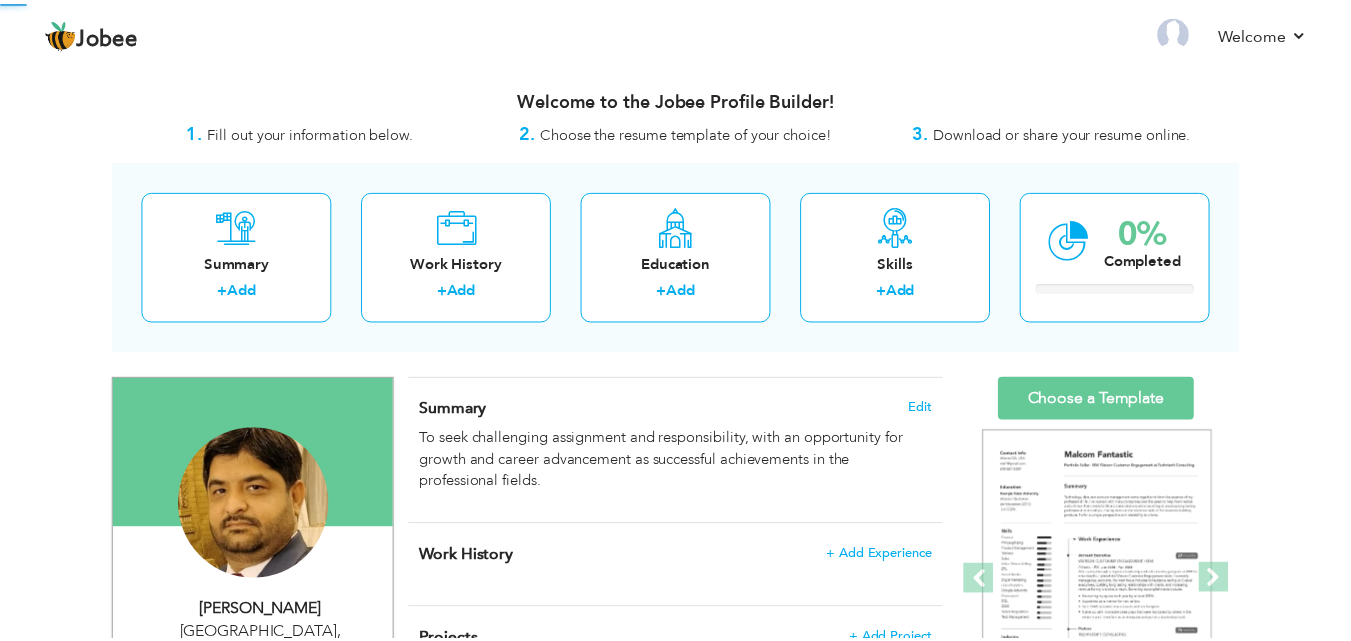 scroll, scrollTop: 0, scrollLeft: 0, axis: both 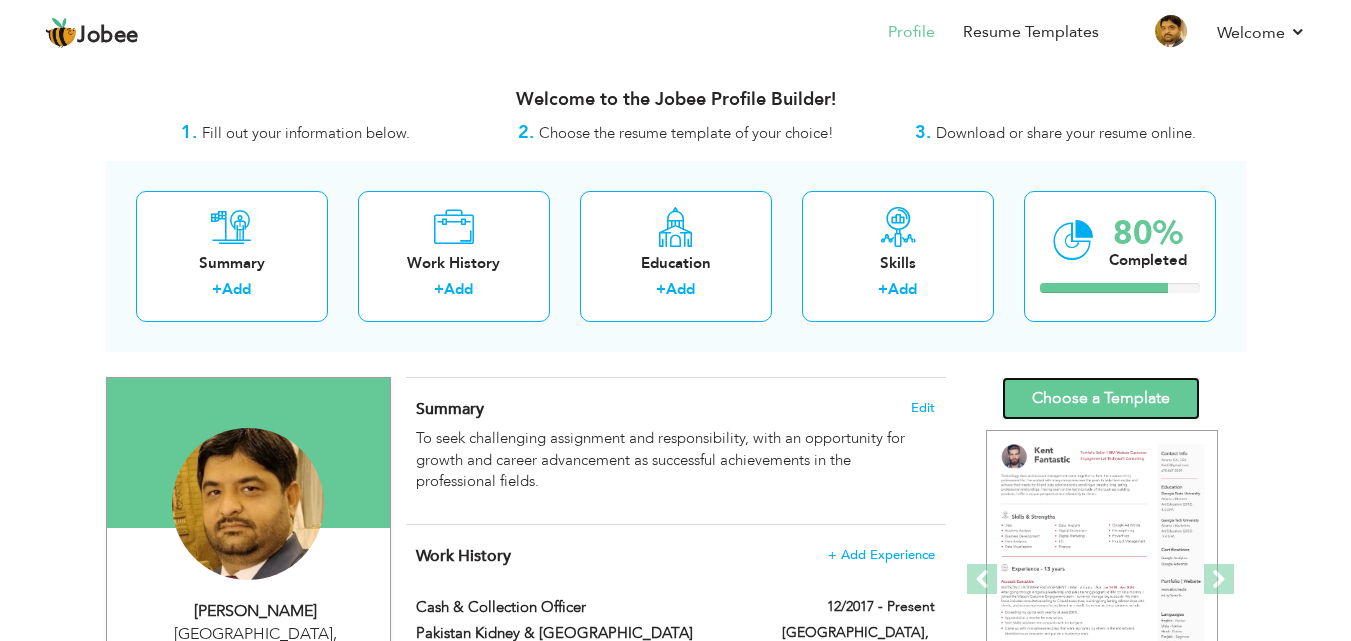 click on "Choose a Template" at bounding box center [1101, 398] 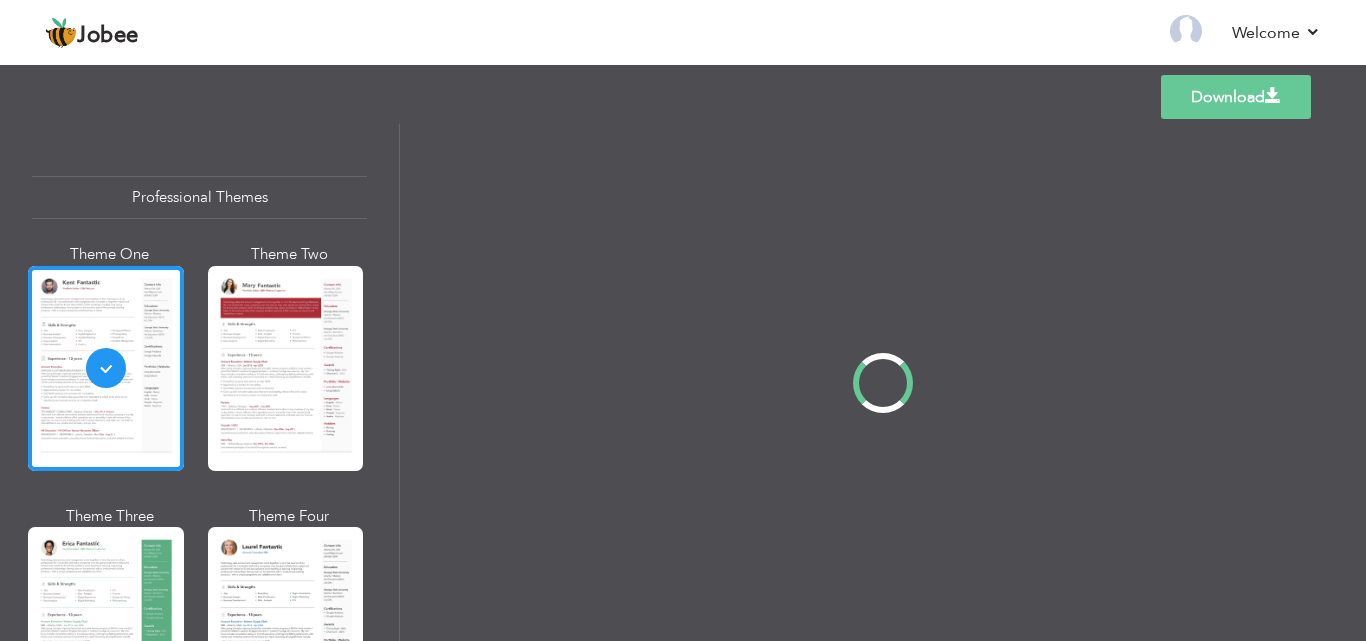 scroll, scrollTop: 0, scrollLeft: 0, axis: both 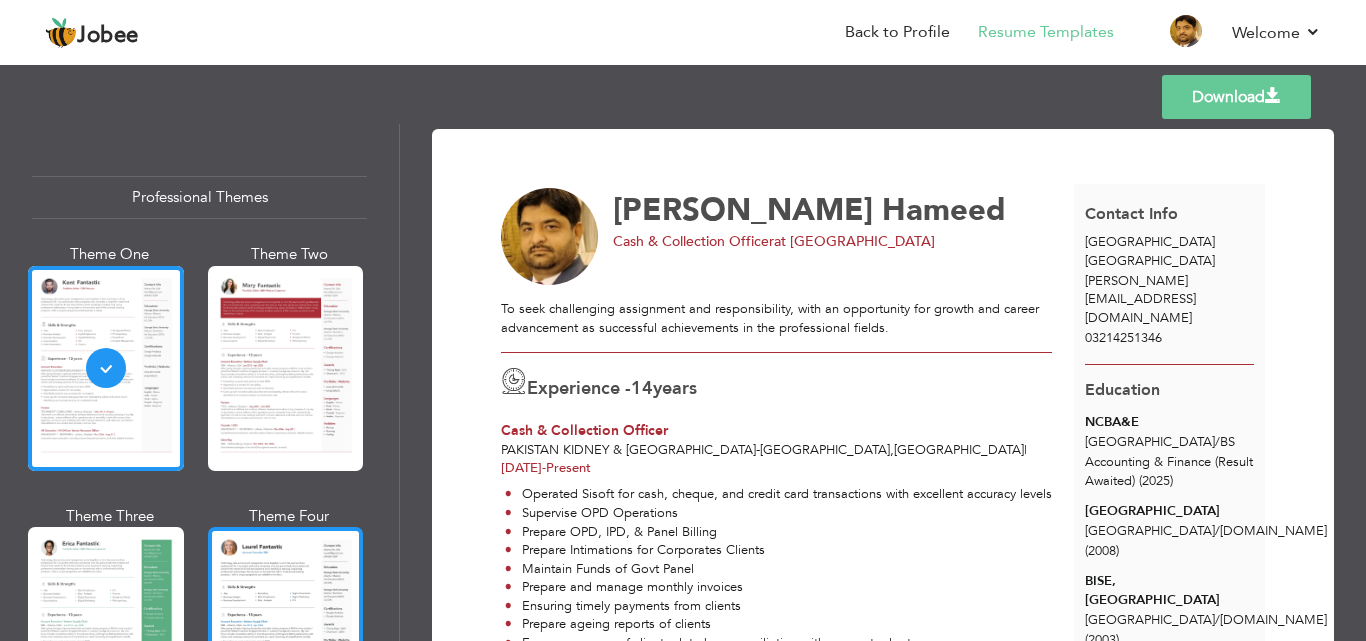 click at bounding box center [286, 629] 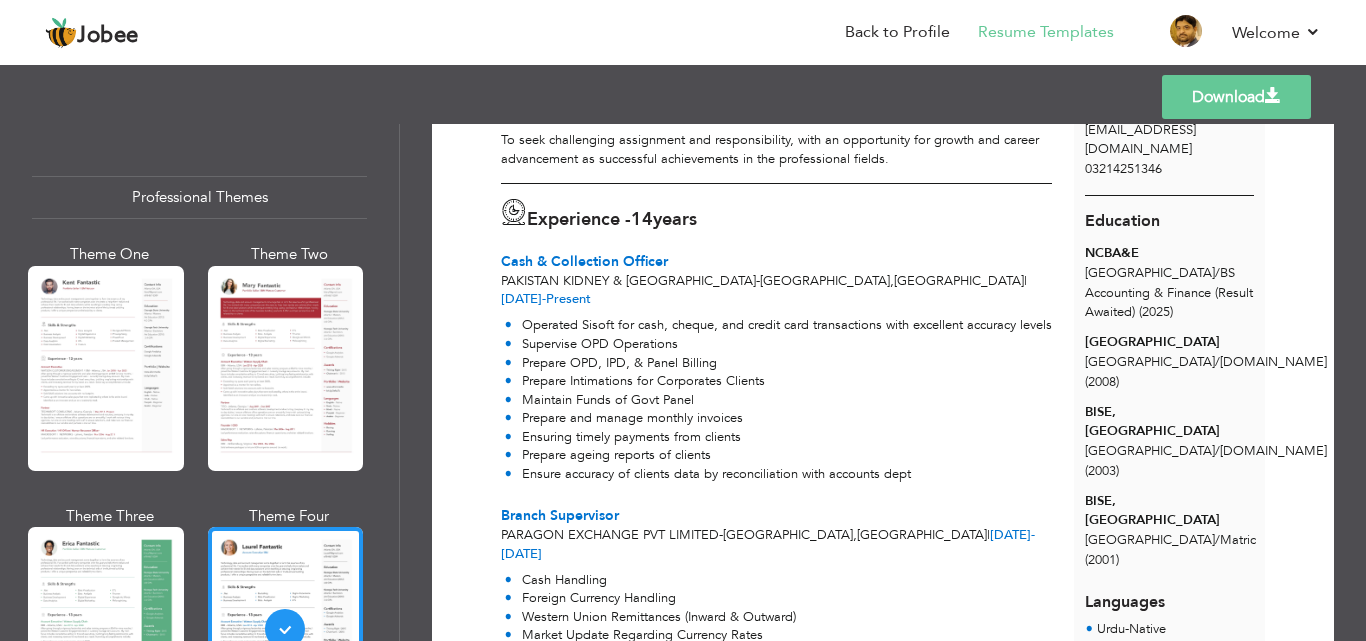 scroll, scrollTop: 184, scrollLeft: 0, axis: vertical 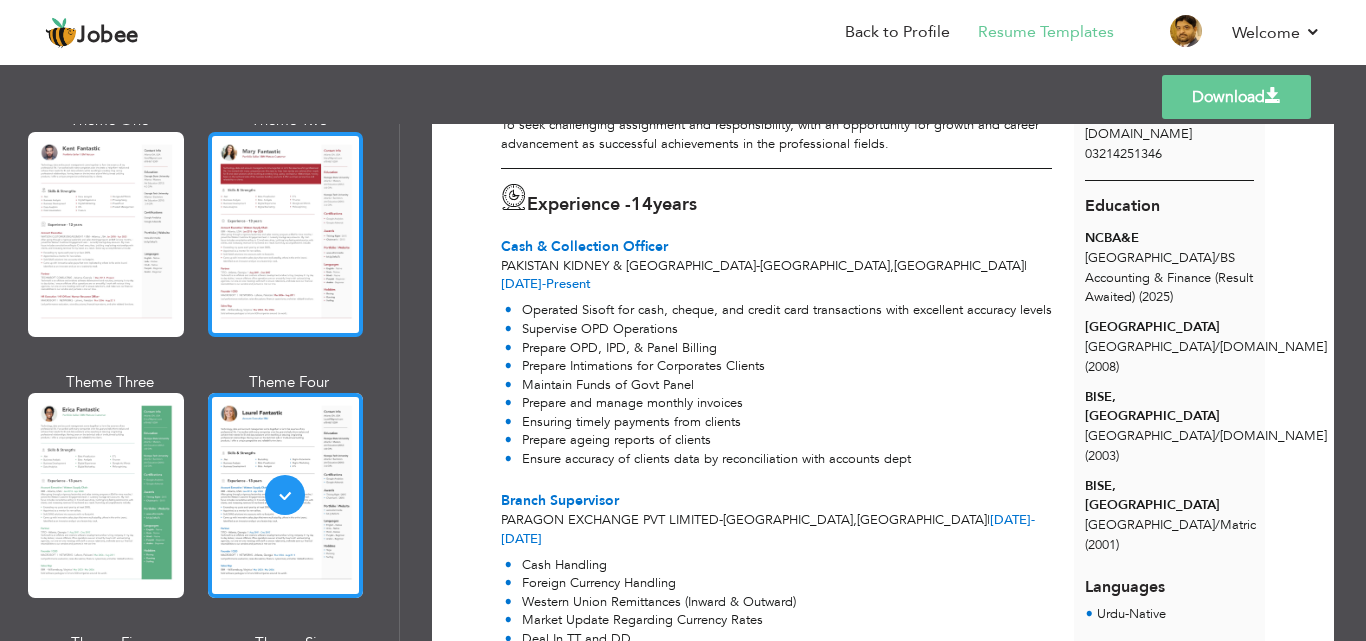 click at bounding box center [286, 234] 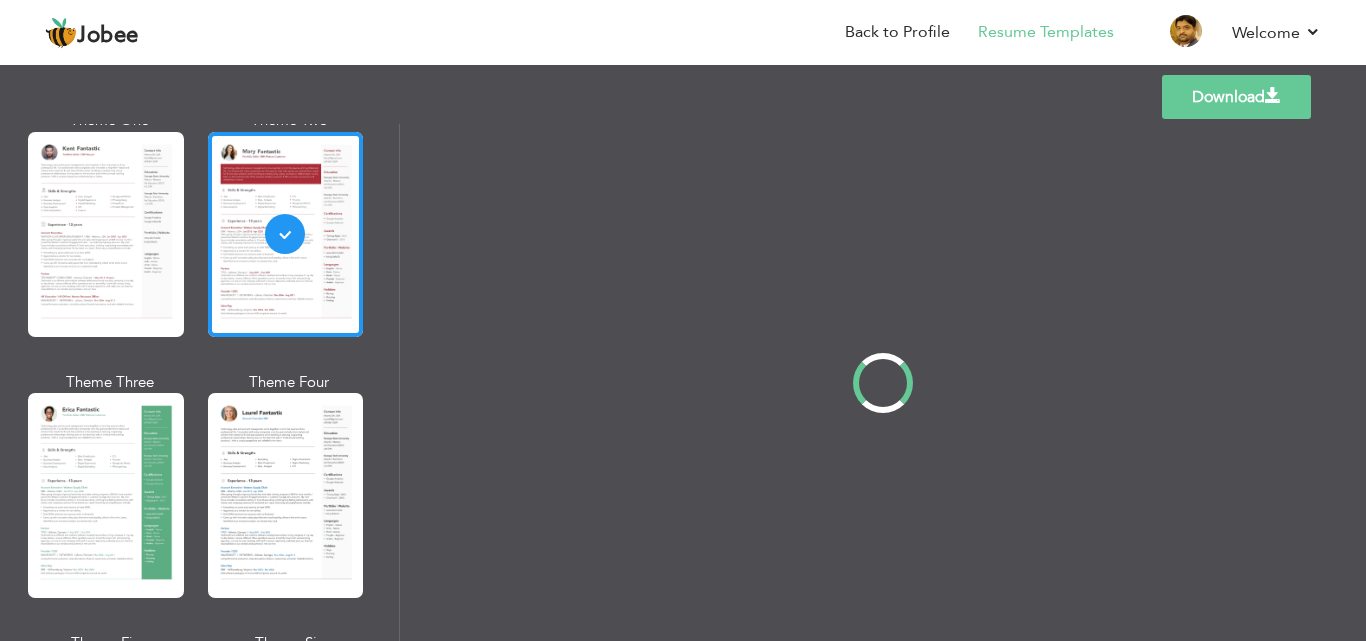 scroll, scrollTop: 0, scrollLeft: 0, axis: both 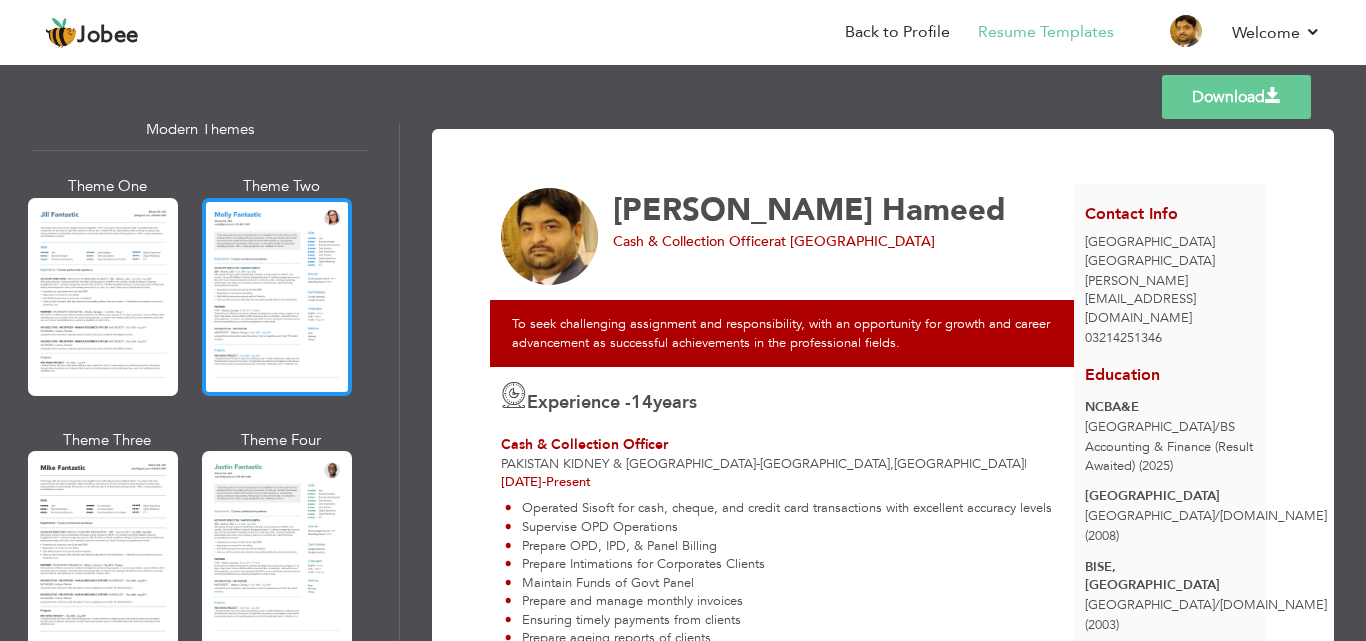 click at bounding box center (277, 297) 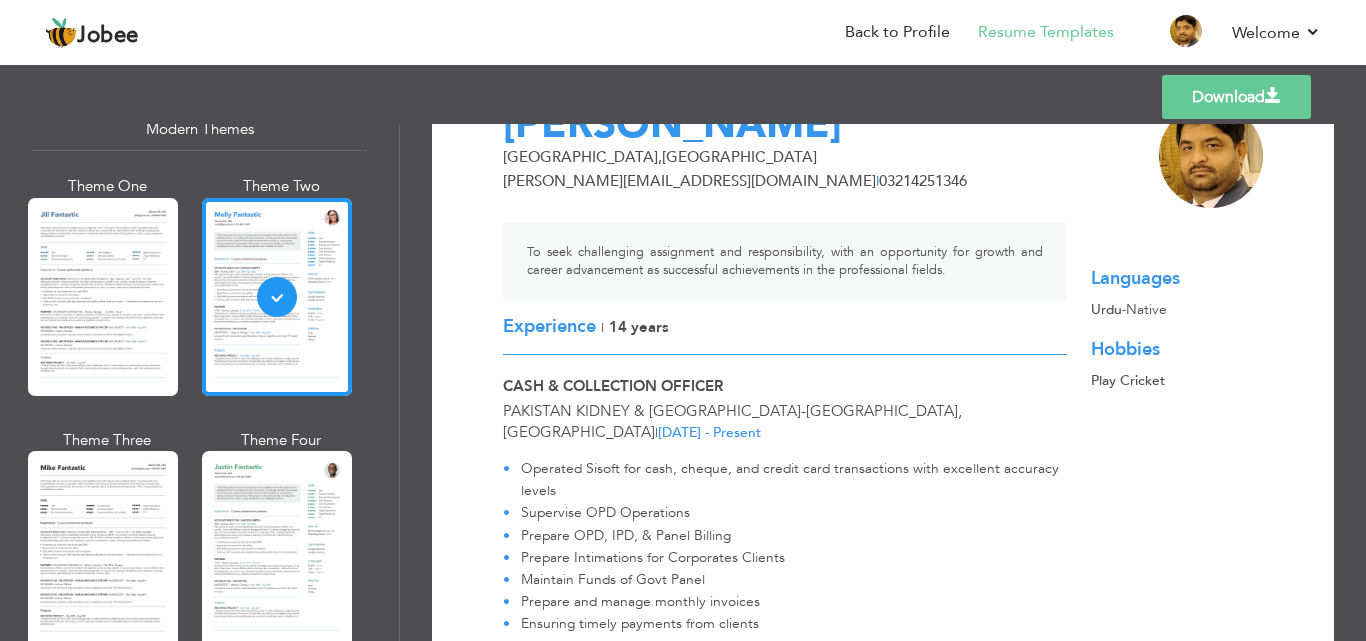 scroll, scrollTop: 0, scrollLeft: 0, axis: both 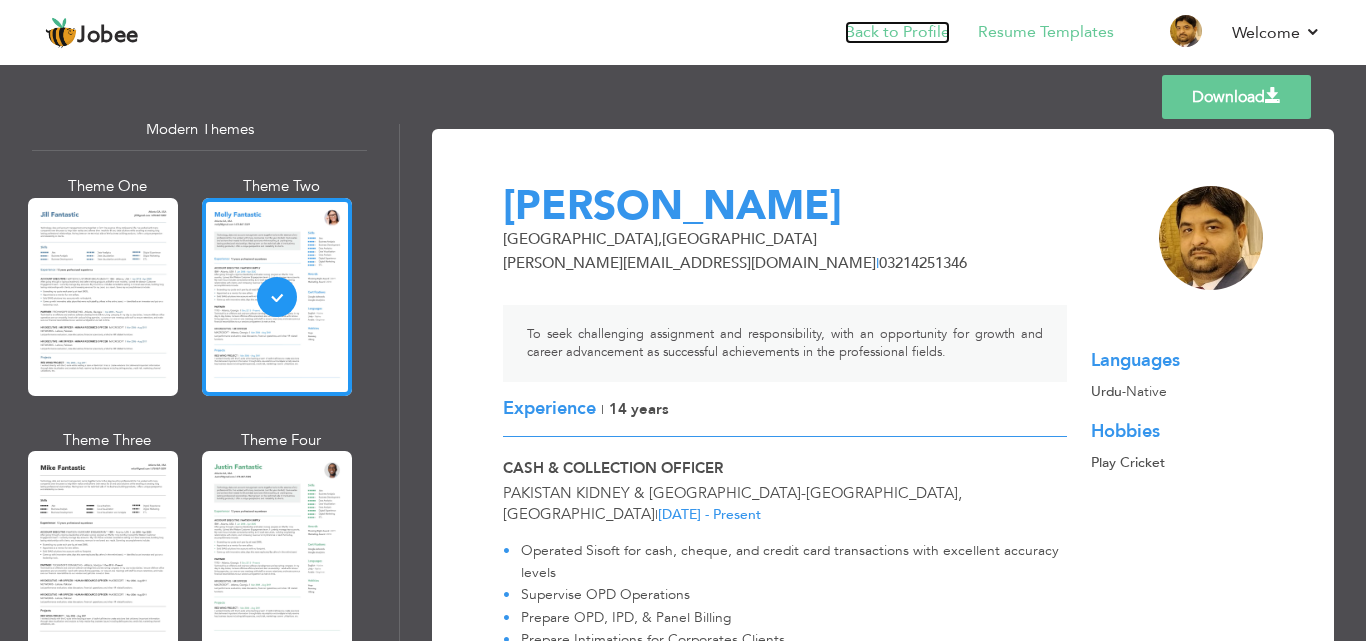 click on "Back to Profile" at bounding box center [897, 32] 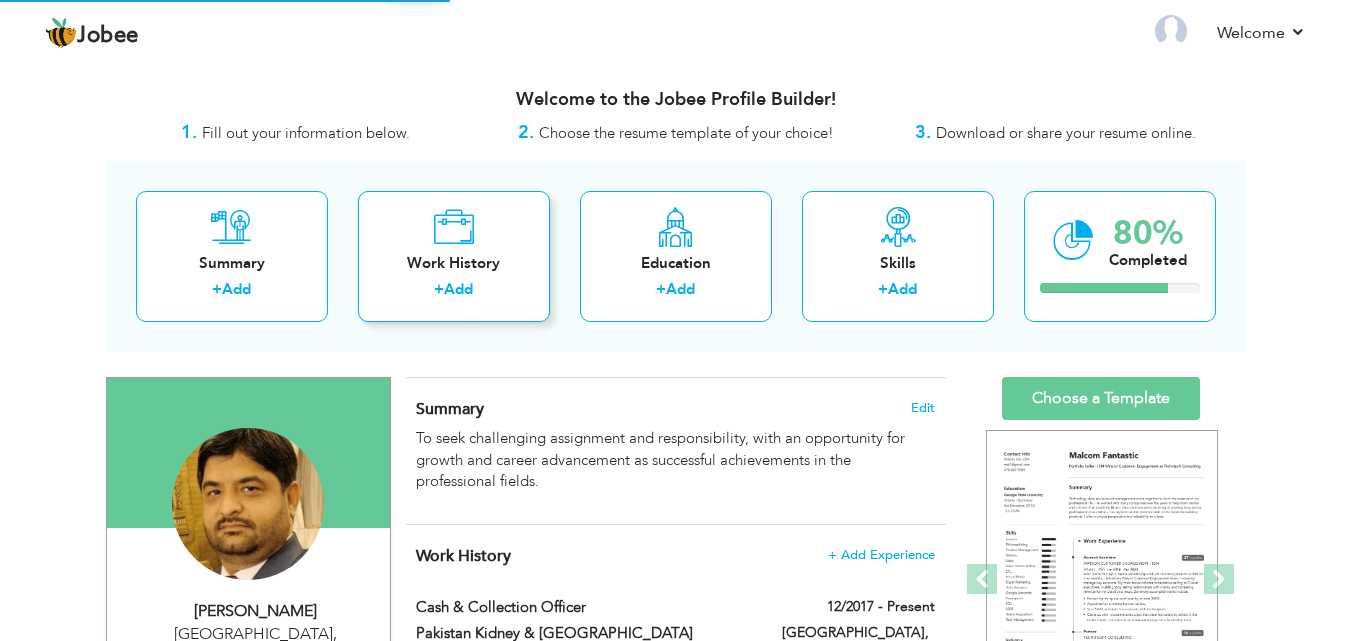 scroll, scrollTop: 0, scrollLeft: 0, axis: both 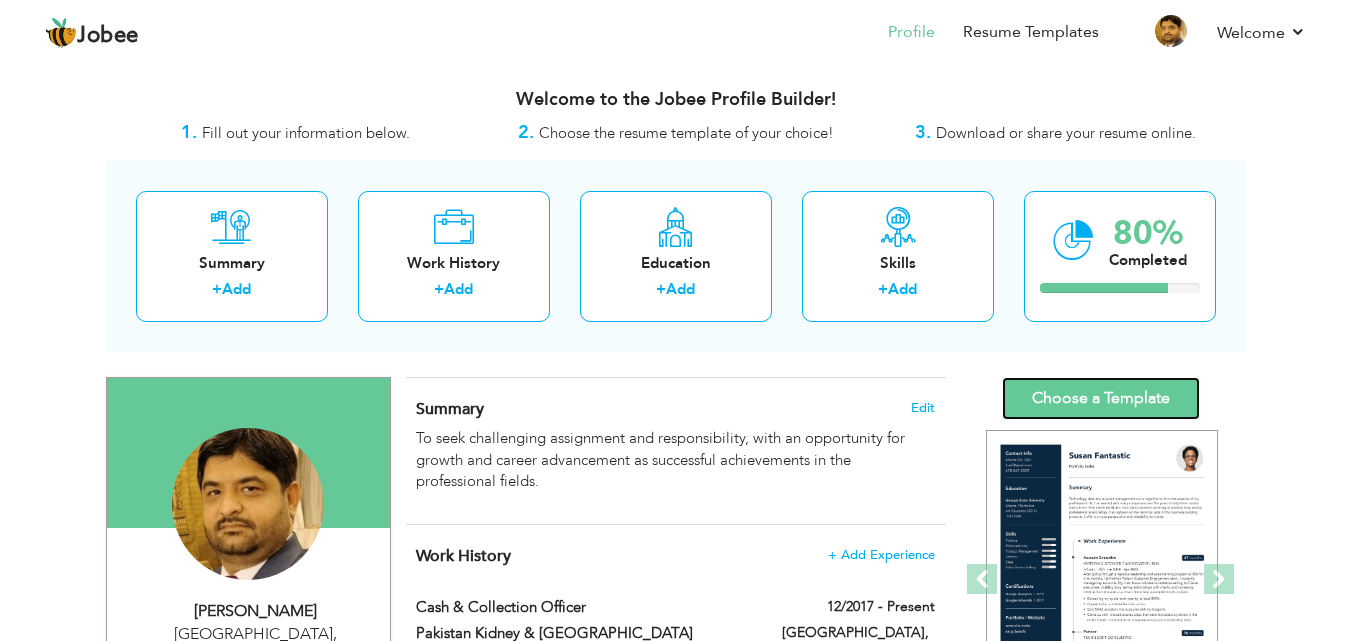 click on "Choose a Template" at bounding box center [1101, 398] 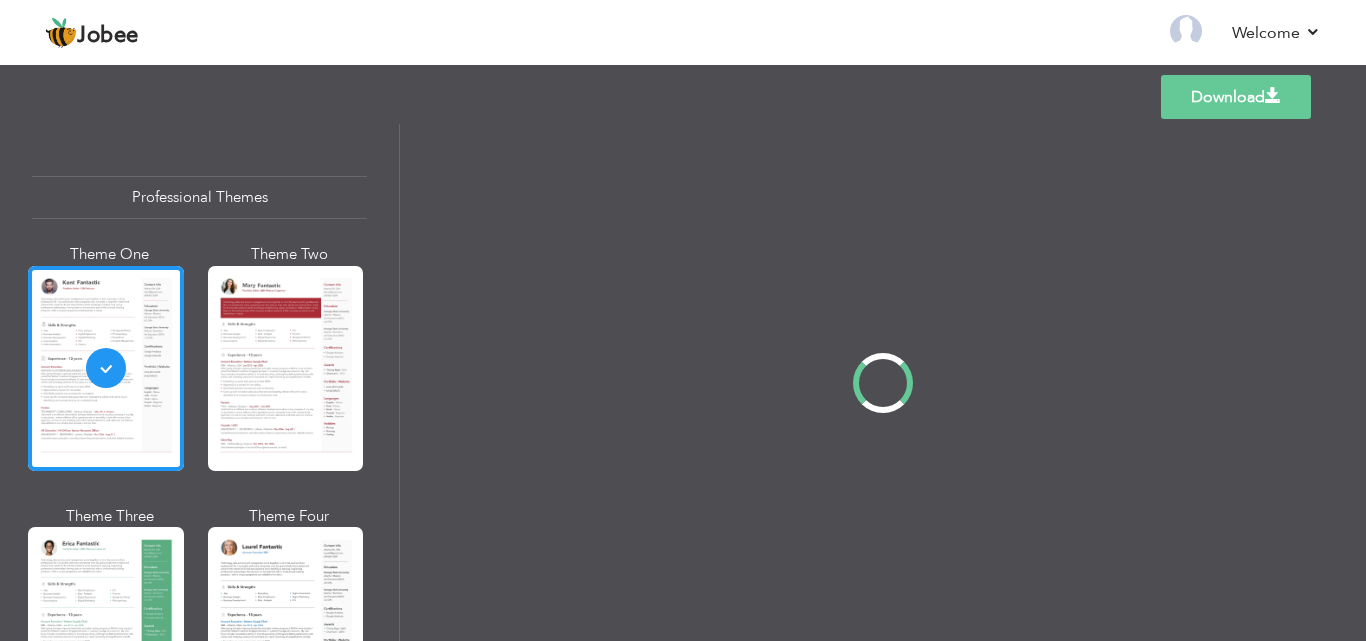 scroll, scrollTop: 0, scrollLeft: 0, axis: both 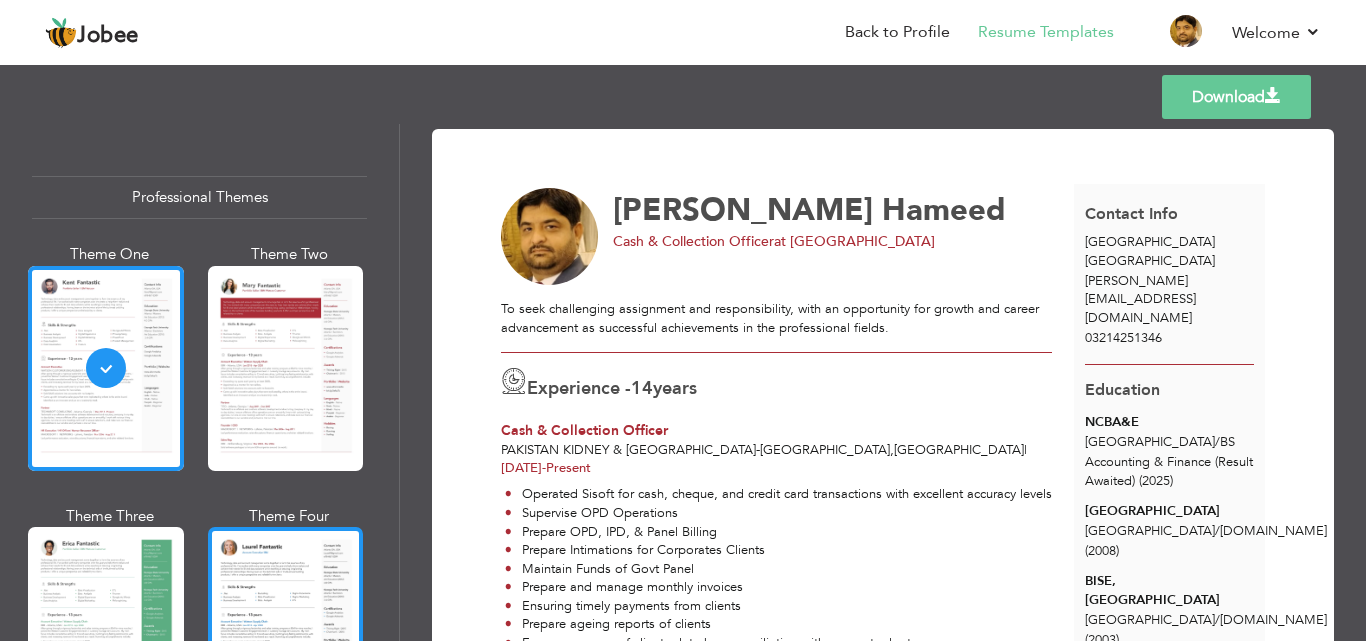 click at bounding box center (286, 629) 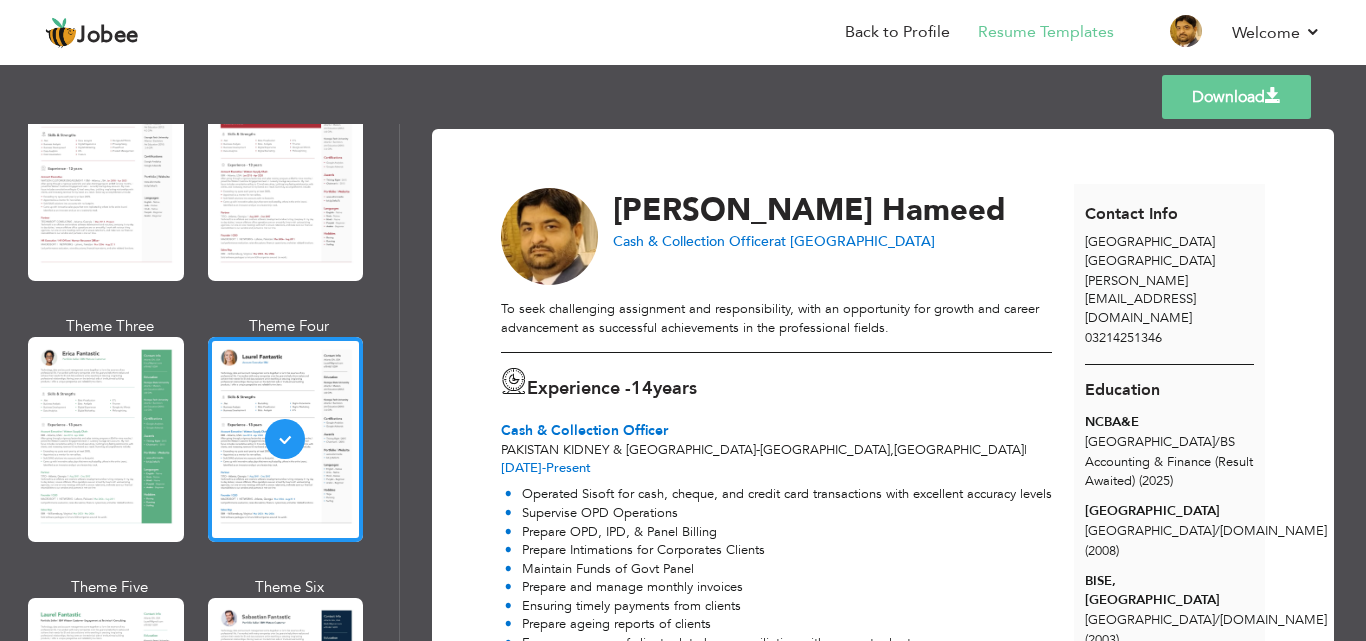 scroll, scrollTop: 197, scrollLeft: 0, axis: vertical 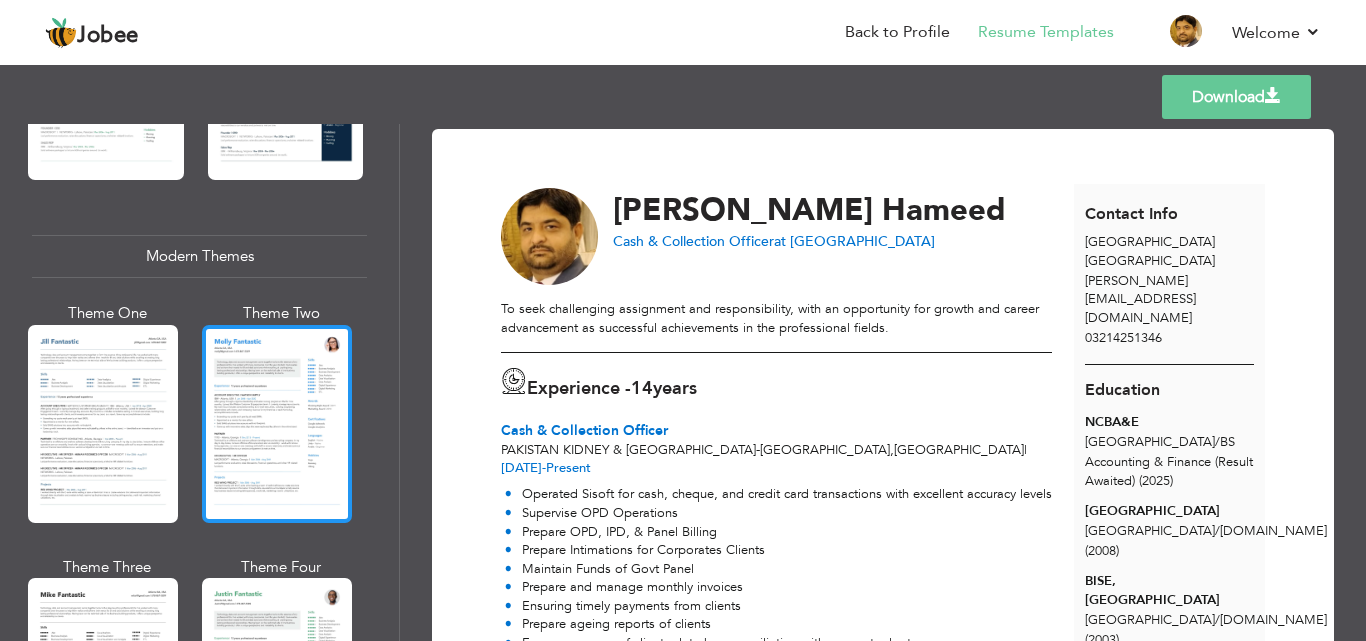 click at bounding box center (277, 424) 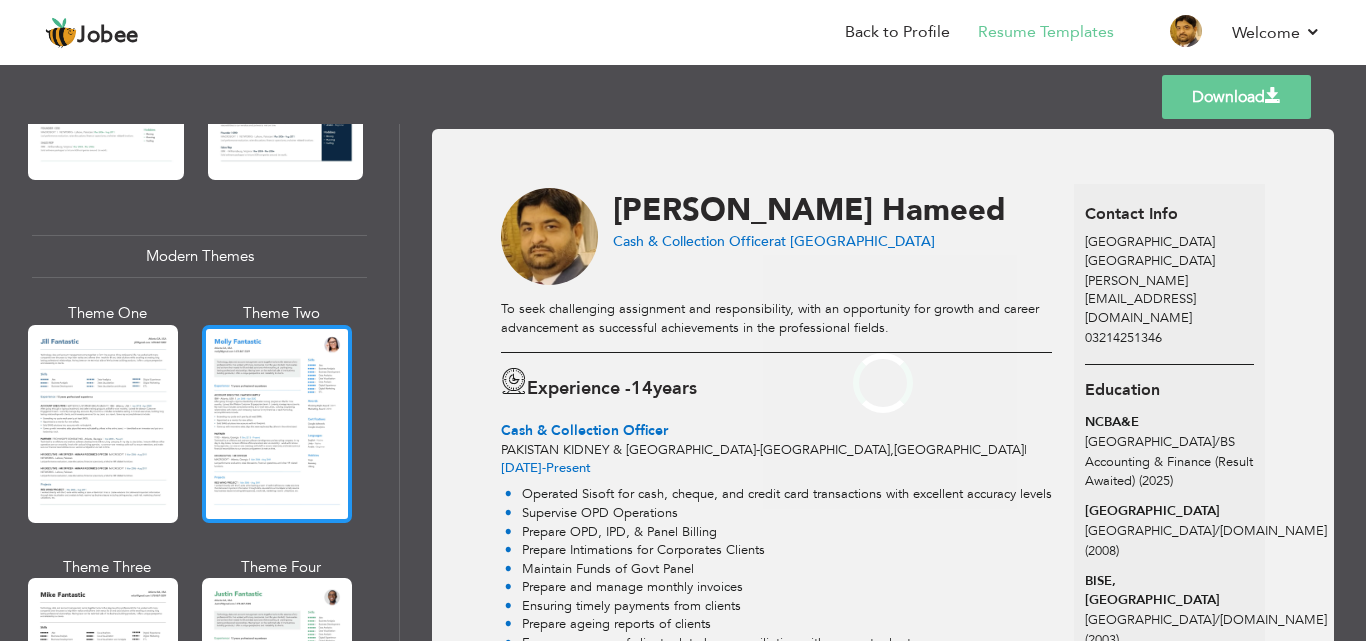click on "Professional Themes
Theme One
Theme Two
Theme Three
Theme Four" at bounding box center [683, 382] 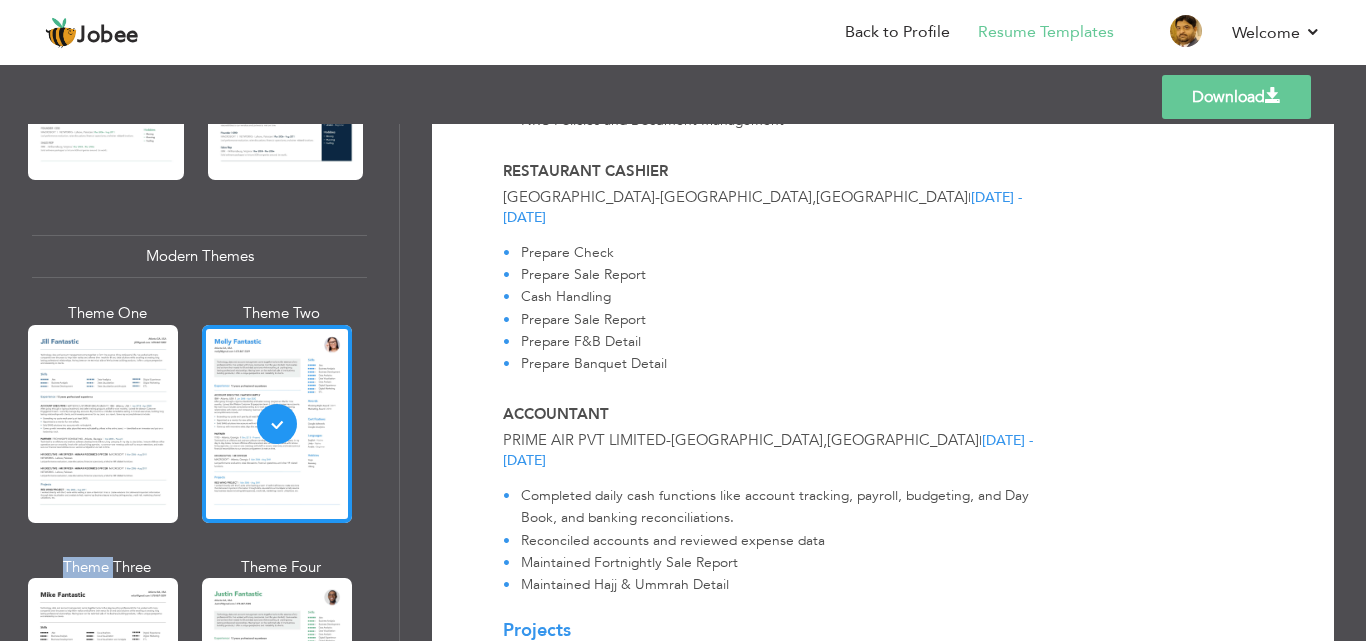 scroll, scrollTop: 1198, scrollLeft: 0, axis: vertical 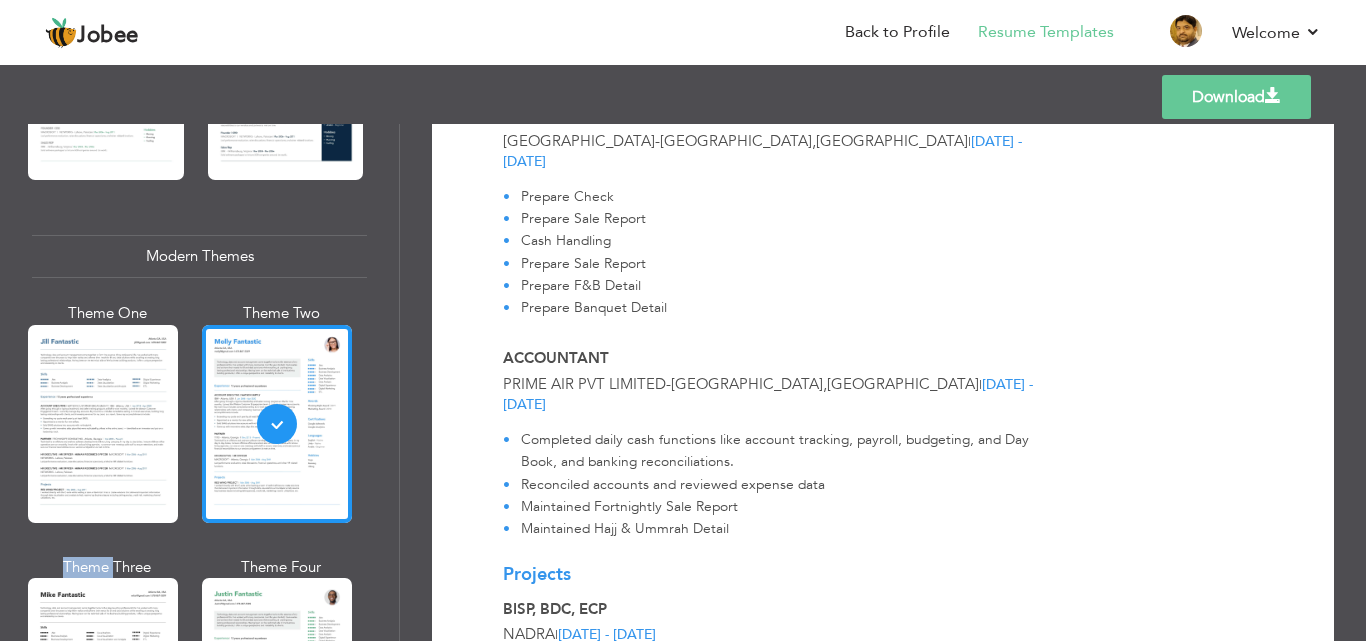 click on "Download" at bounding box center (1236, 97) 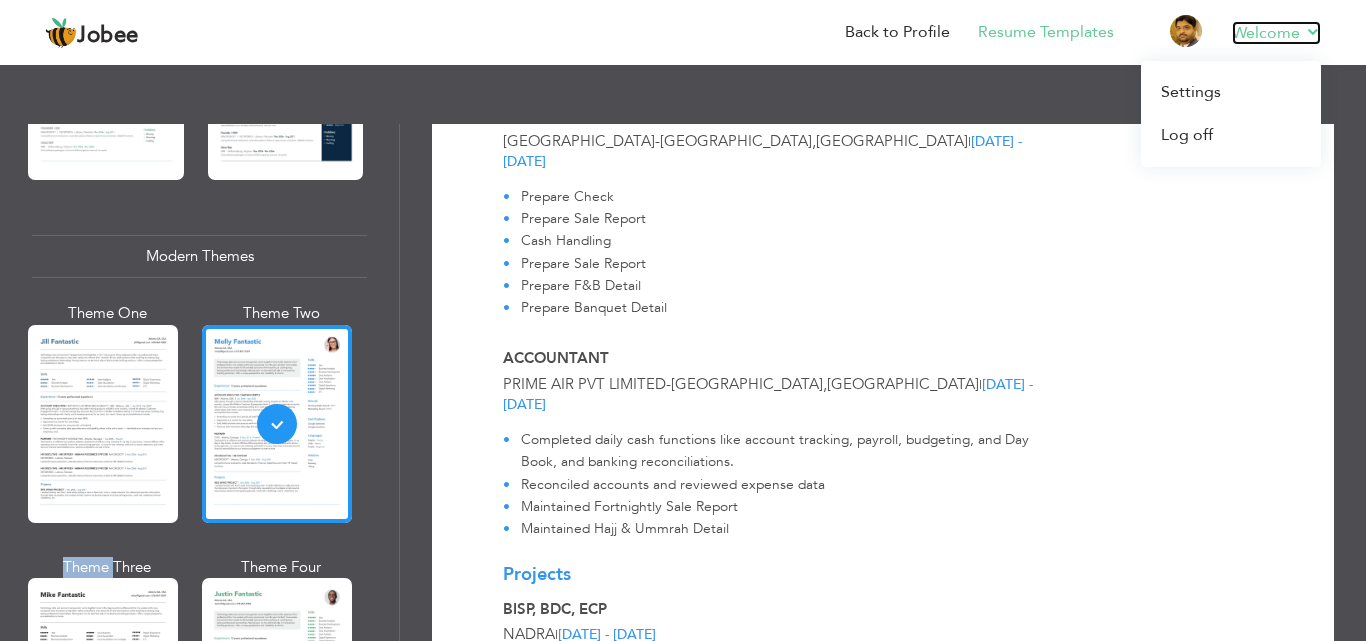 click on "Welcome" at bounding box center [1276, 33] 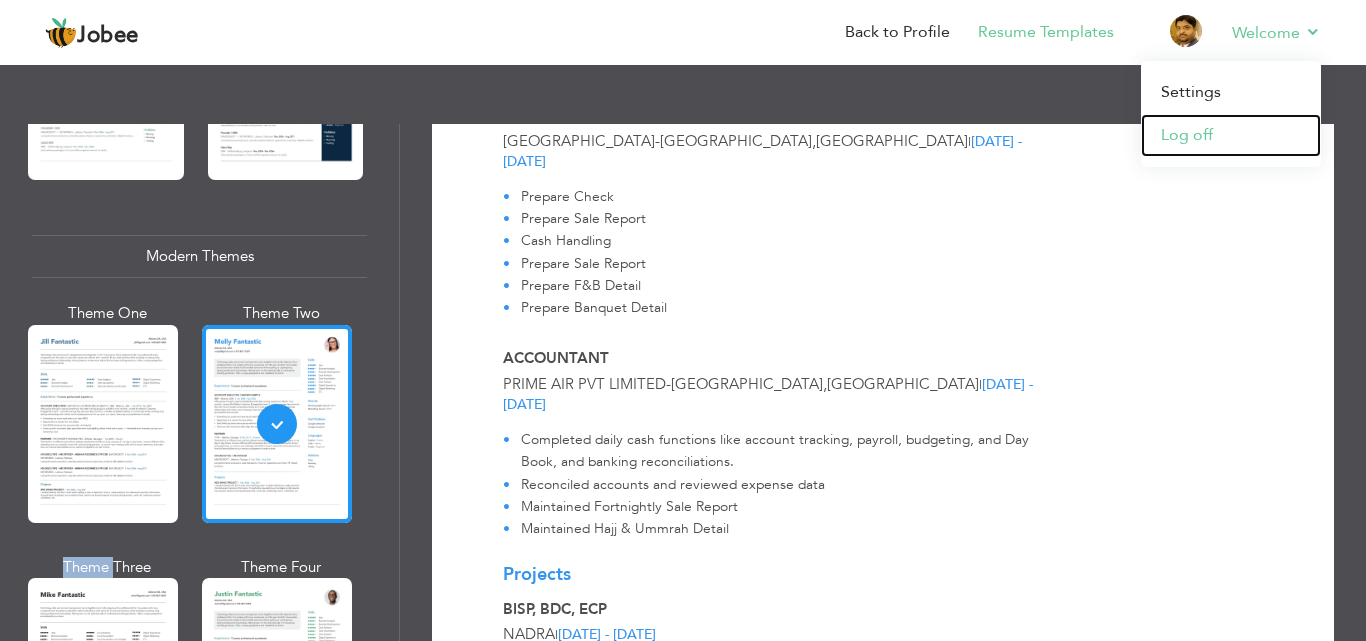 click on "Log off" at bounding box center (1231, 135) 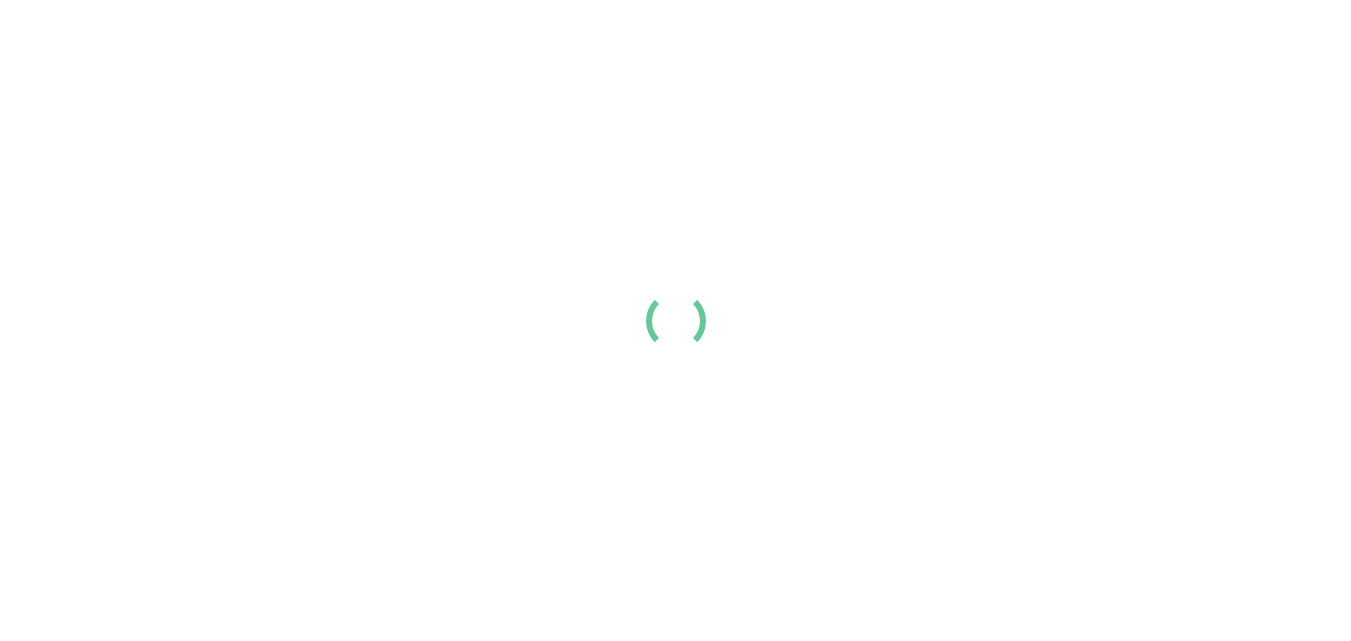 scroll, scrollTop: 0, scrollLeft: 0, axis: both 